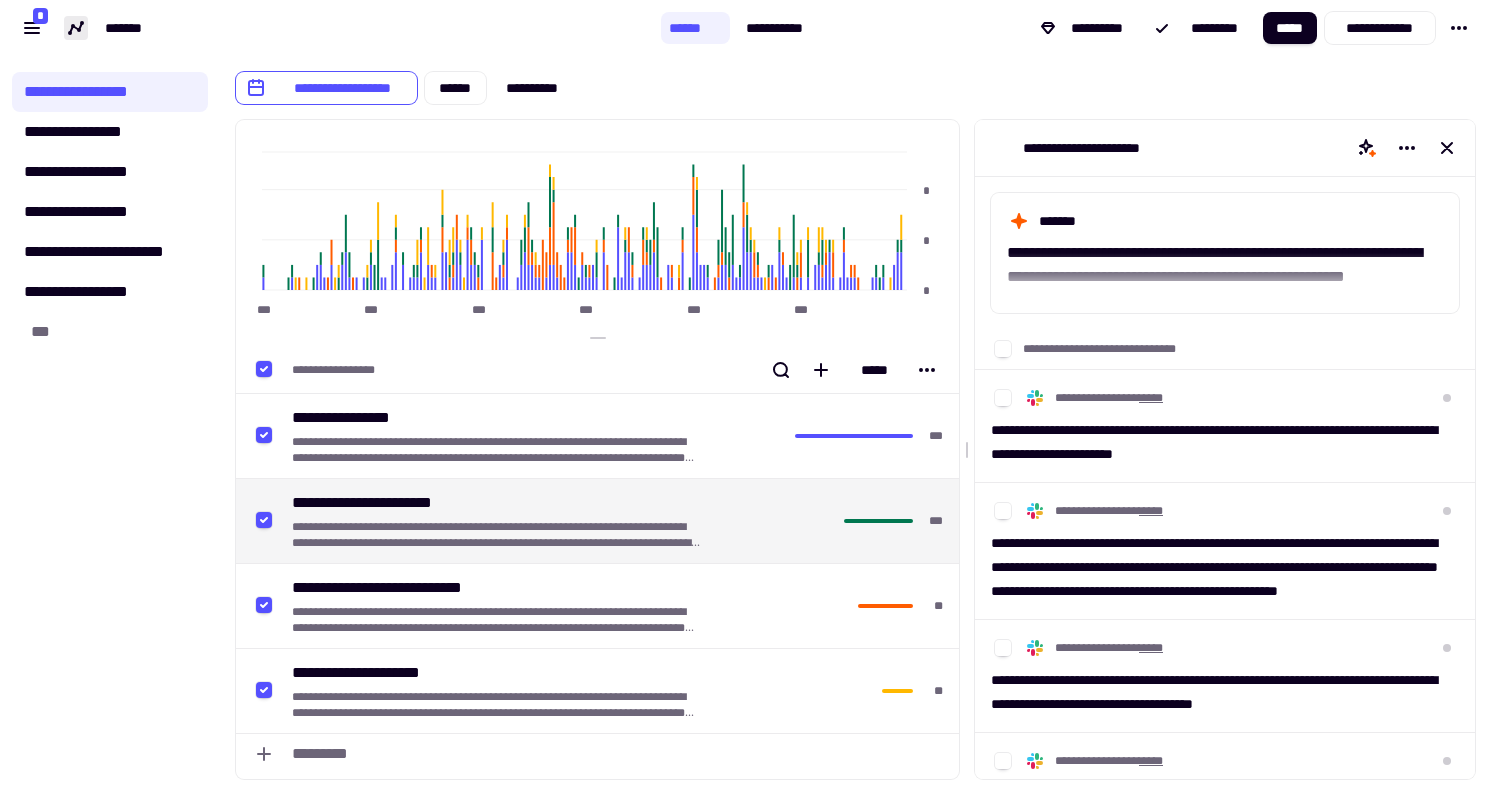 scroll, scrollTop: 0, scrollLeft: 0, axis: both 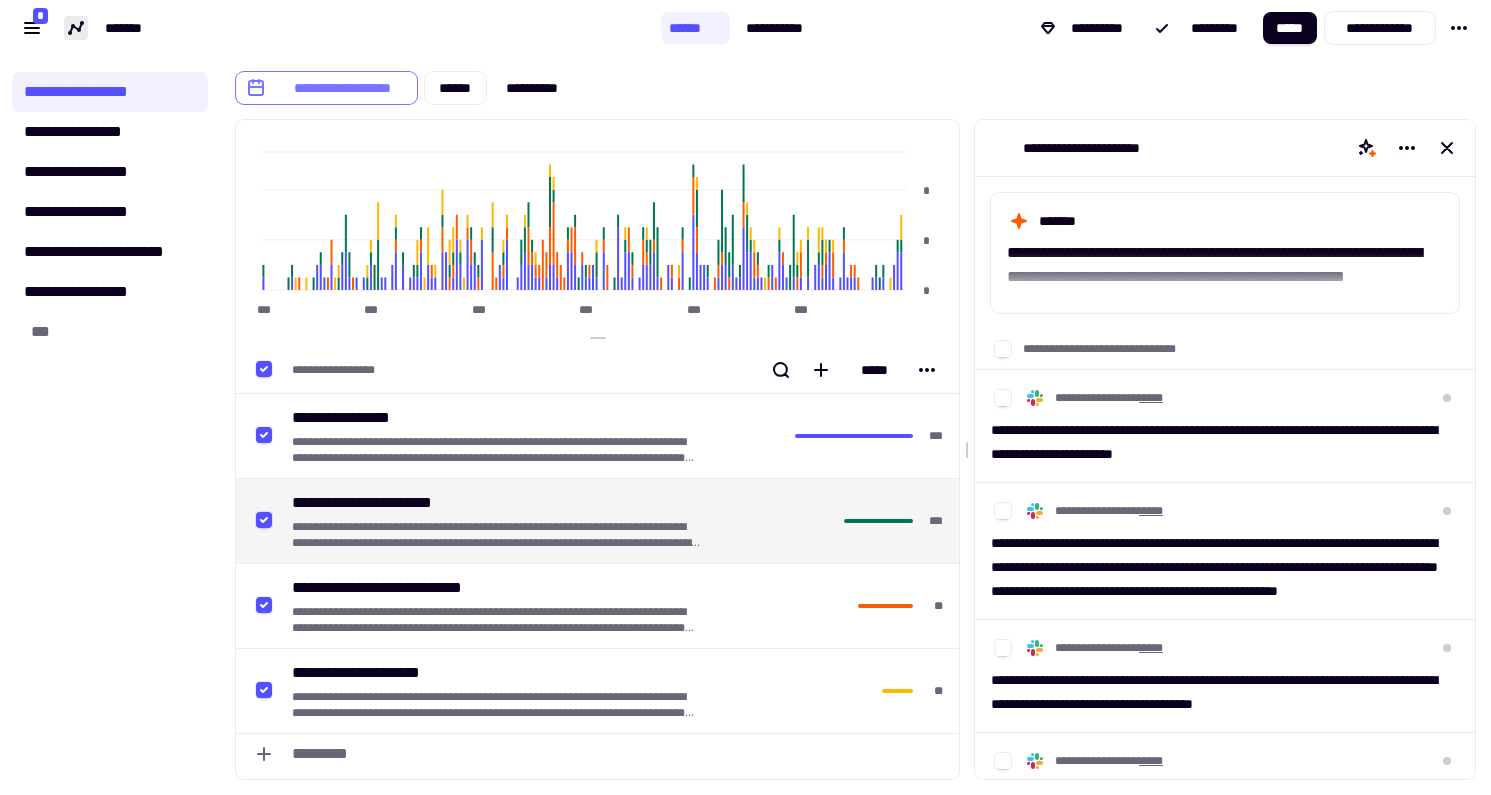 click on "**********" 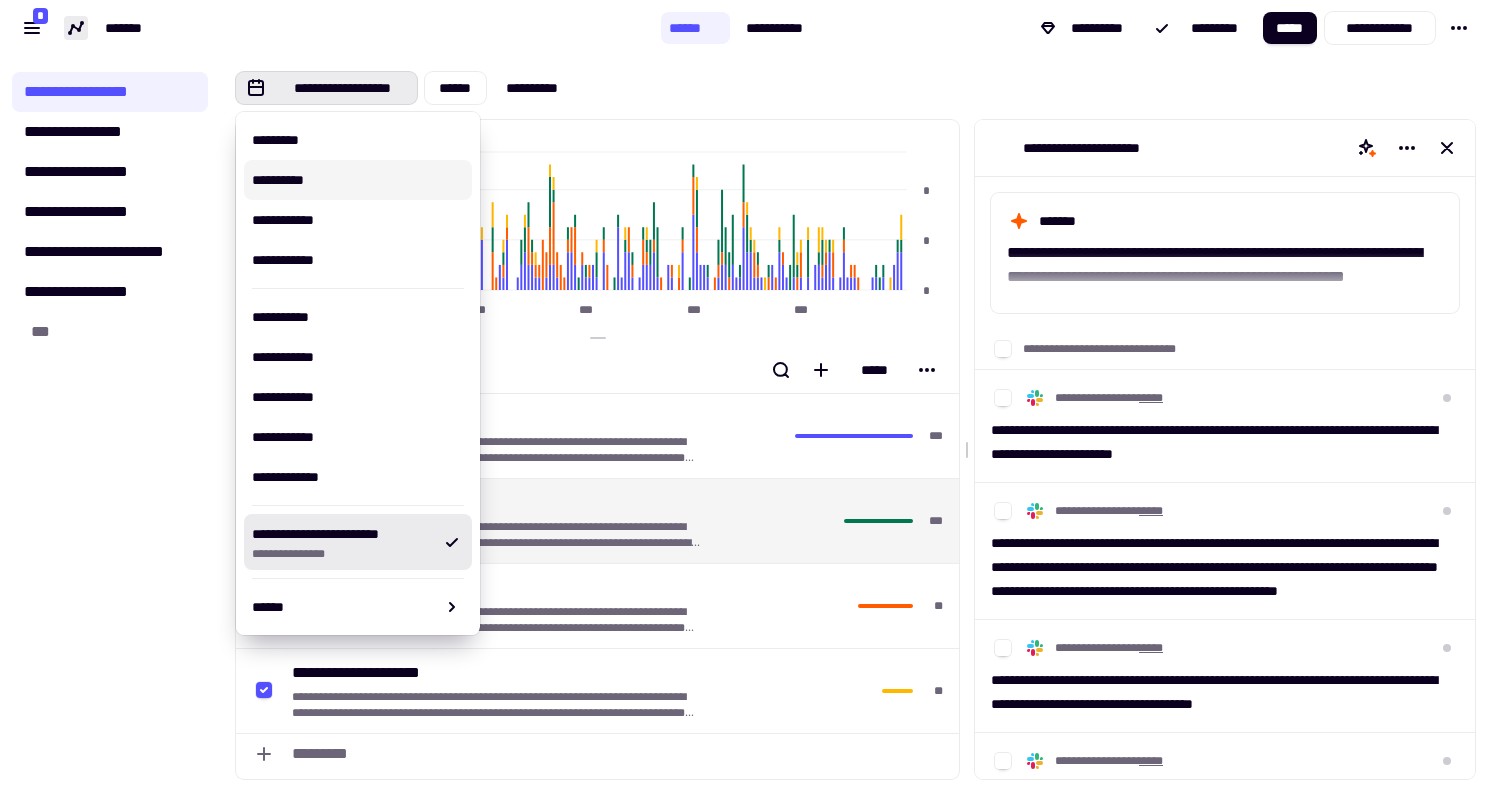 click on "**********" at bounding box center [358, 180] 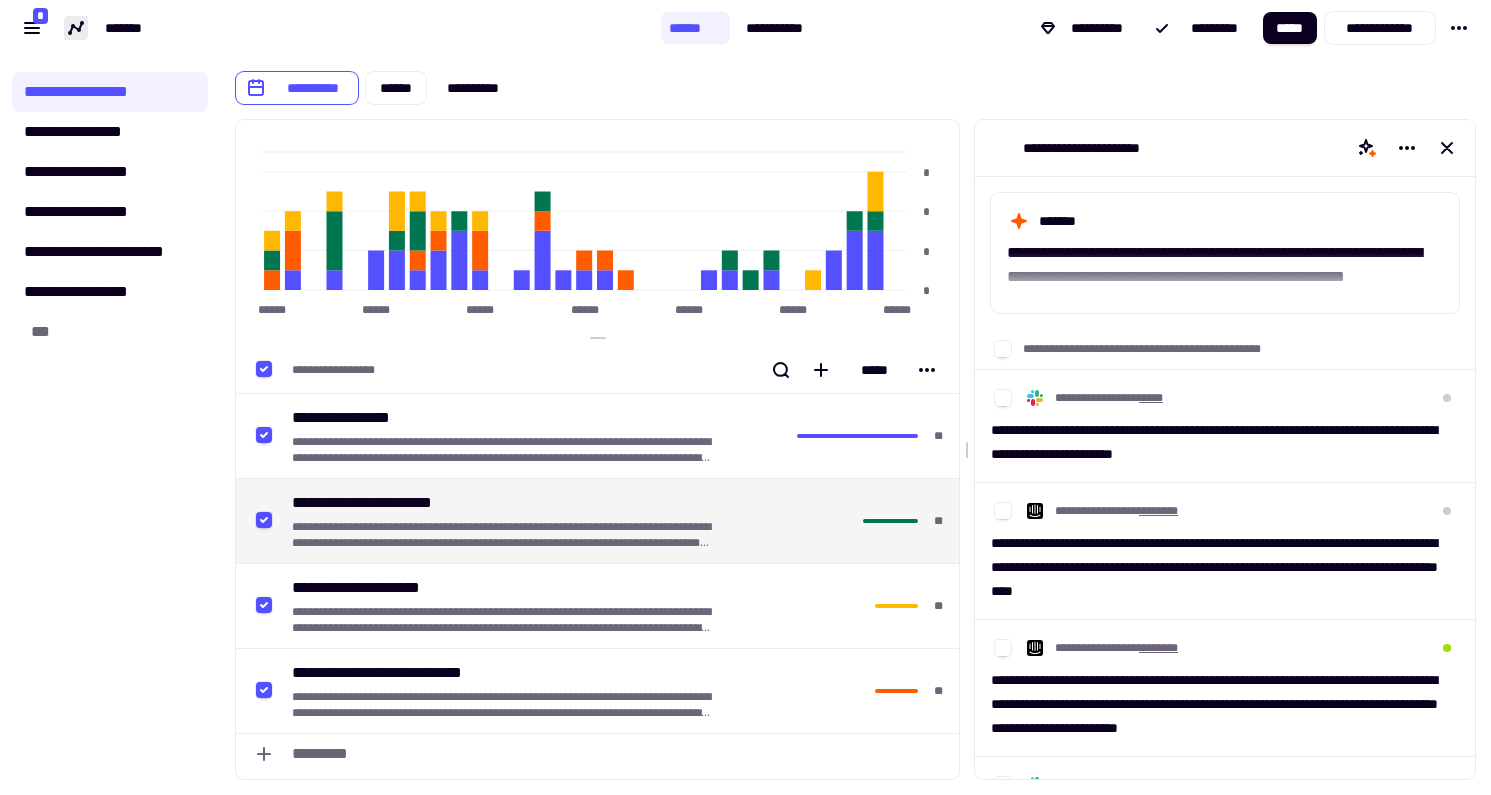 click on "**********" at bounding box center [855, 80] 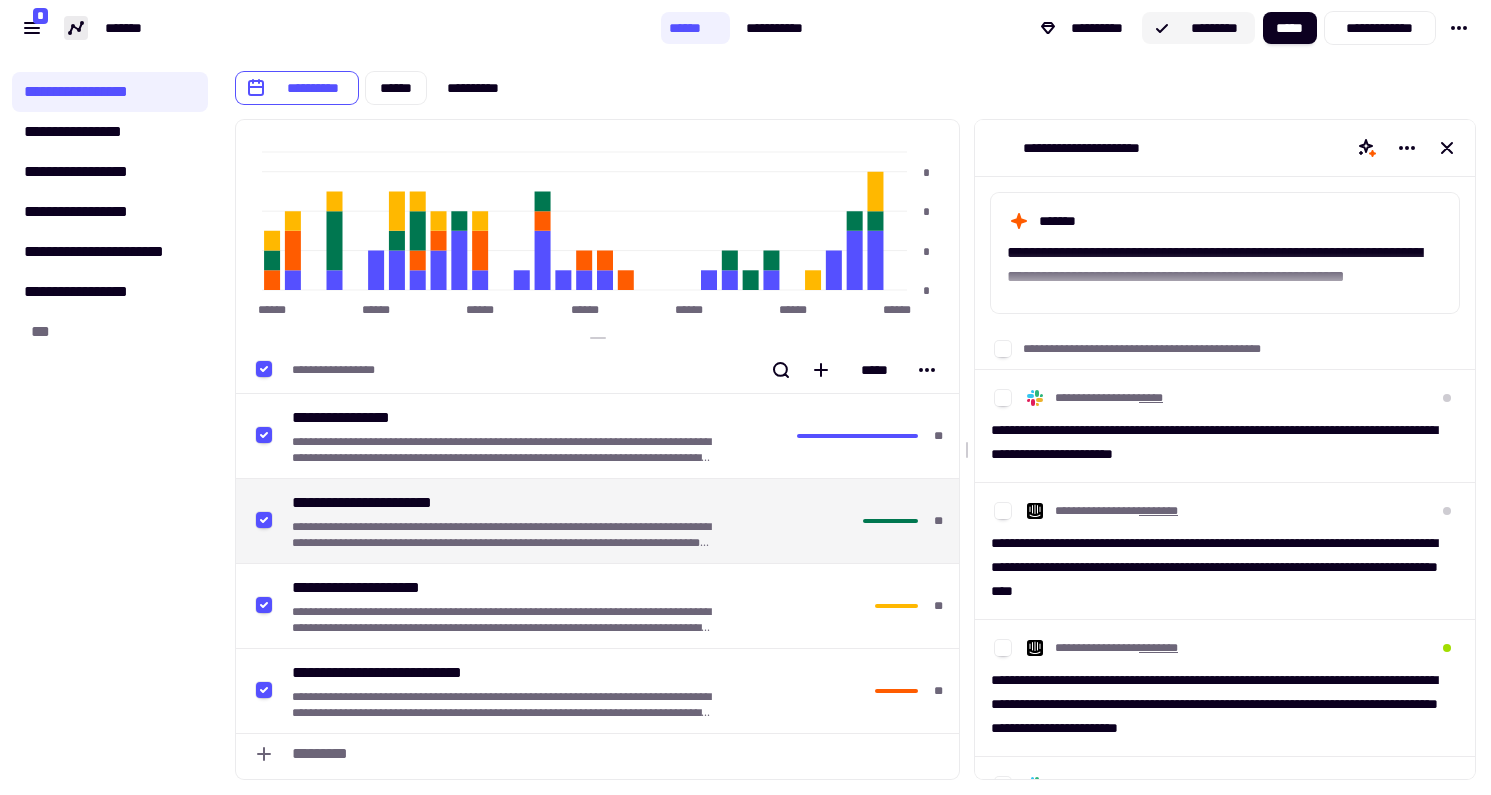 click on "*********" 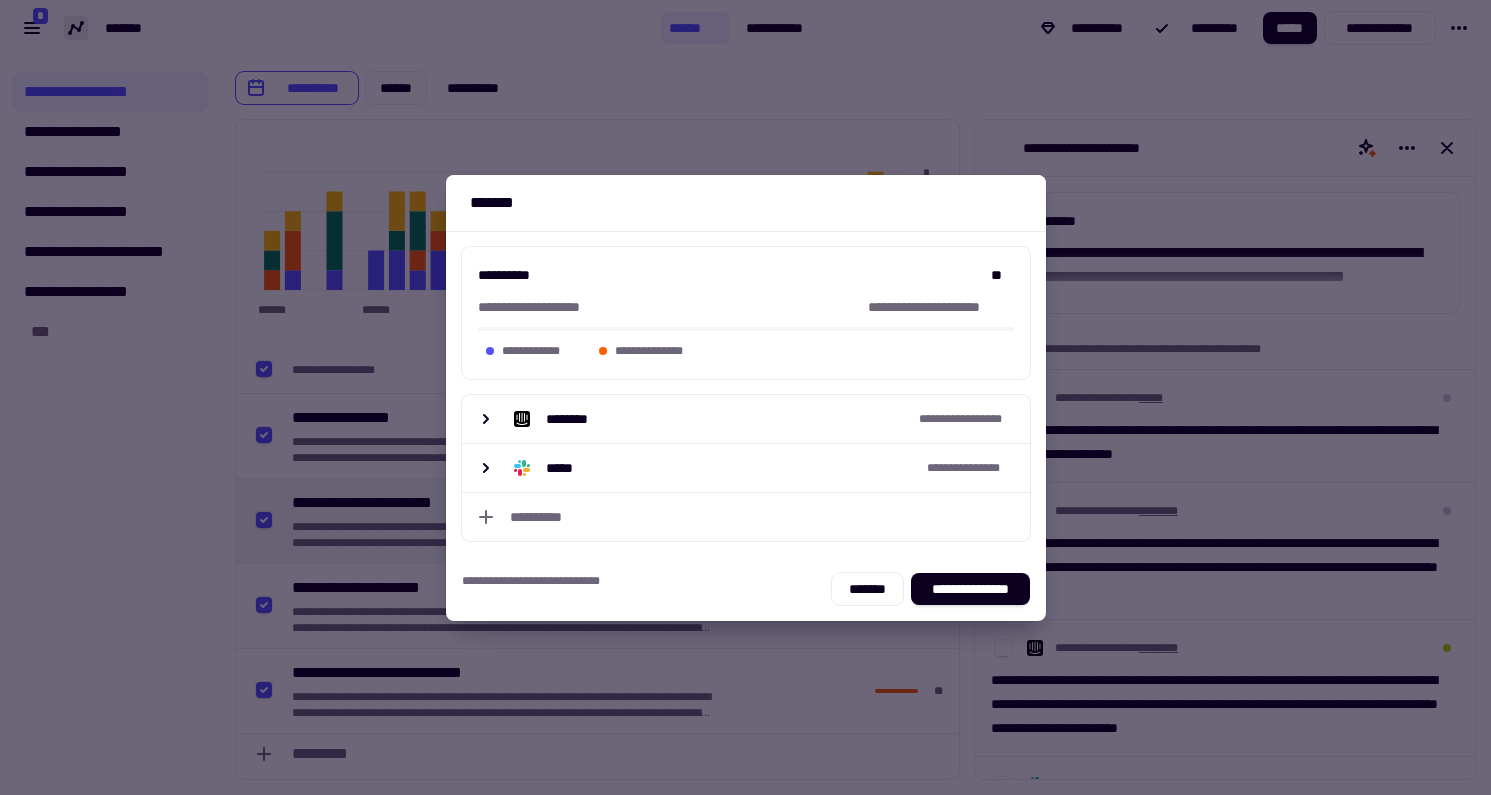click at bounding box center (745, 397) 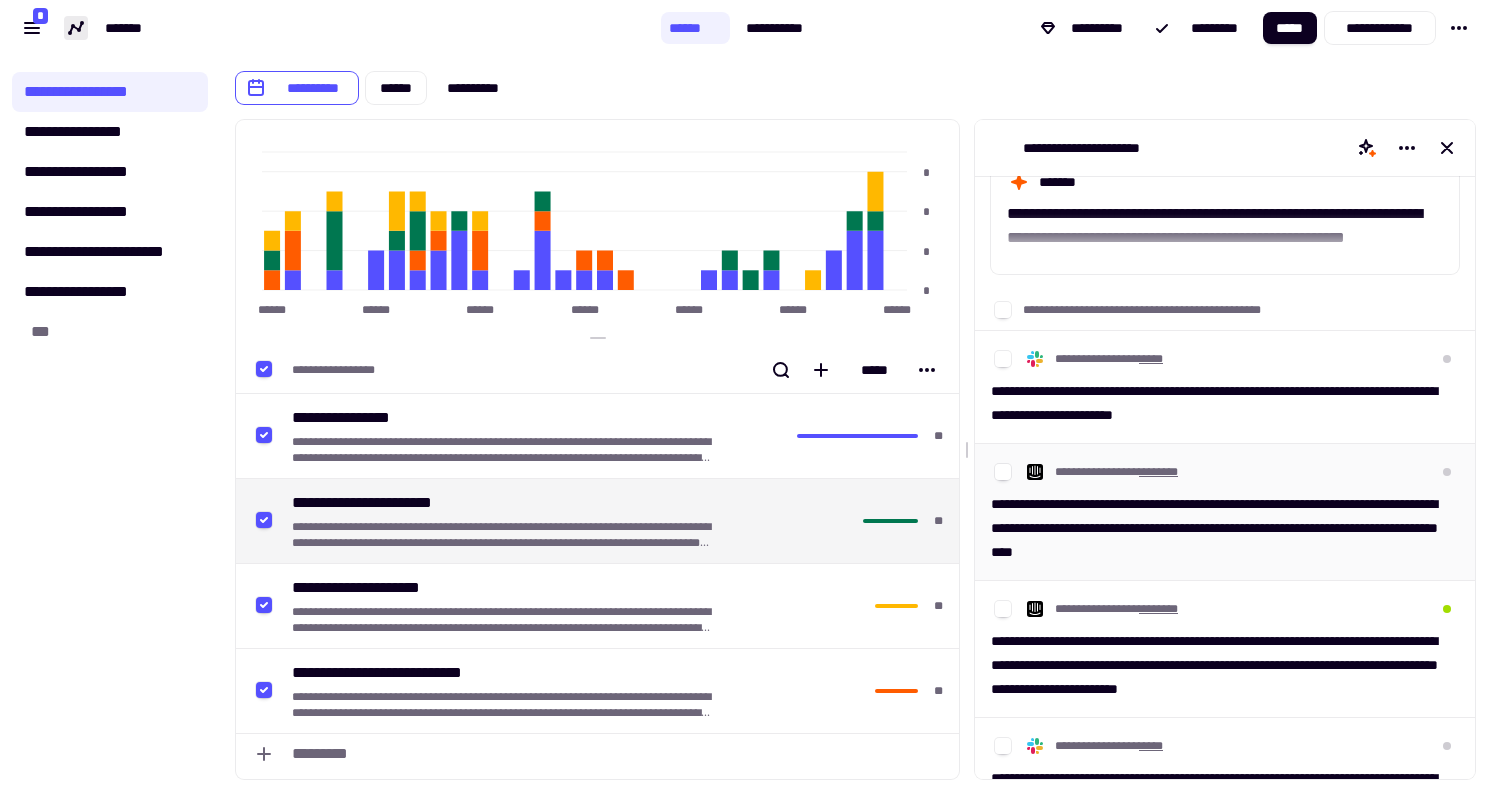 scroll, scrollTop: 43, scrollLeft: 0, axis: vertical 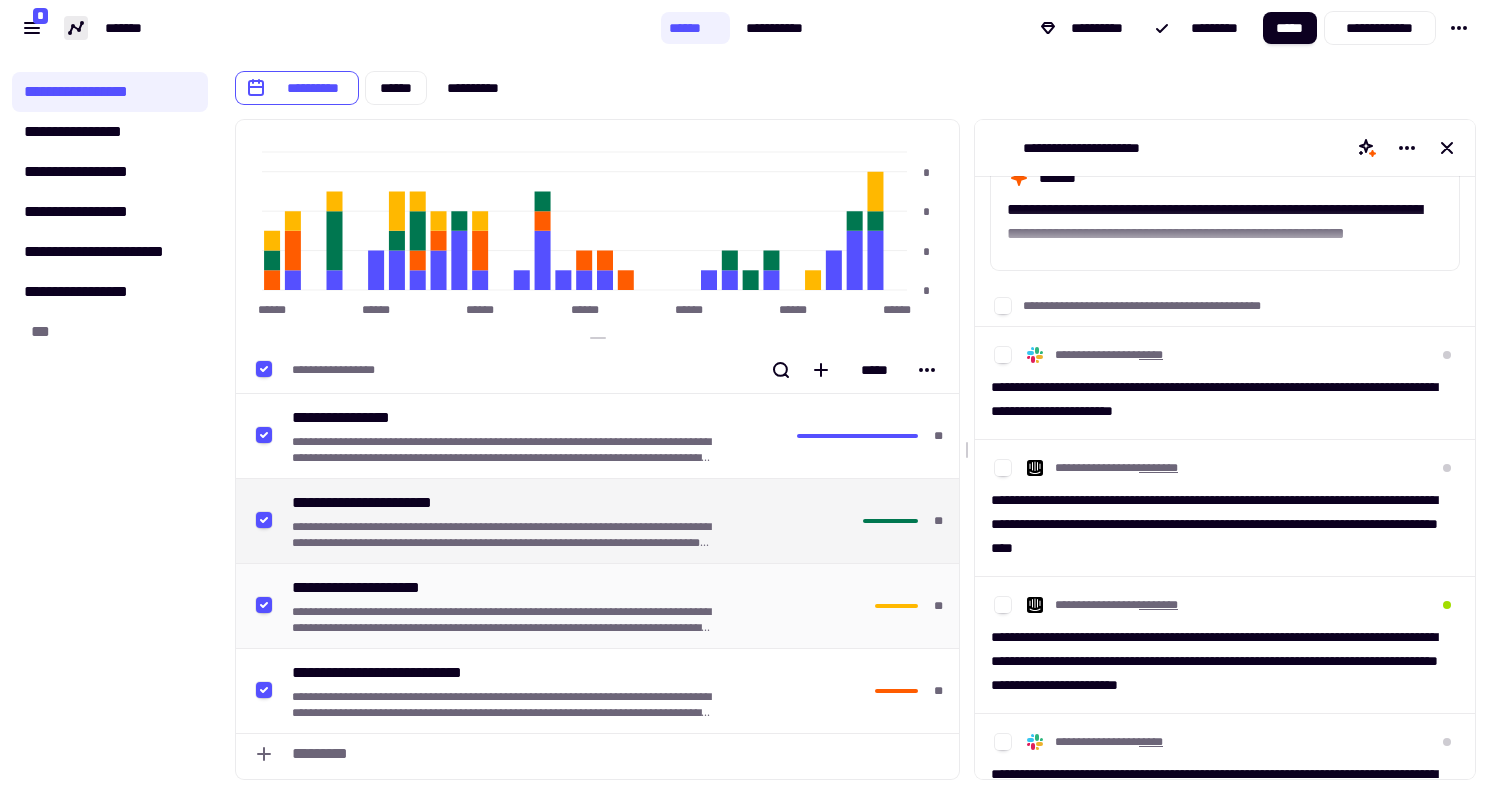 click at bounding box center (826, 606) 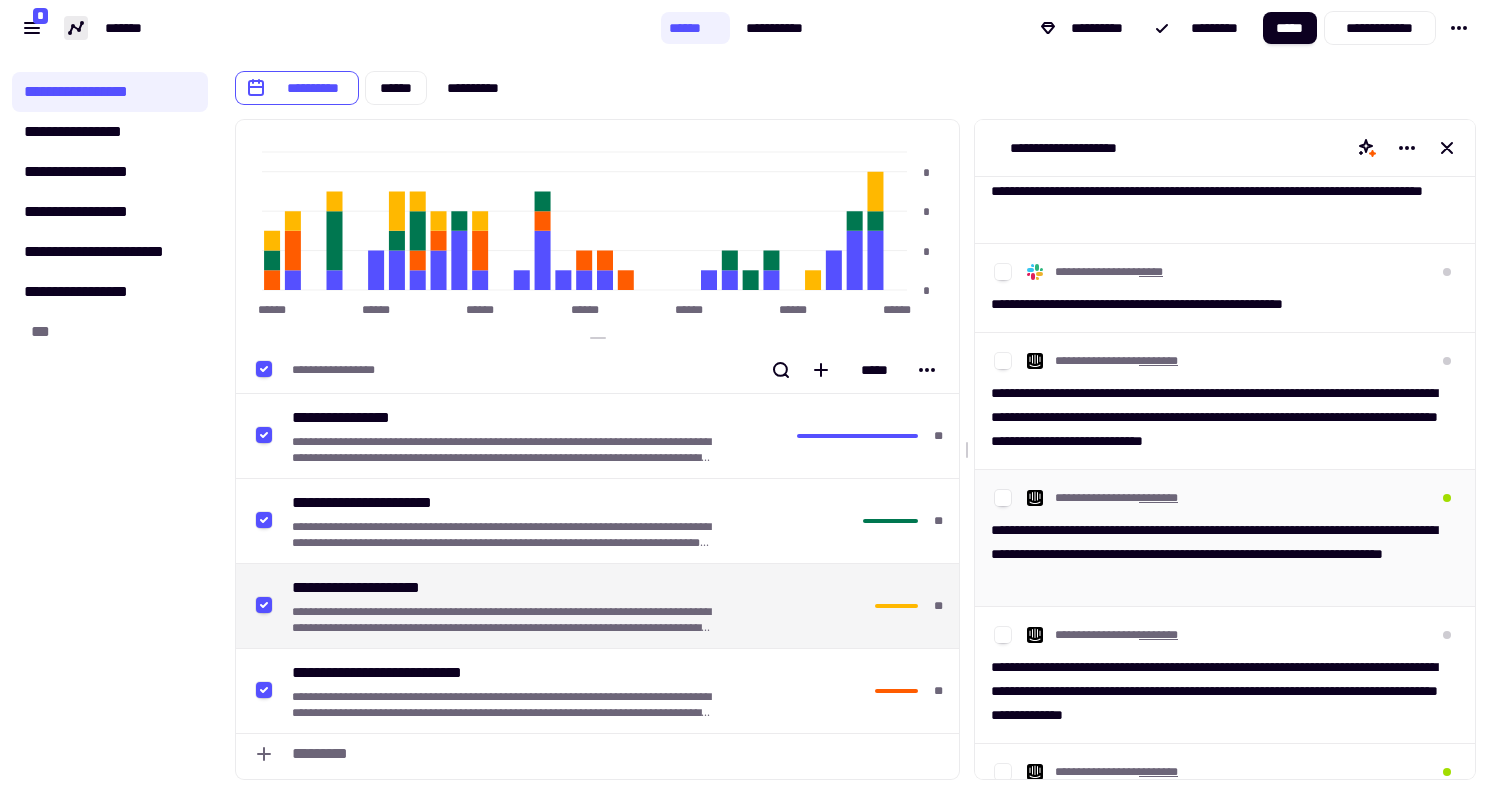 scroll, scrollTop: 765, scrollLeft: 0, axis: vertical 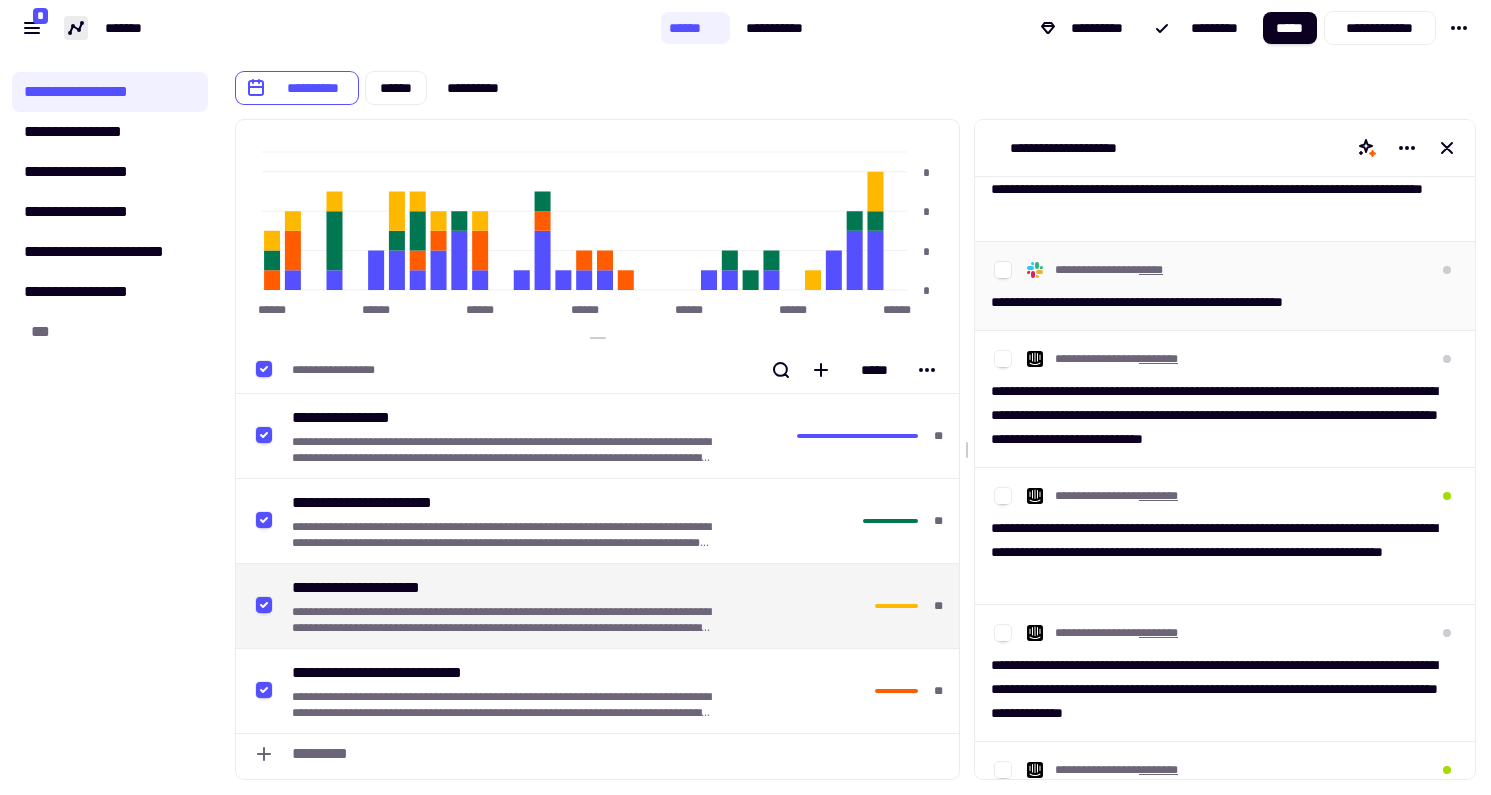 click on "[STREET] [CITY]" at bounding box center [1225, 270] 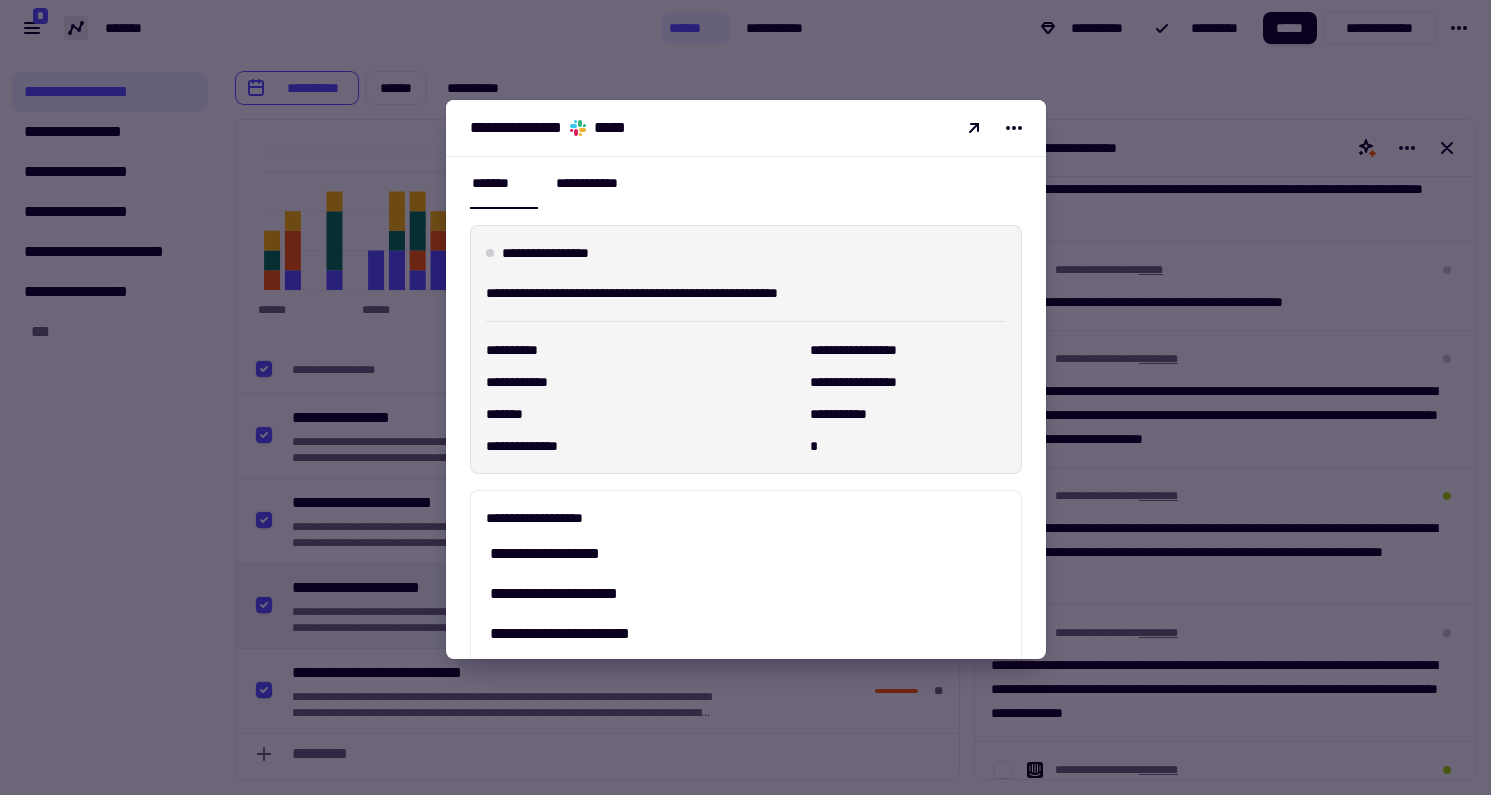 scroll, scrollTop: 0, scrollLeft: 0, axis: both 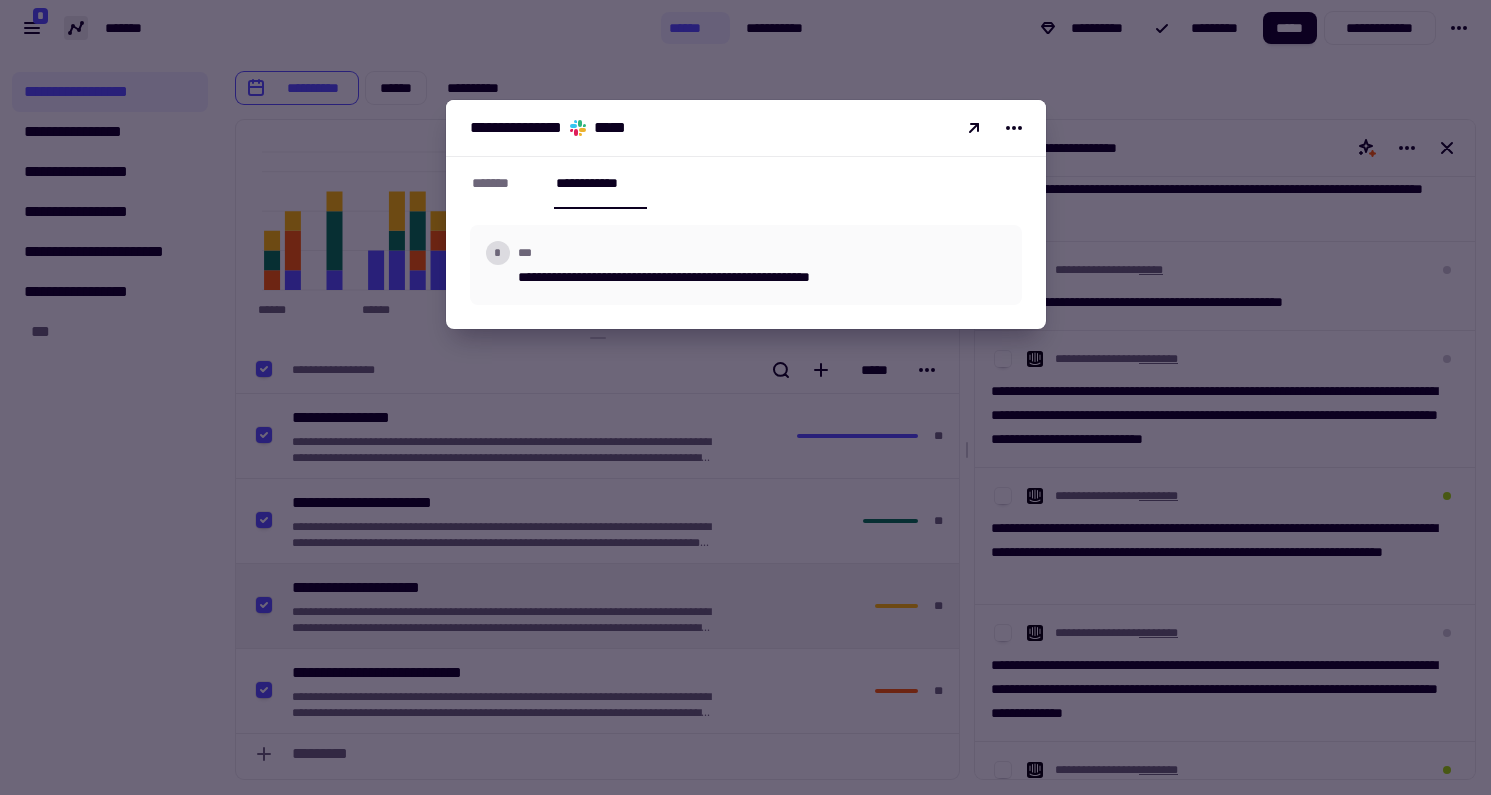 click at bounding box center (745, 397) 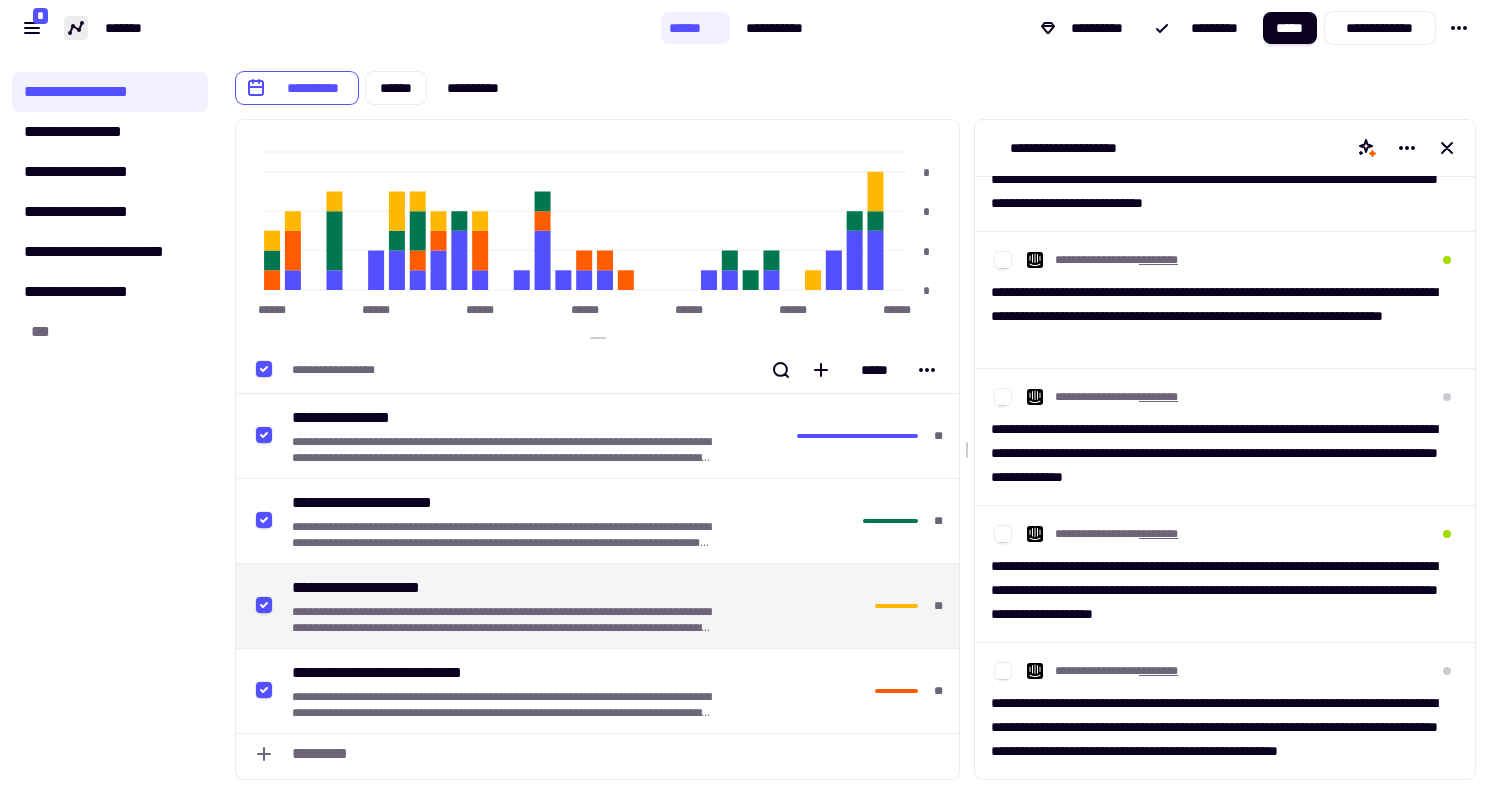 scroll, scrollTop: 1001, scrollLeft: 0, axis: vertical 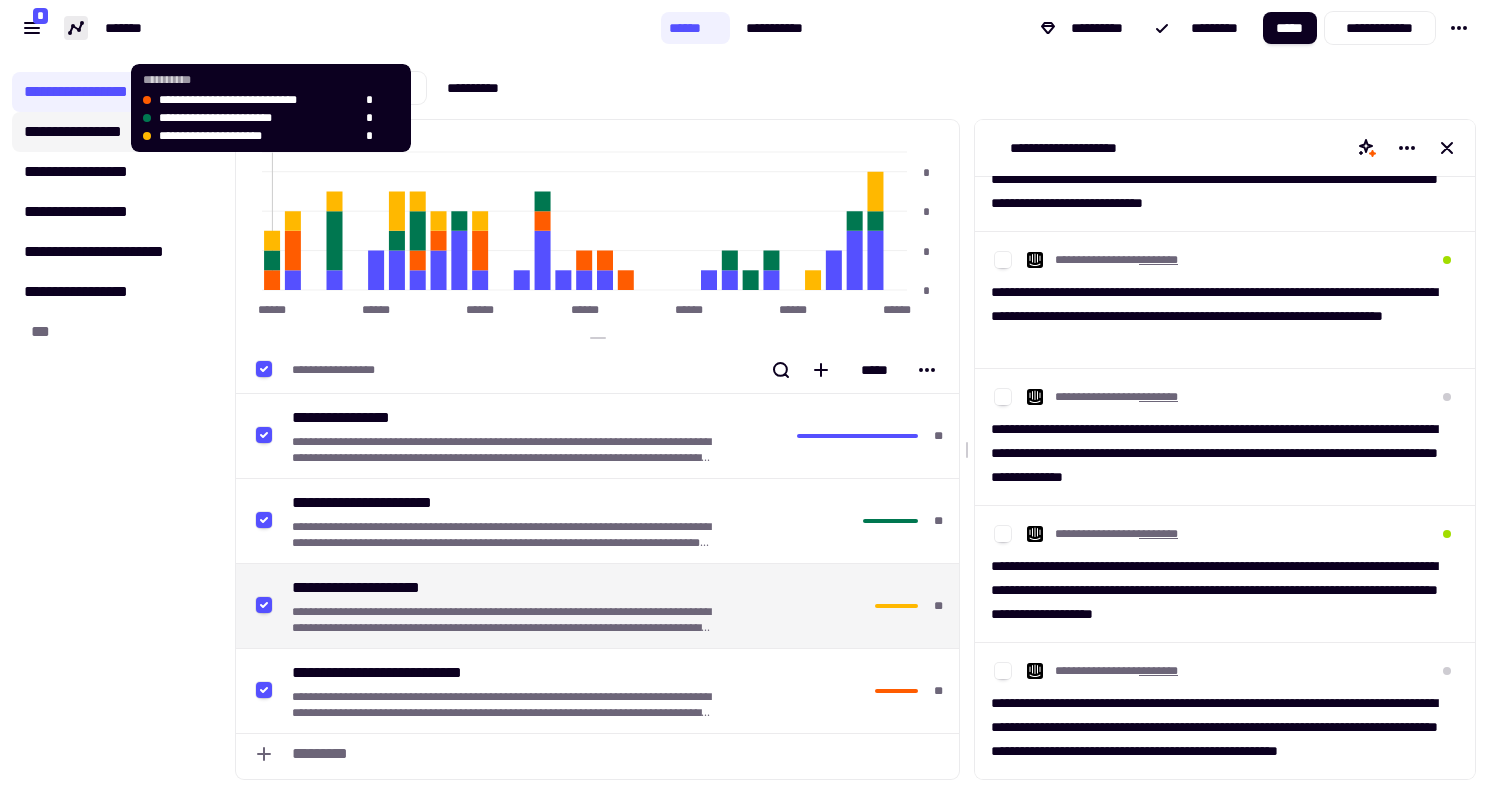 click on "**********" 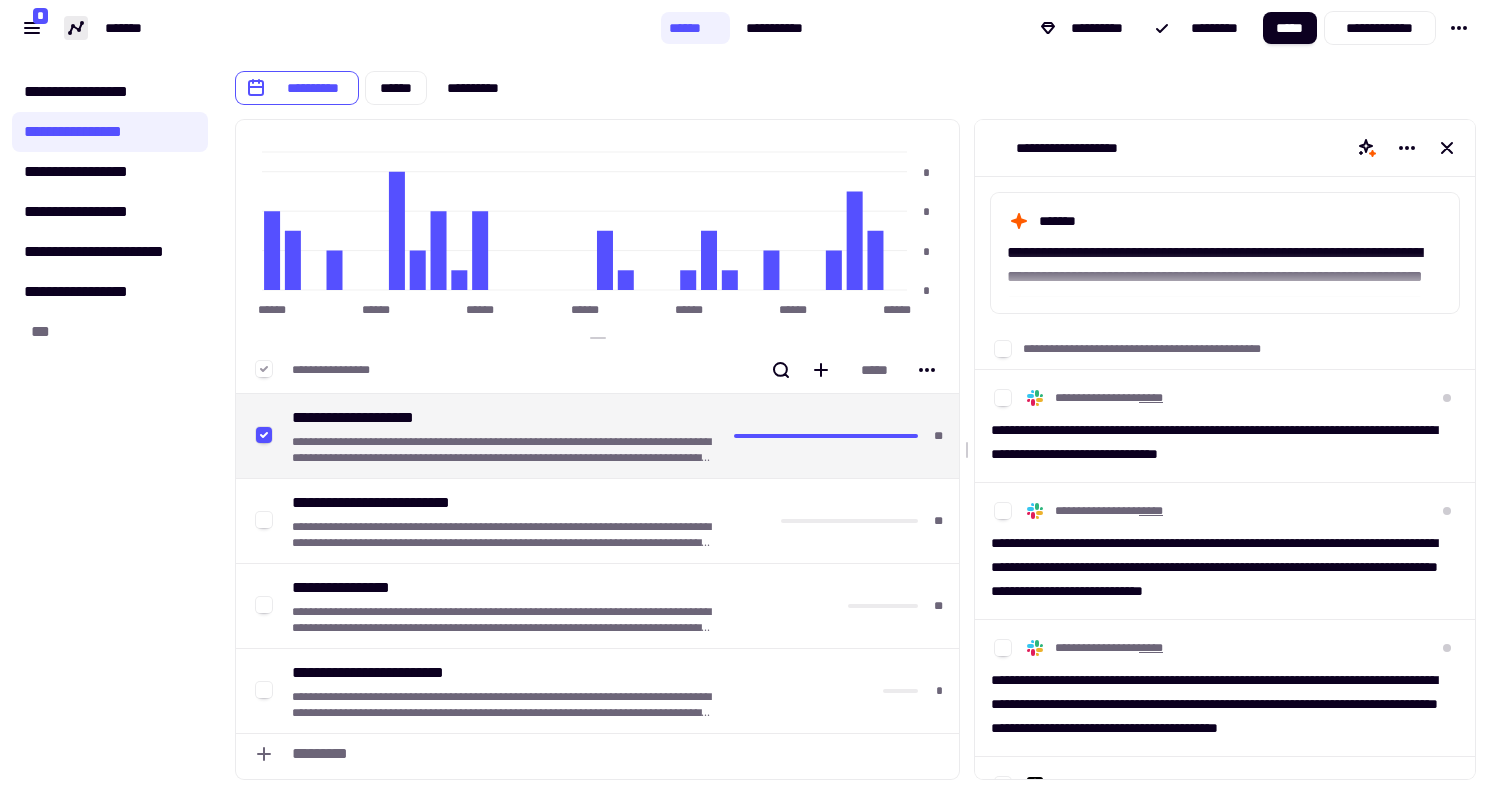 click at bounding box center (260, 370) 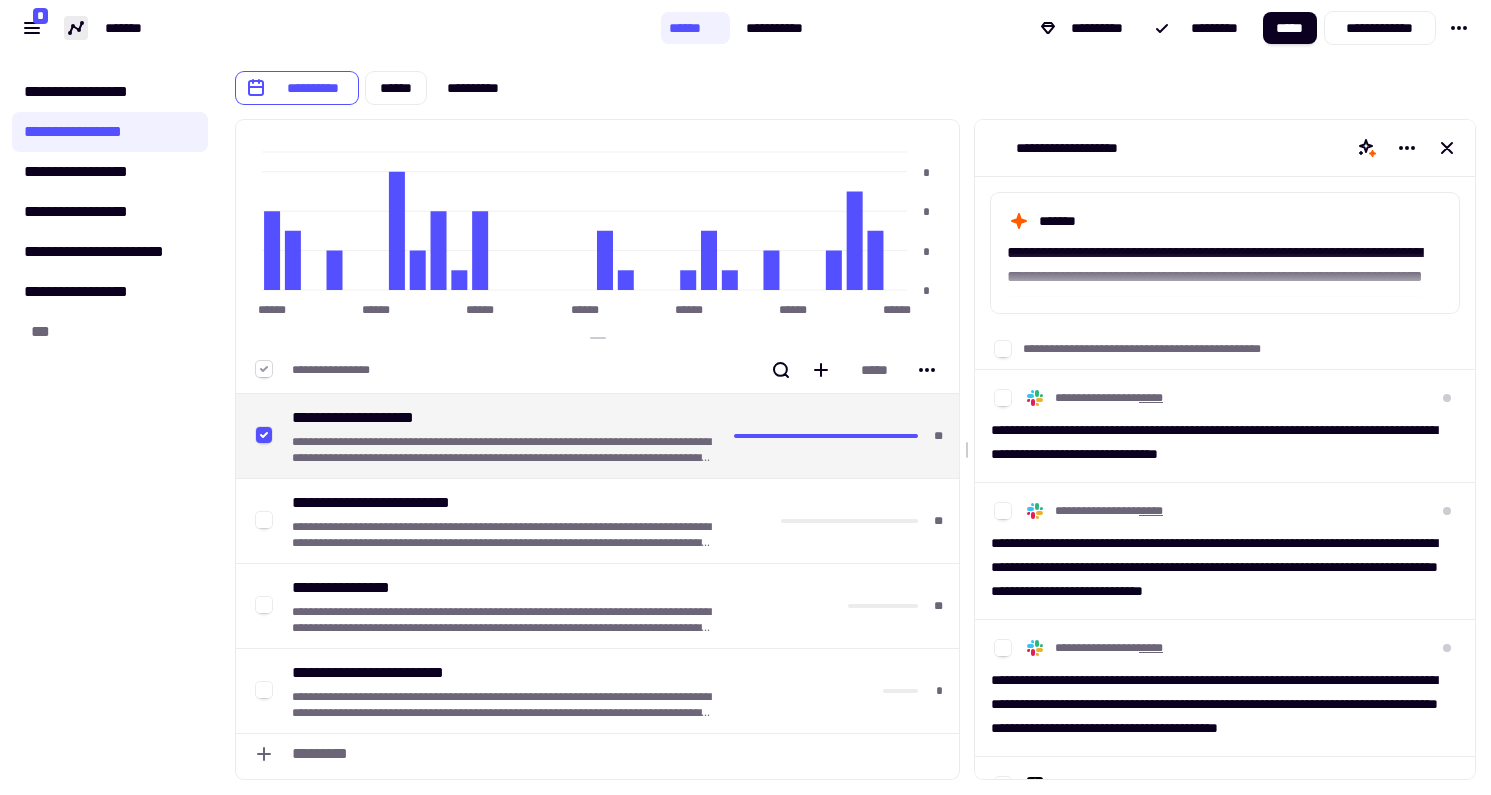 click 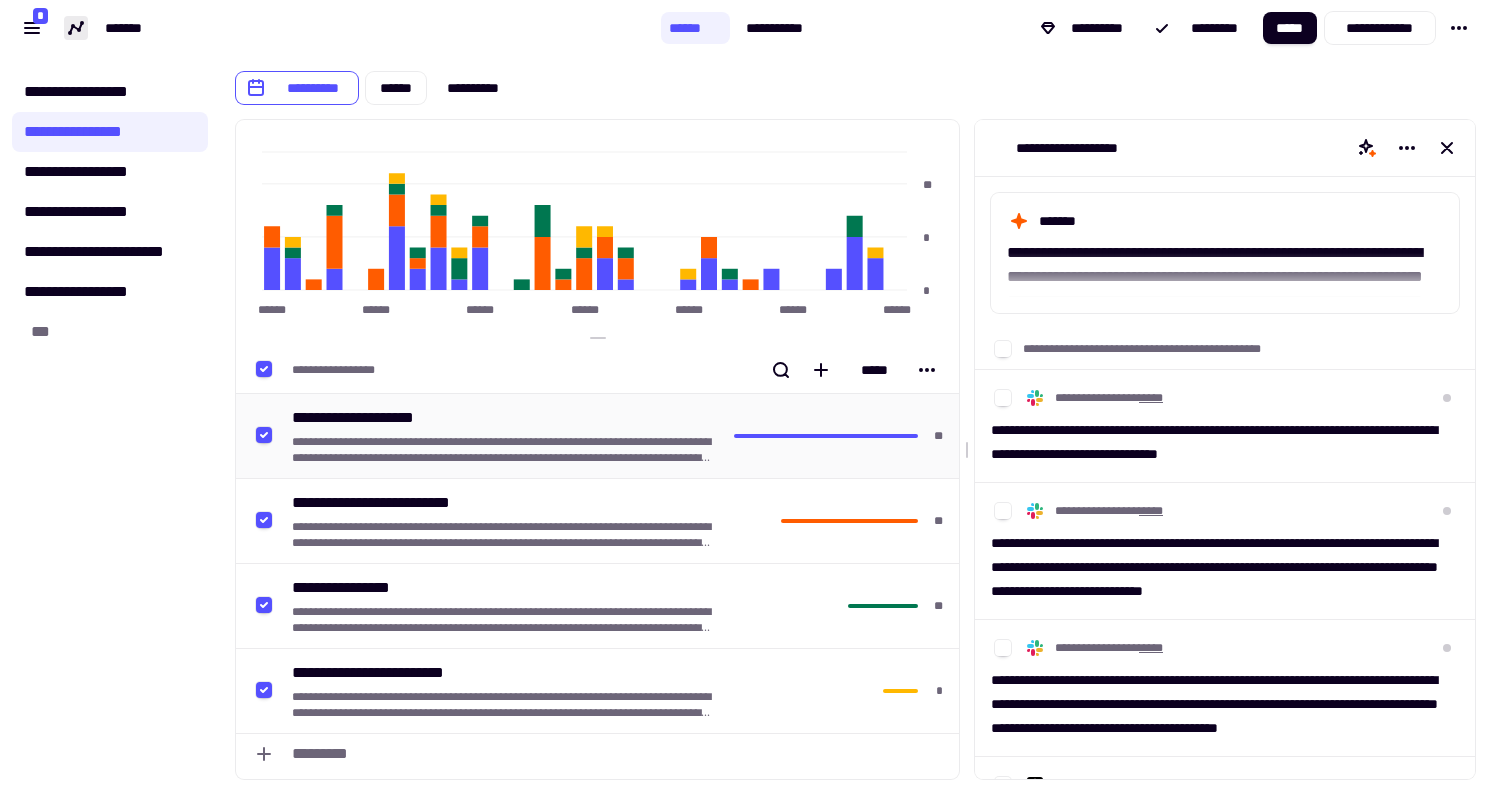 click on "[ADDRESS]
[PHONE]
[EMAIL]
[CREDIT_CARD]
[SSN]
[PASSPORT]
[DRIVER_LICENSE]" at bounding box center [502, 450] 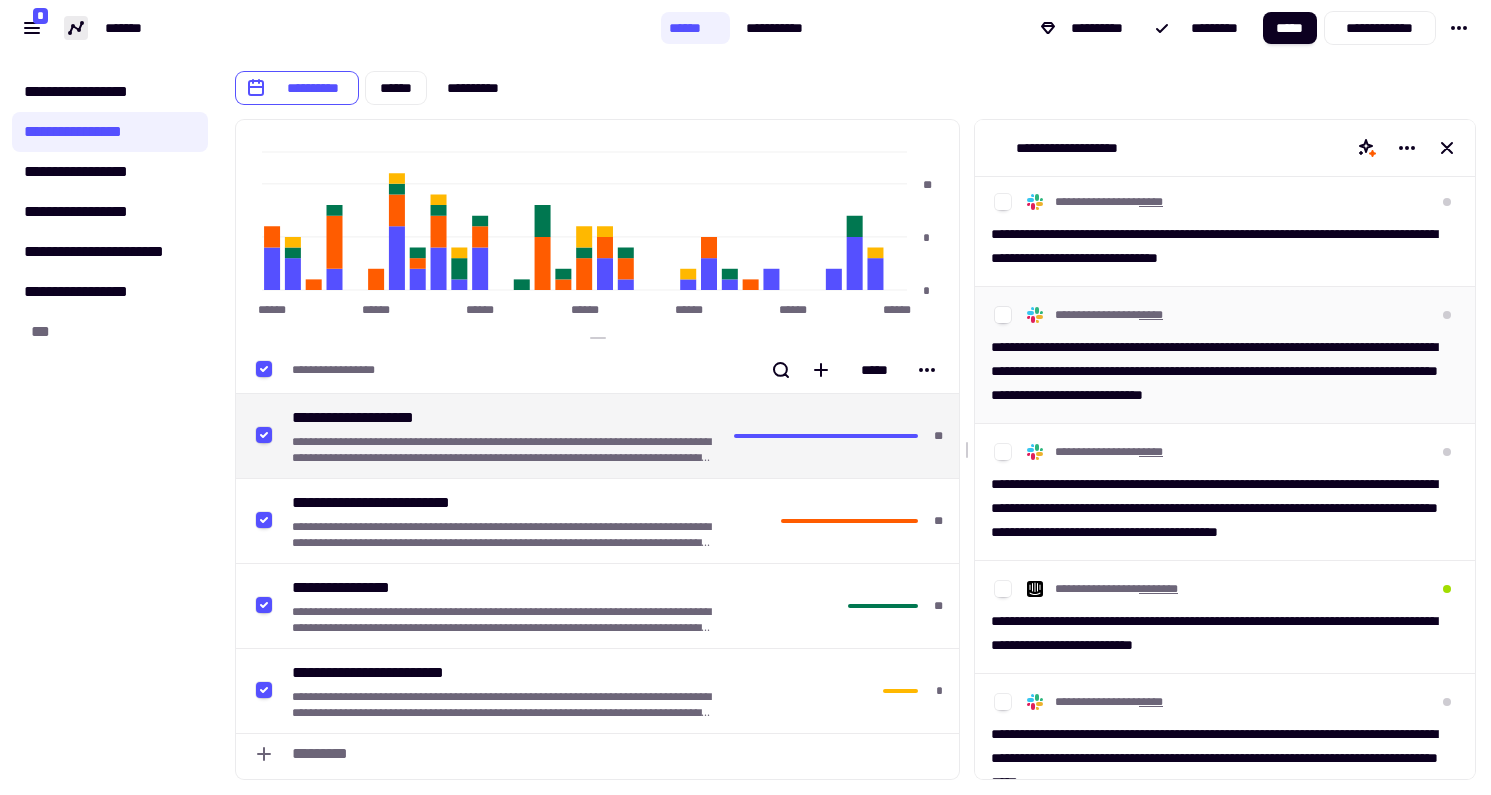 scroll, scrollTop: 221, scrollLeft: 0, axis: vertical 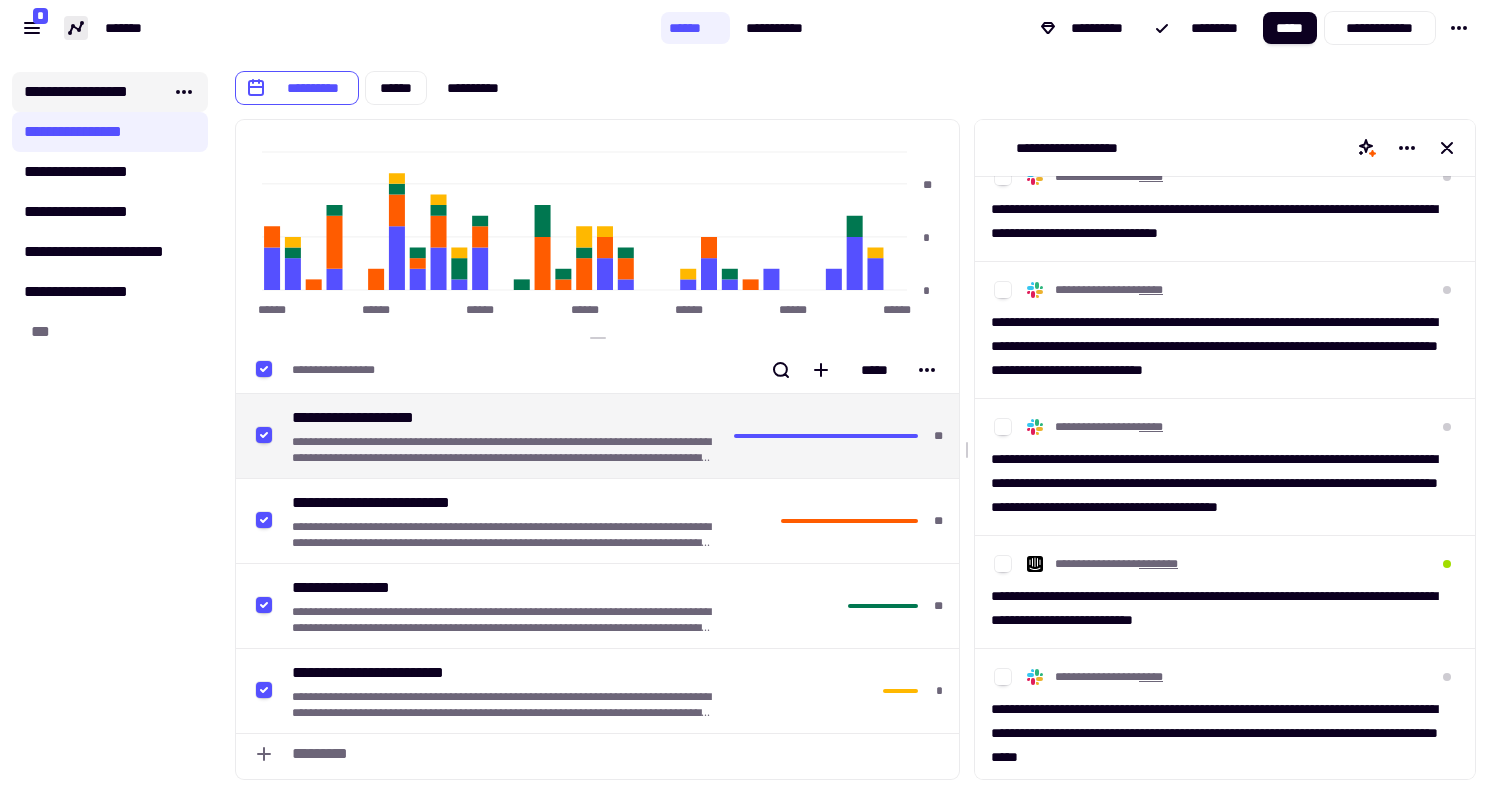 click on "**********" 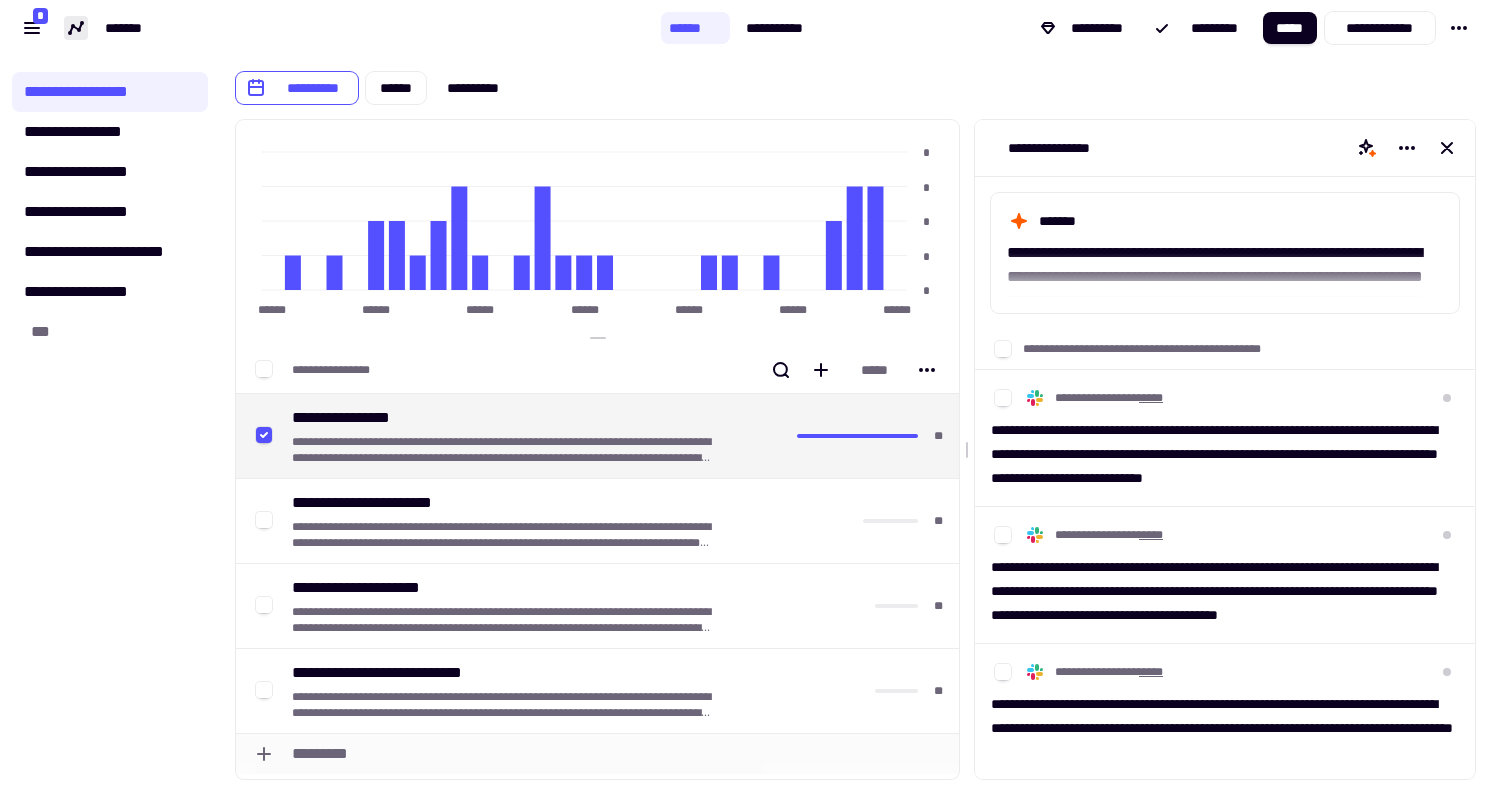 click on "*********" at bounding box center [621, 754] 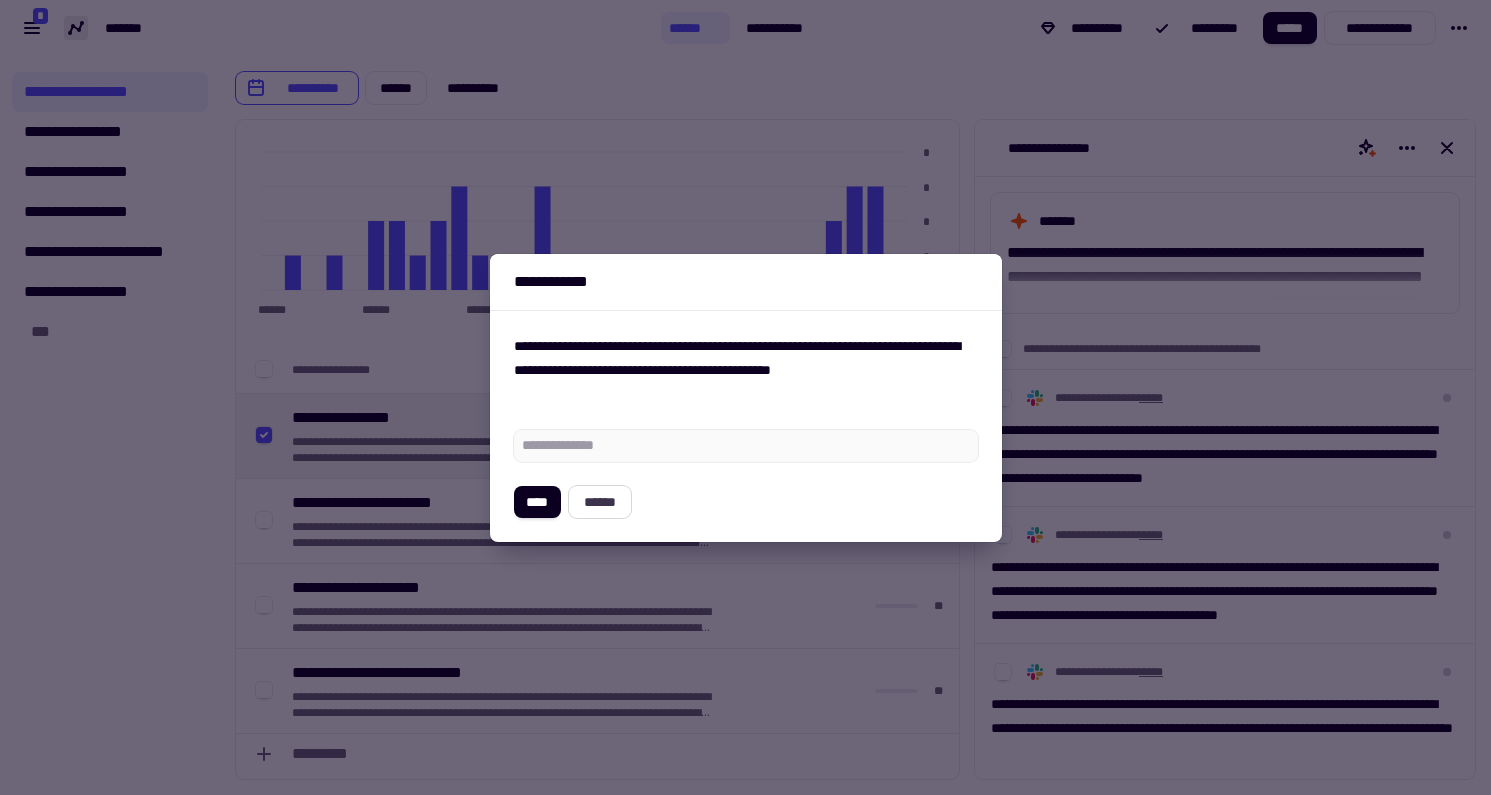 click on "******" 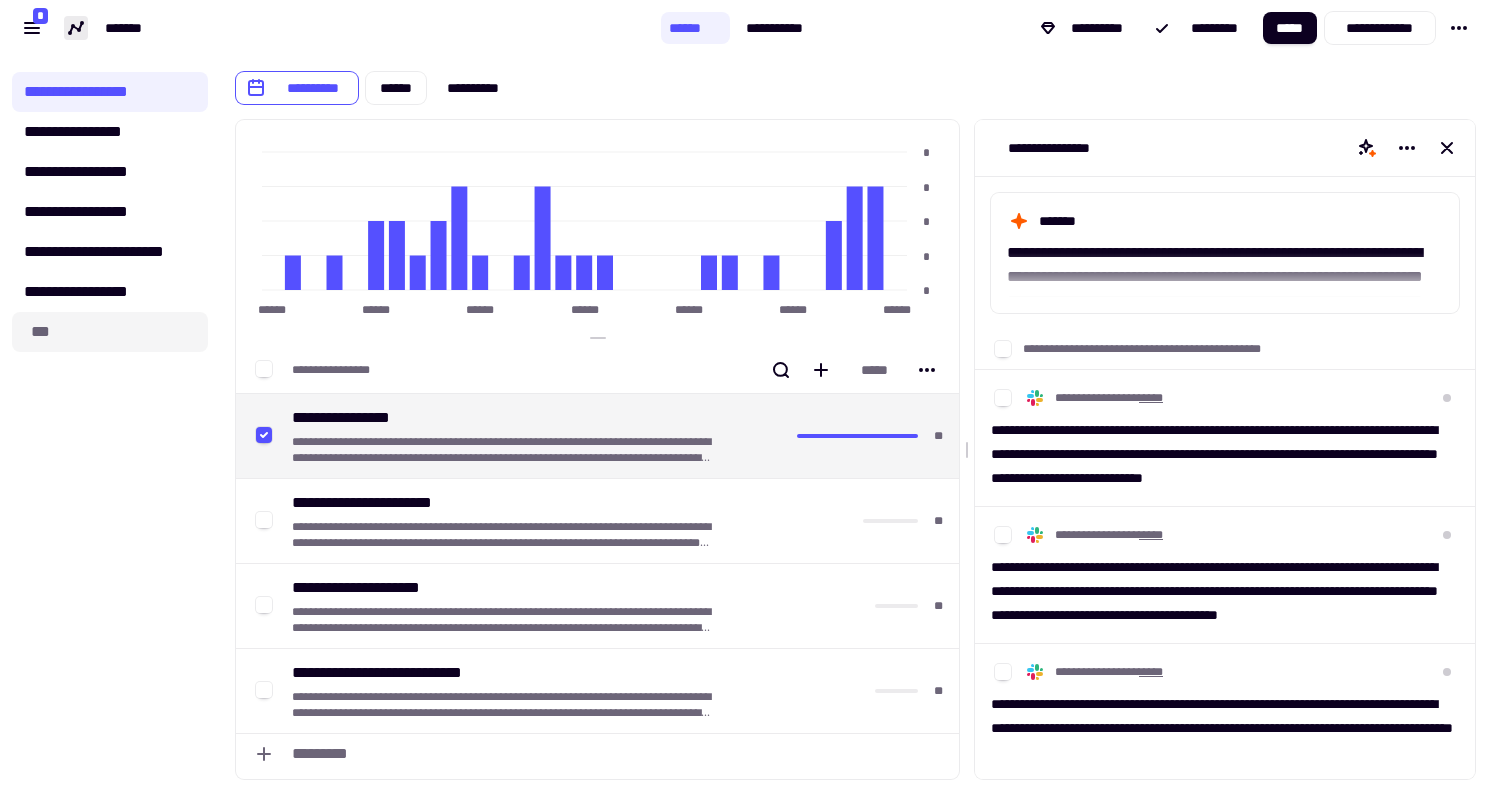 click on "***" 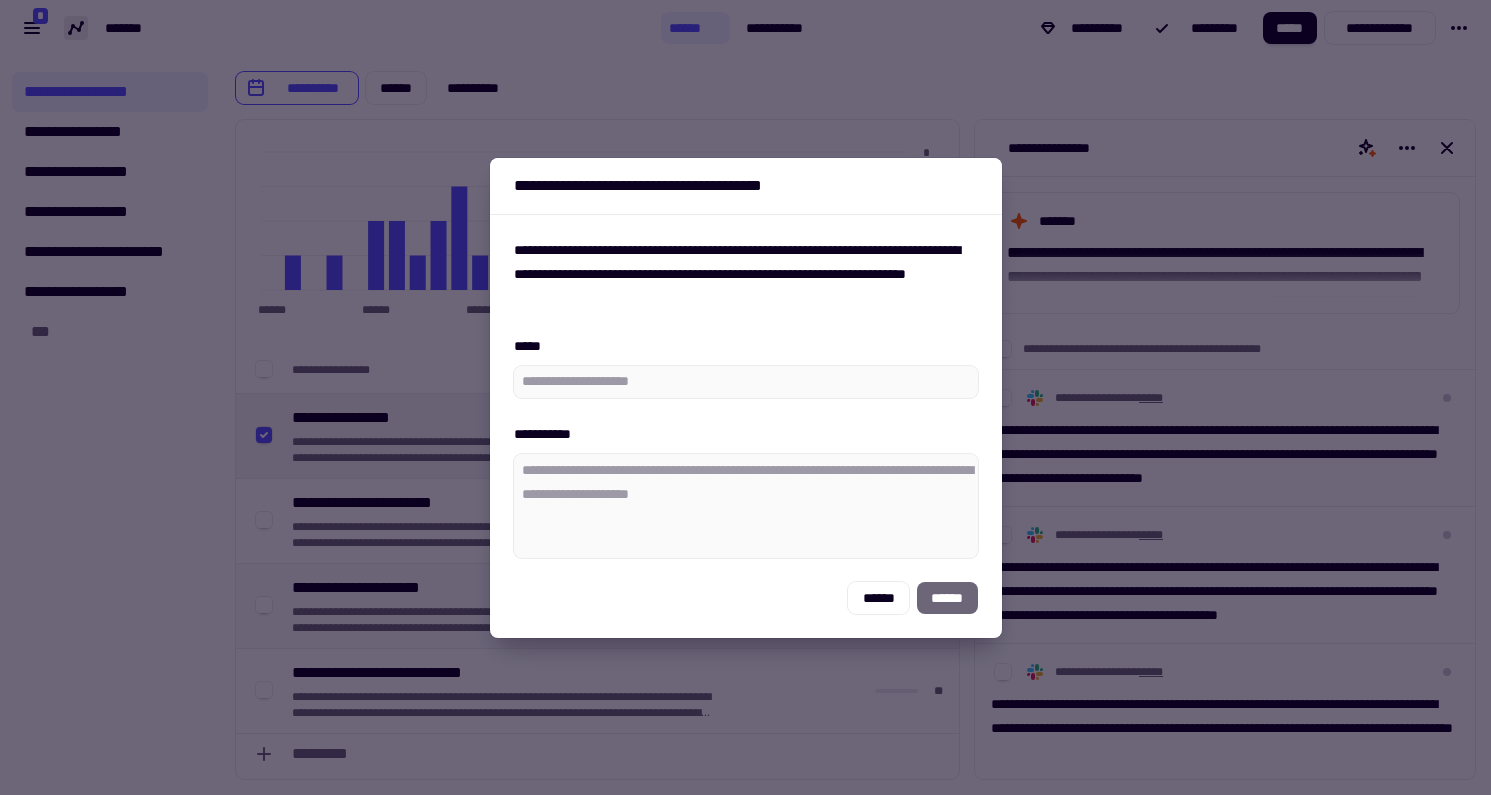 click on "******" 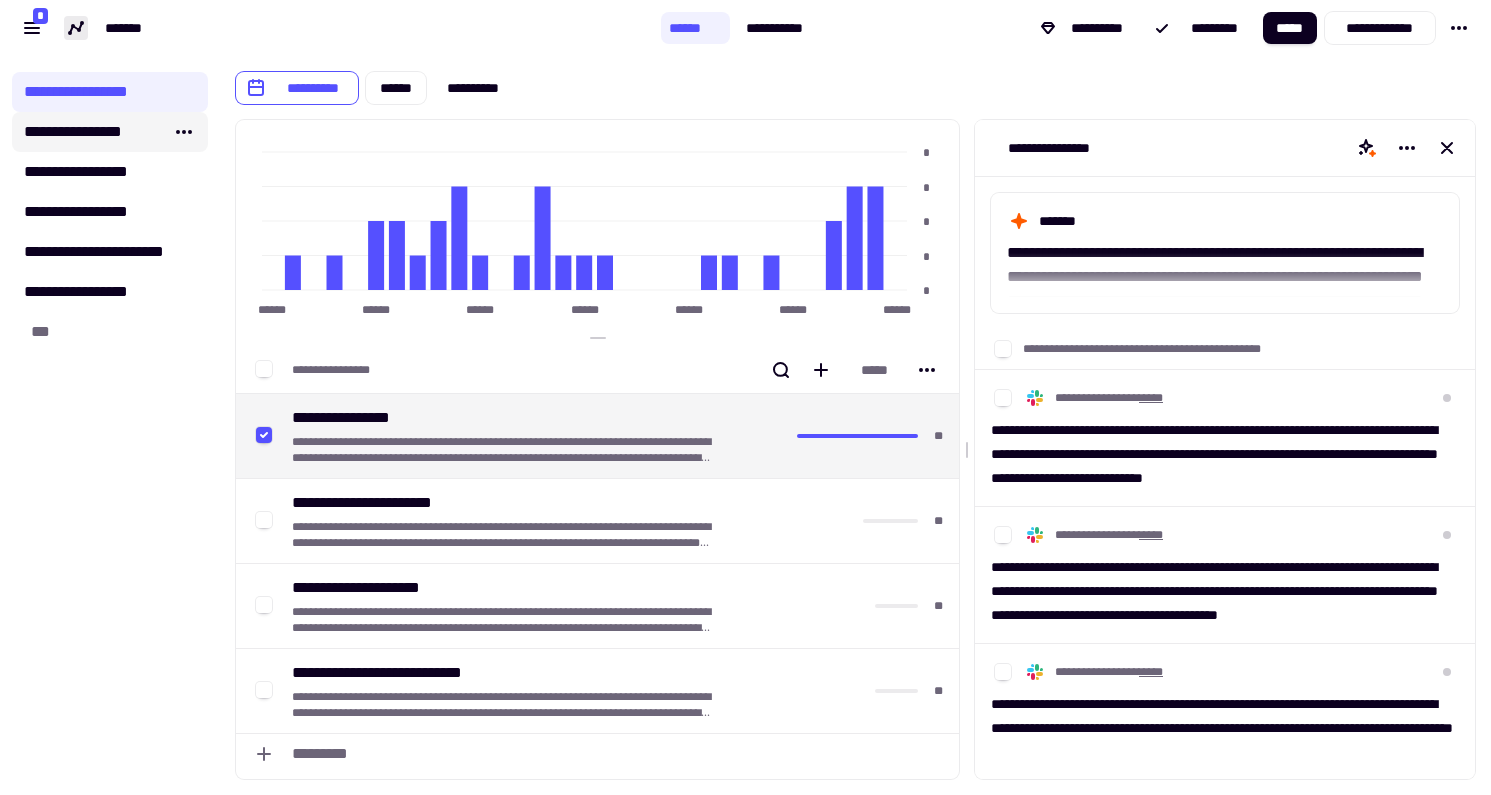 click on "**********" 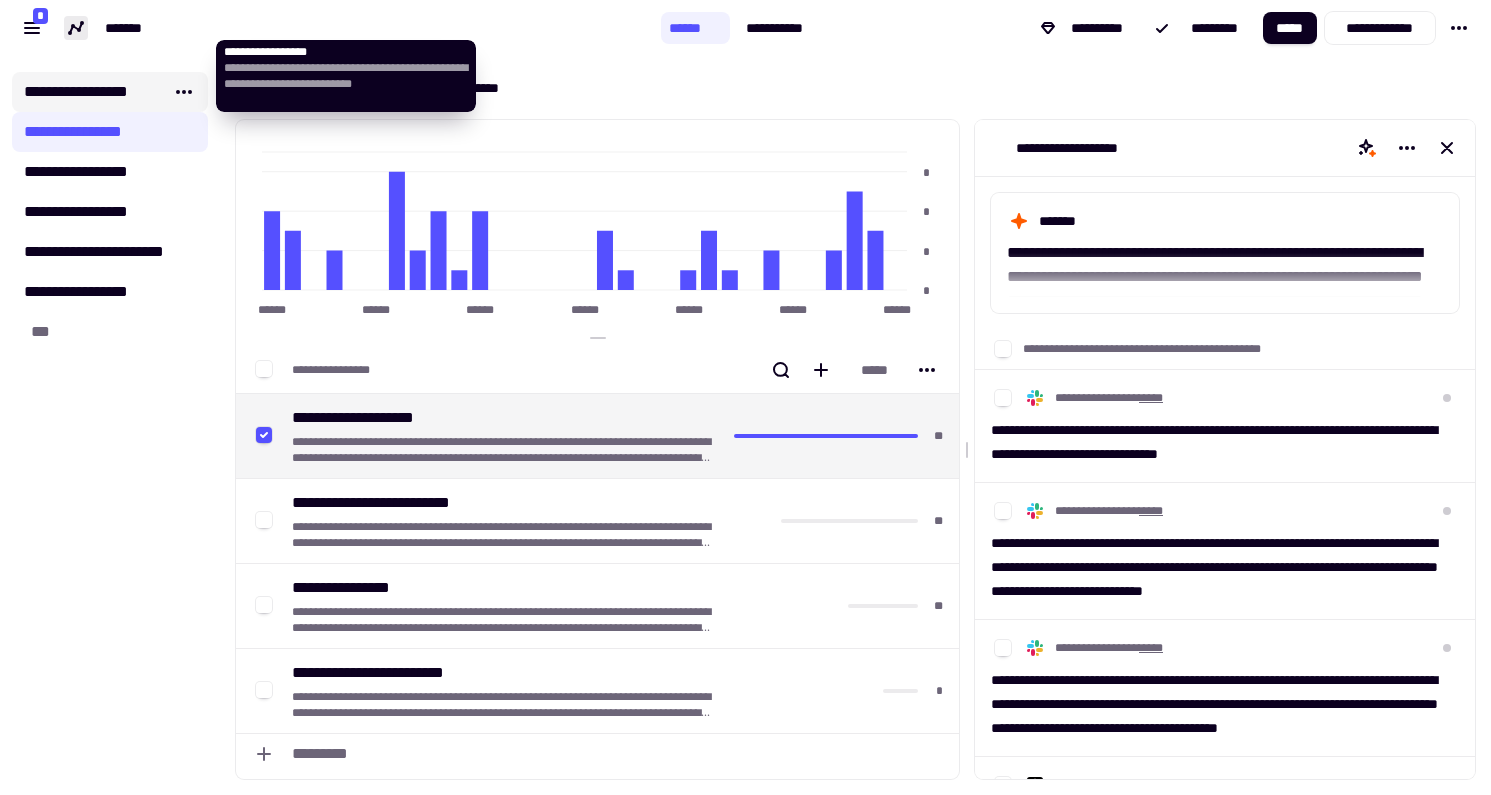 click on "**********" 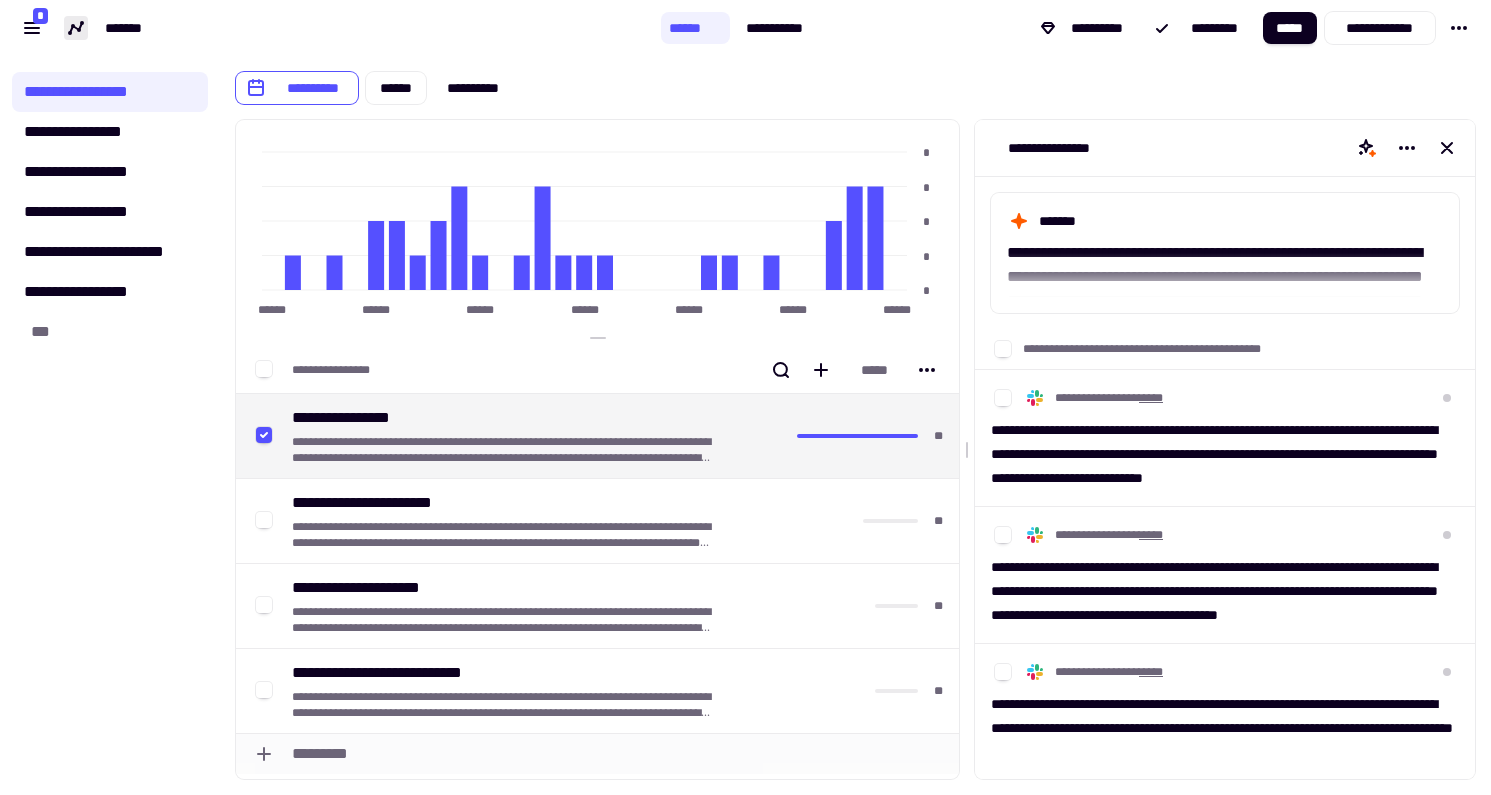 click on "*********" at bounding box center [621, 754] 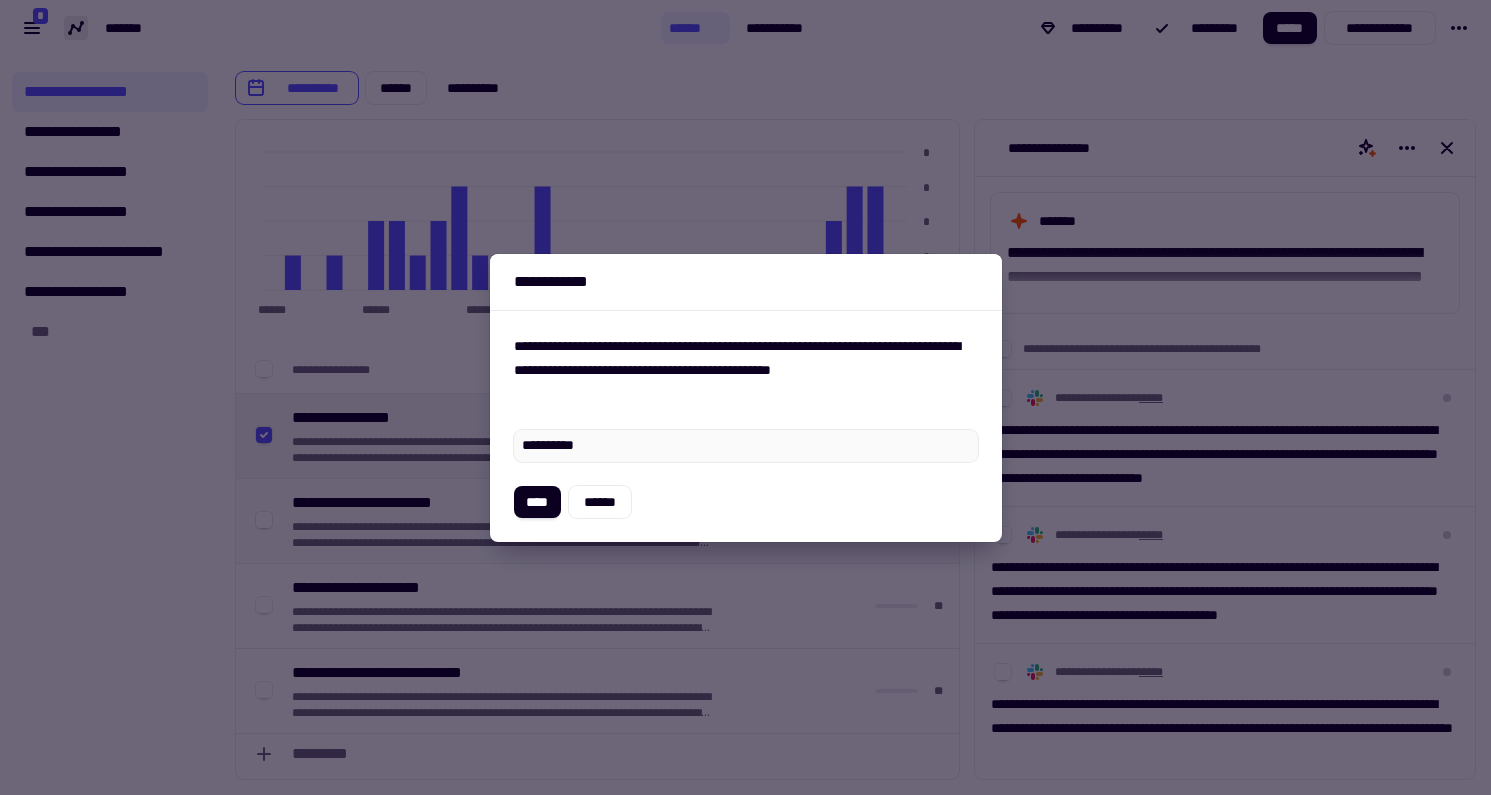 type on "**********" 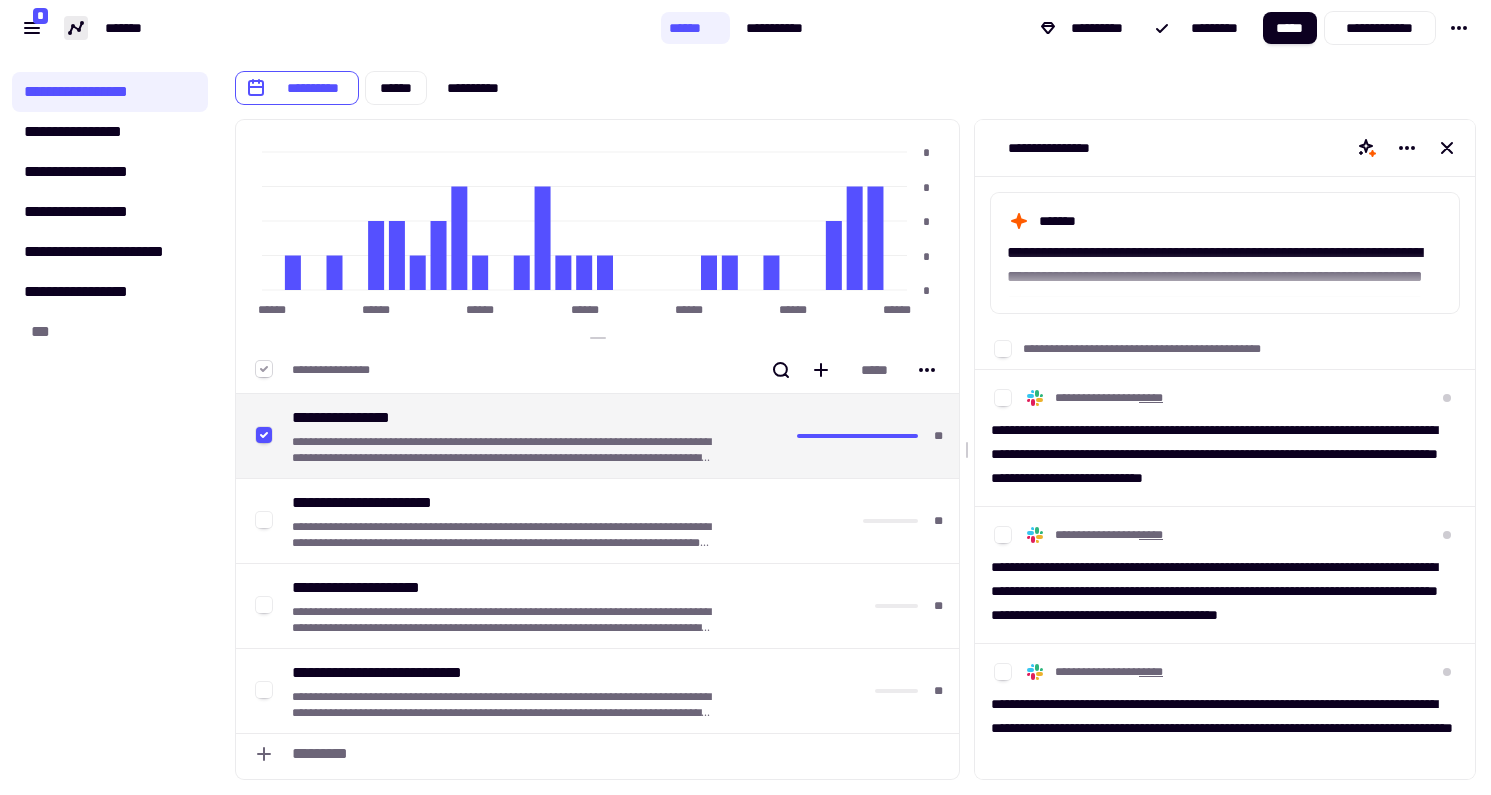 click 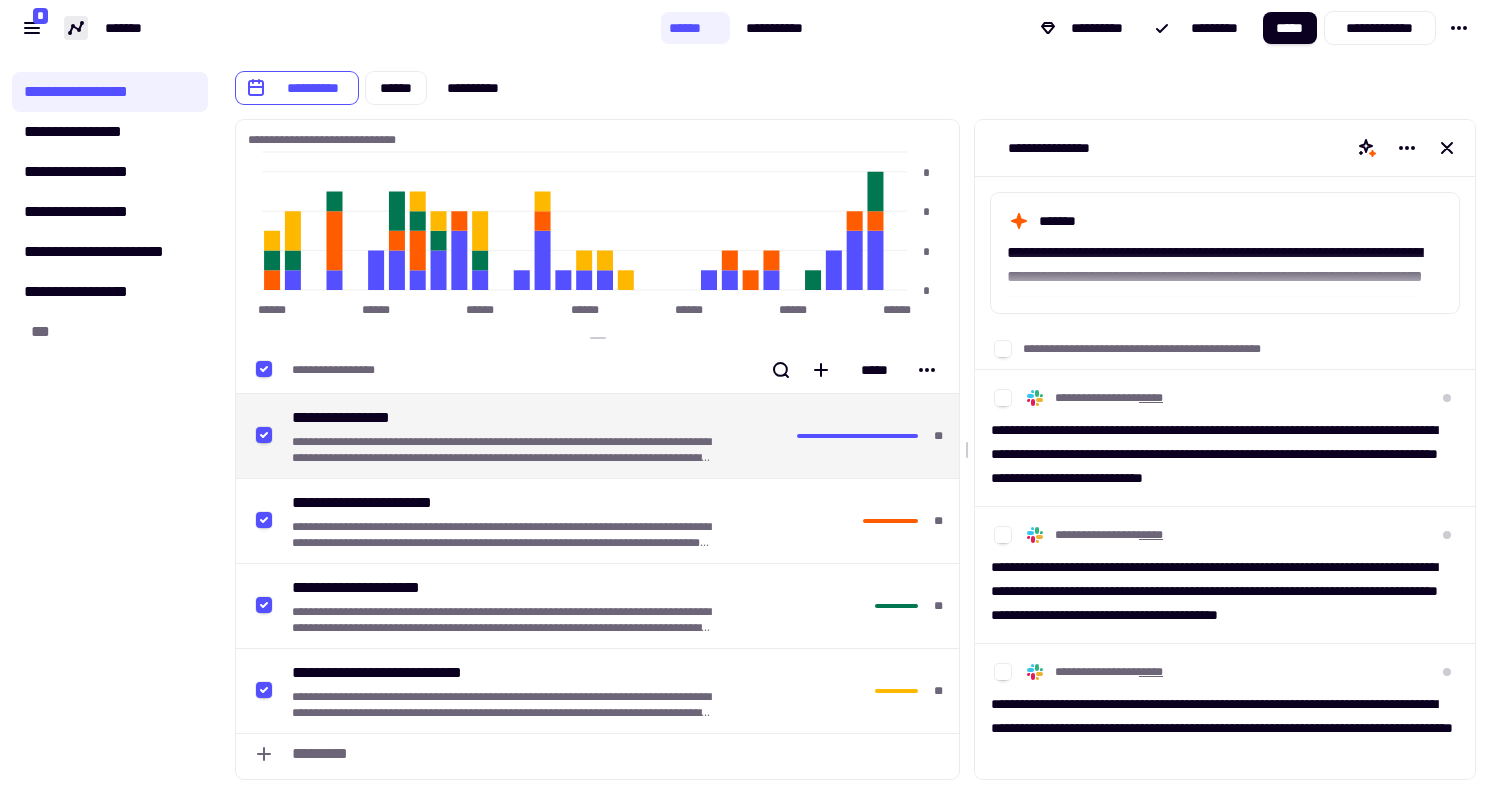 click 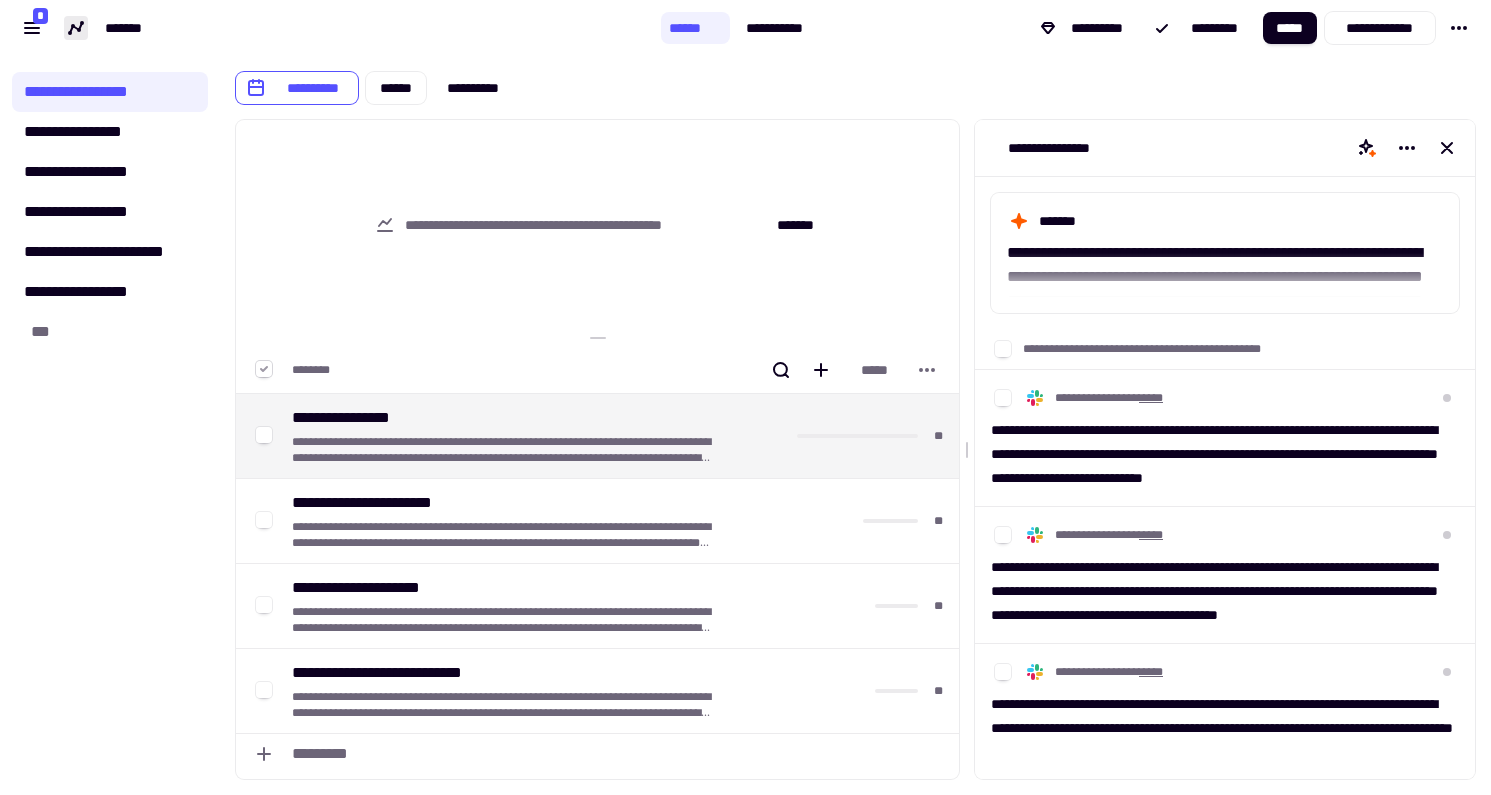 click 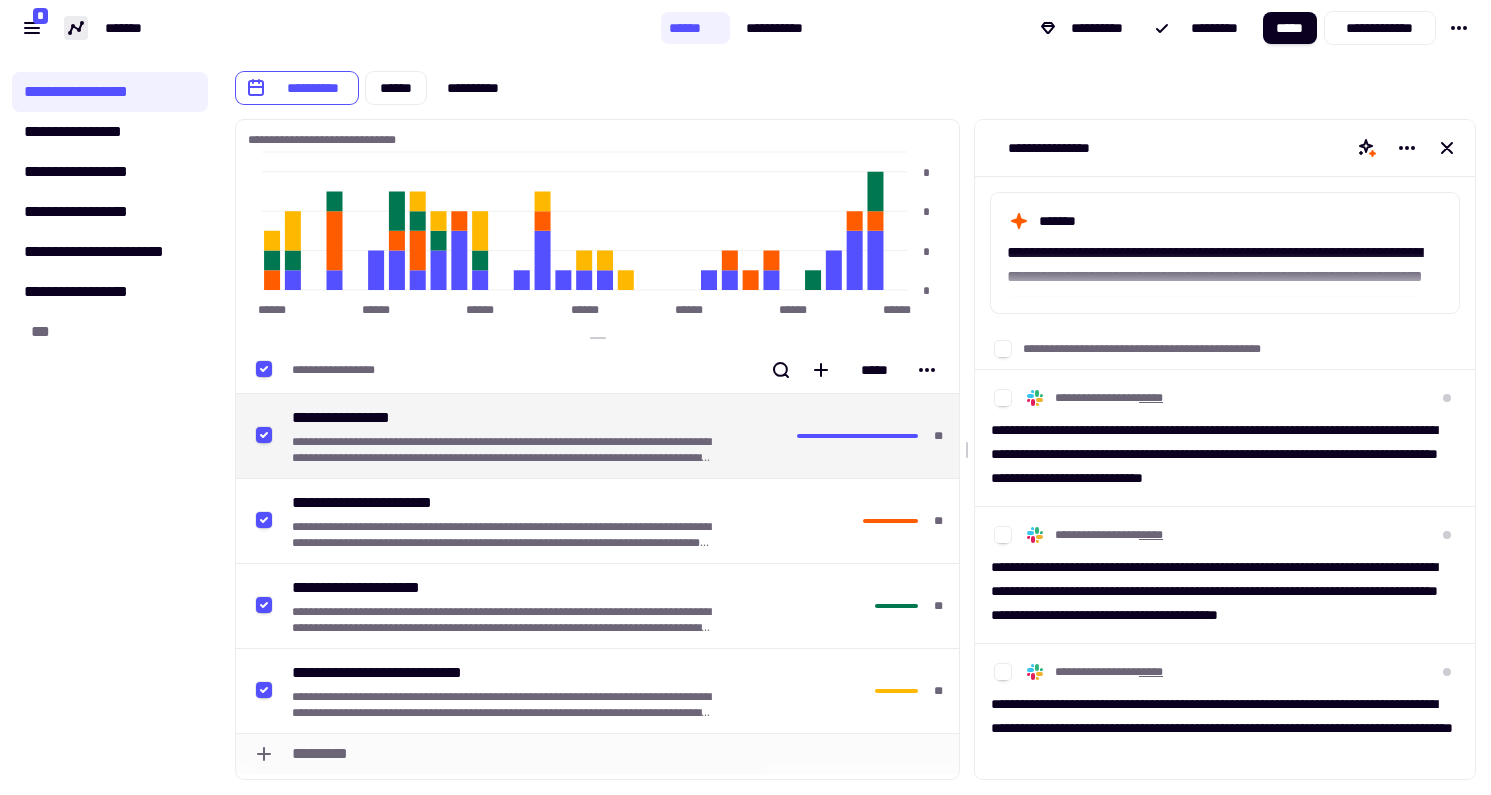 click on "*********" at bounding box center [621, 754] 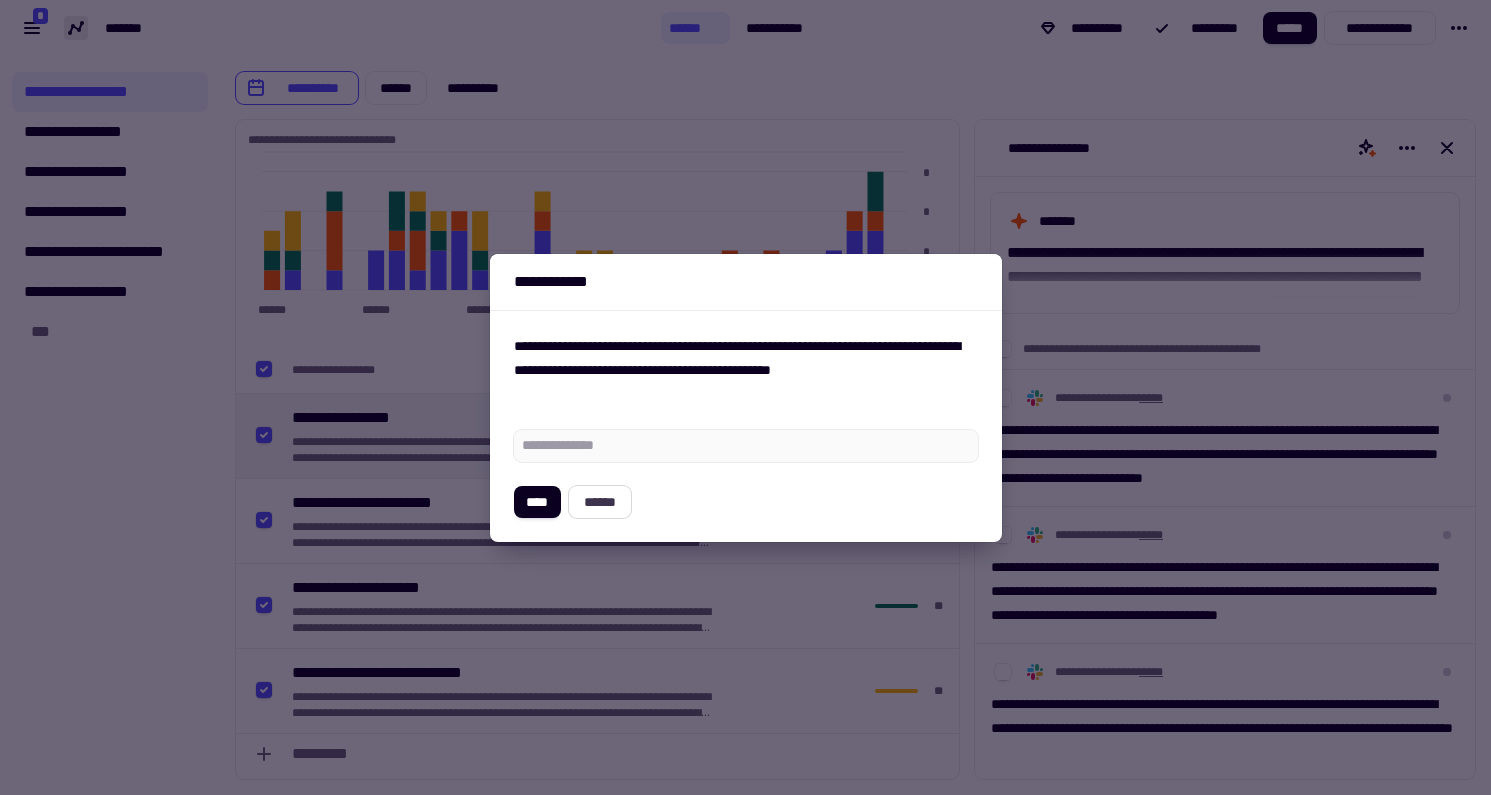 click on "******" 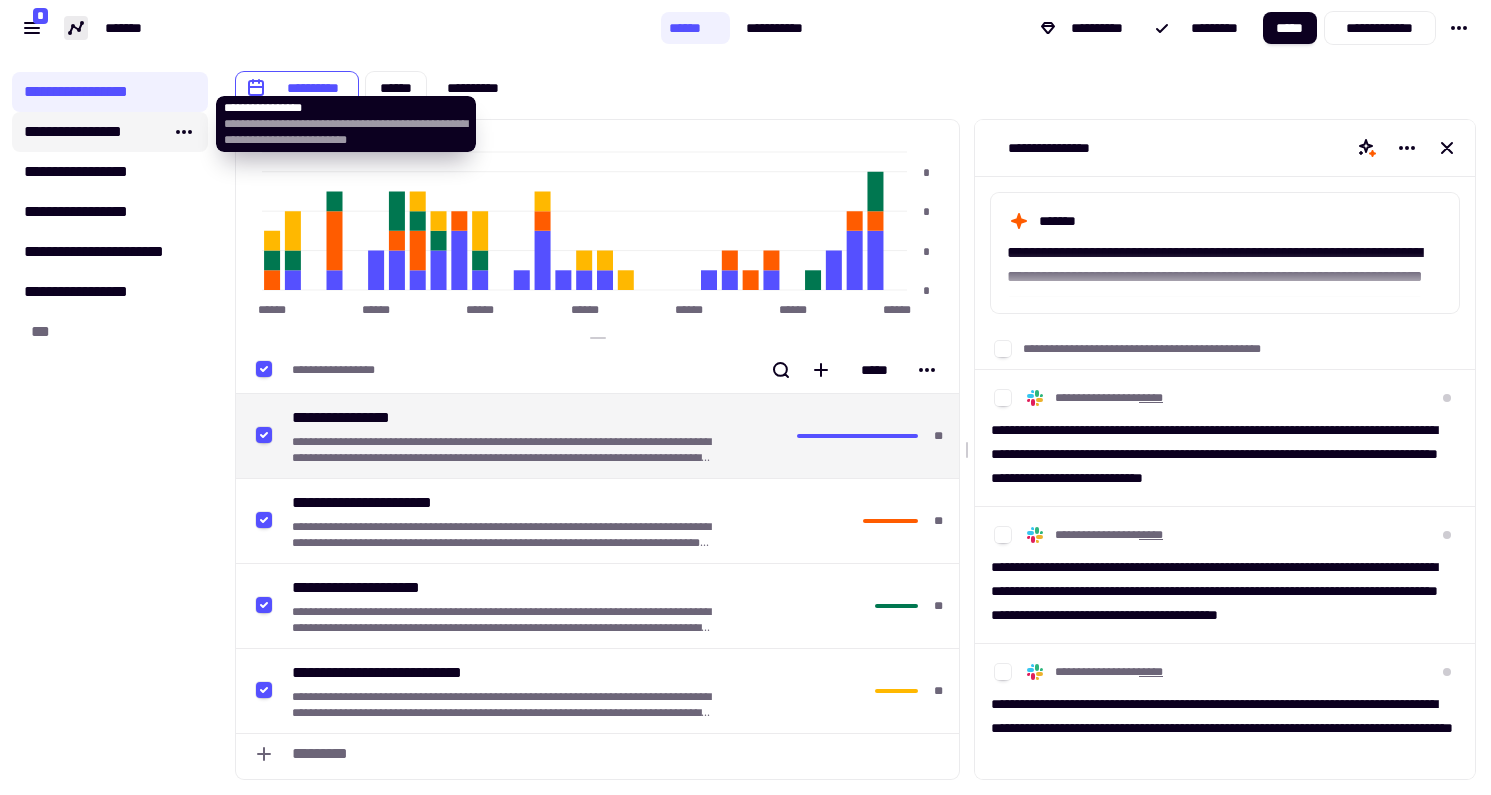 click on "**********" 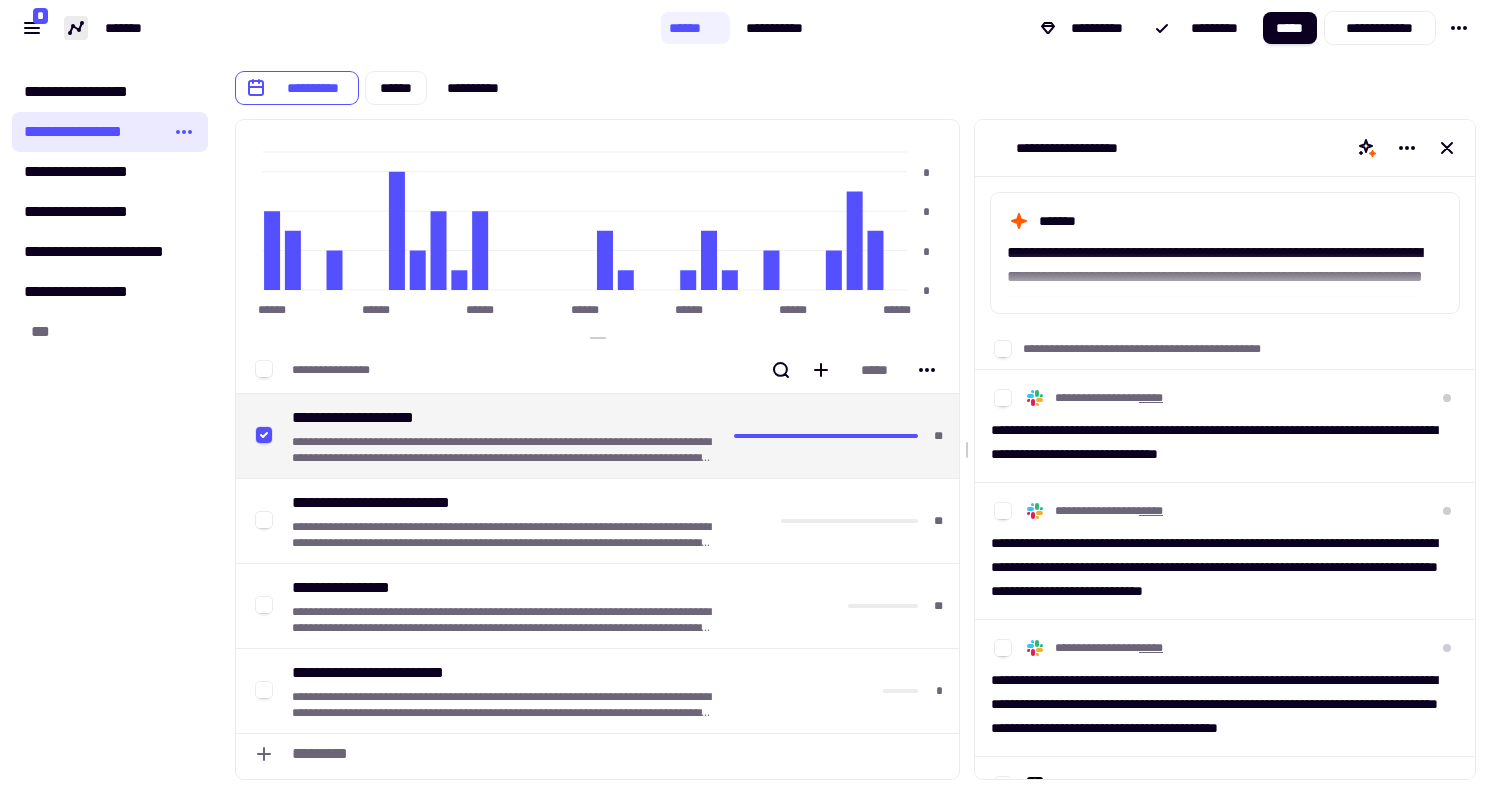 click on "**********" 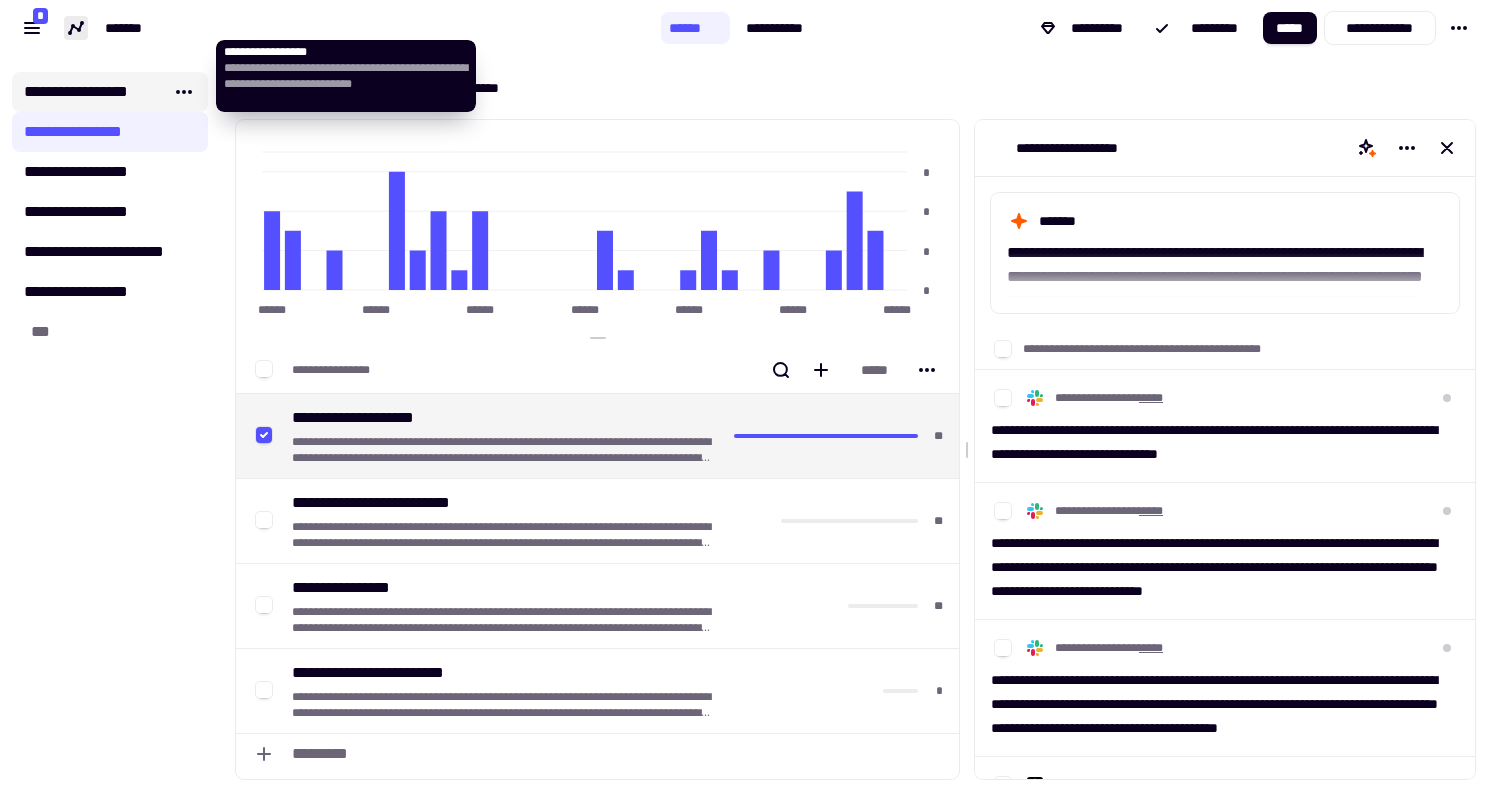 click on "**********" 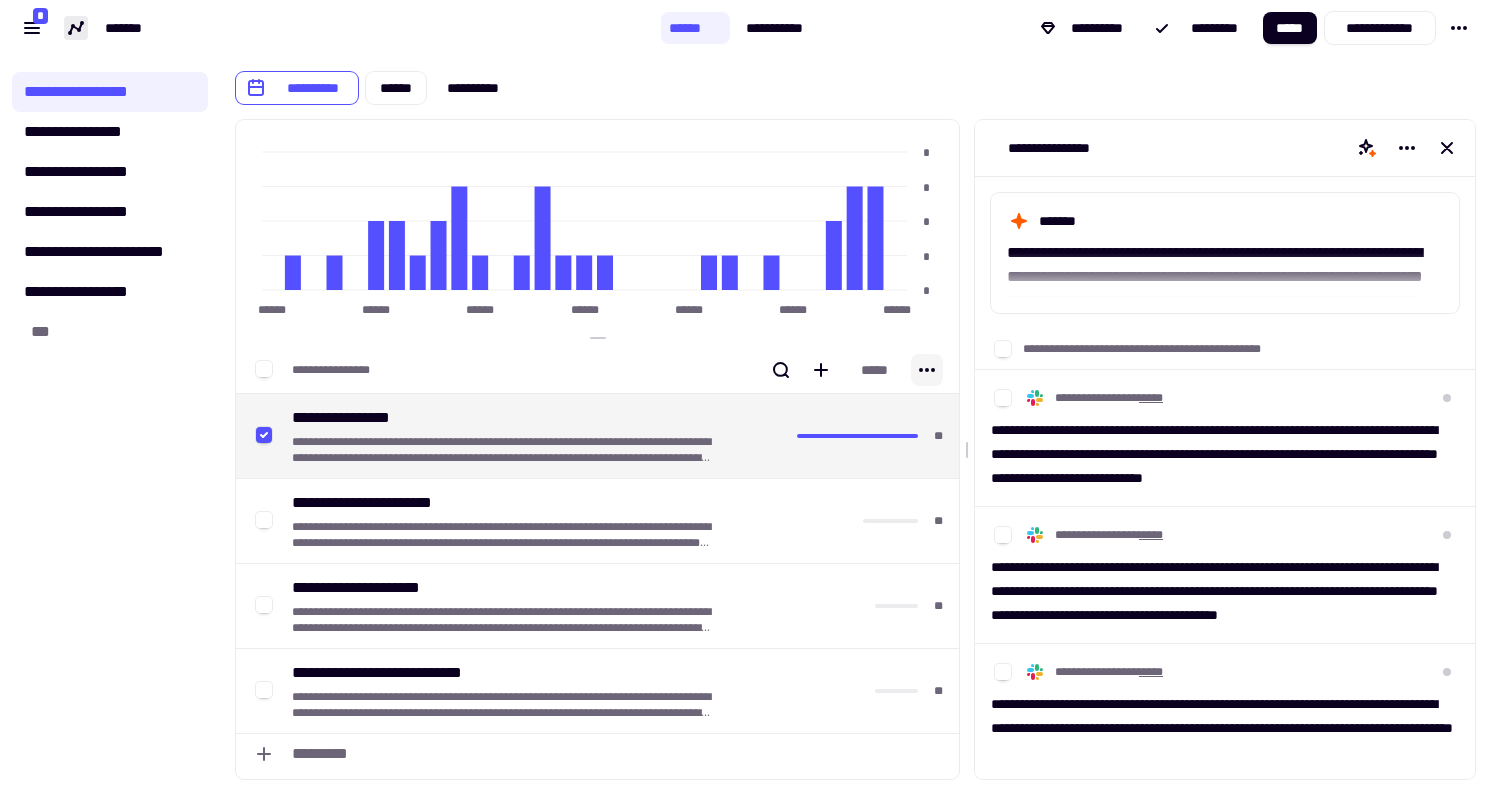 click 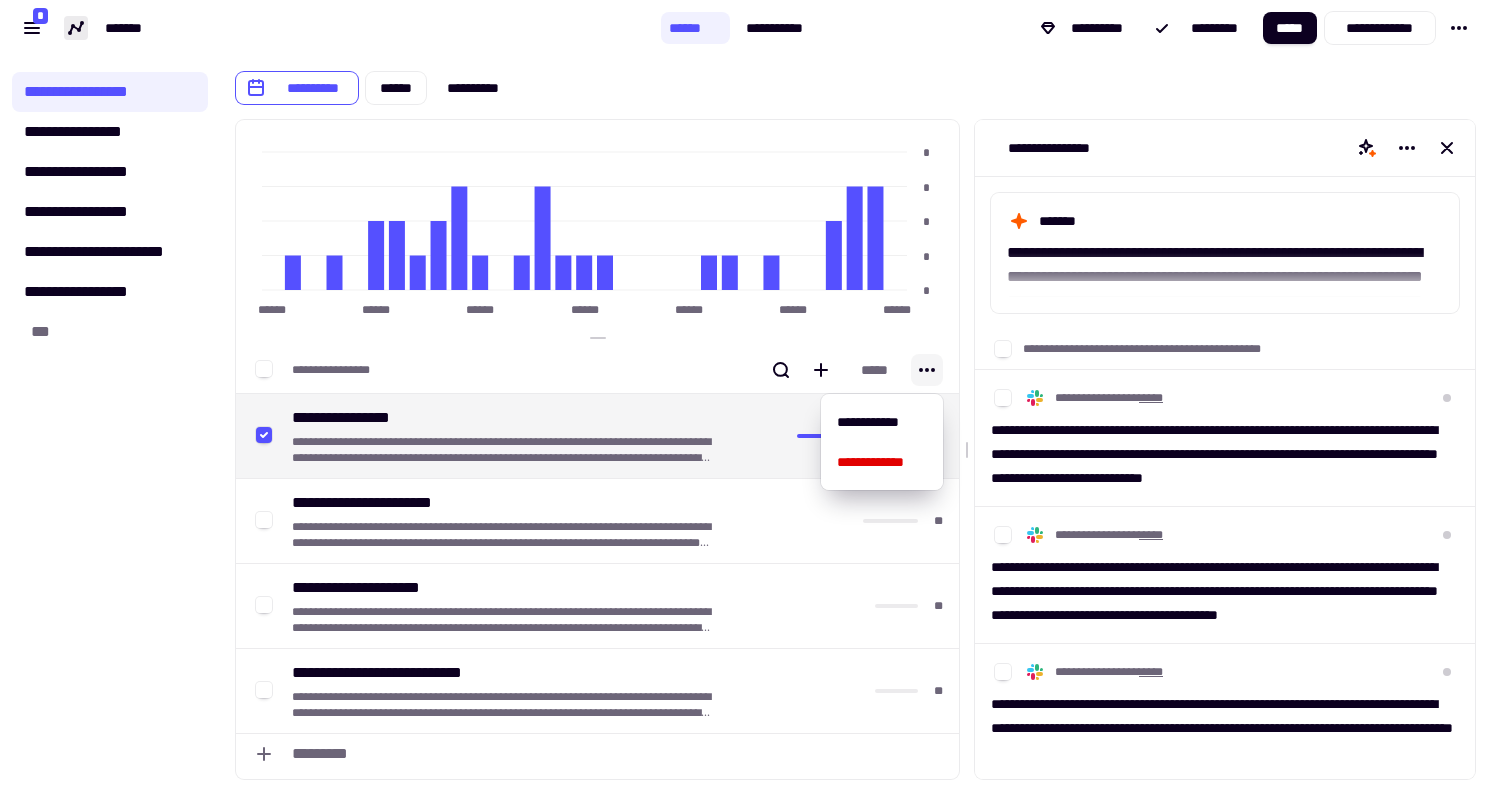 click 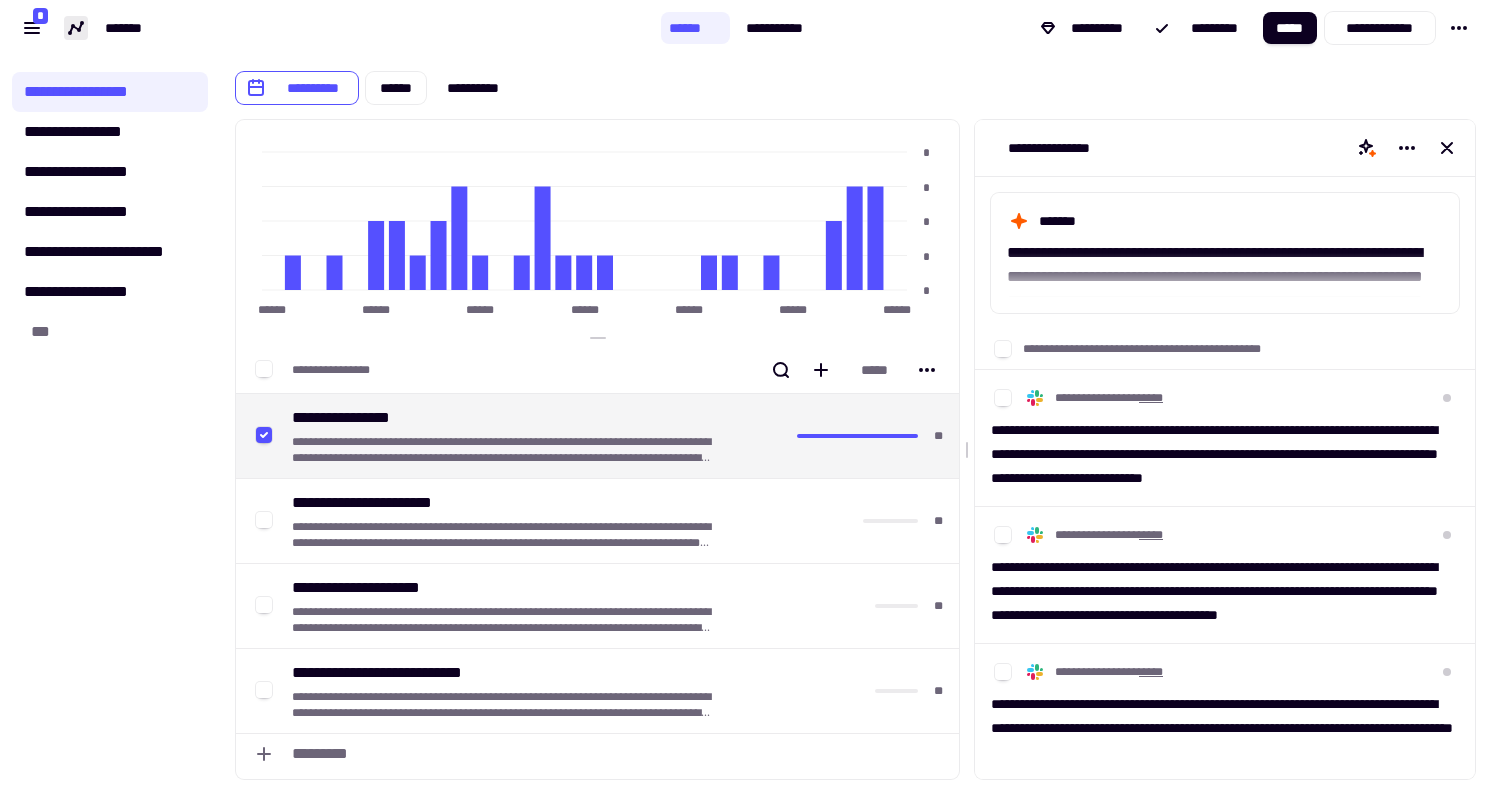 click on "**********" at bounding box center [617, 370] 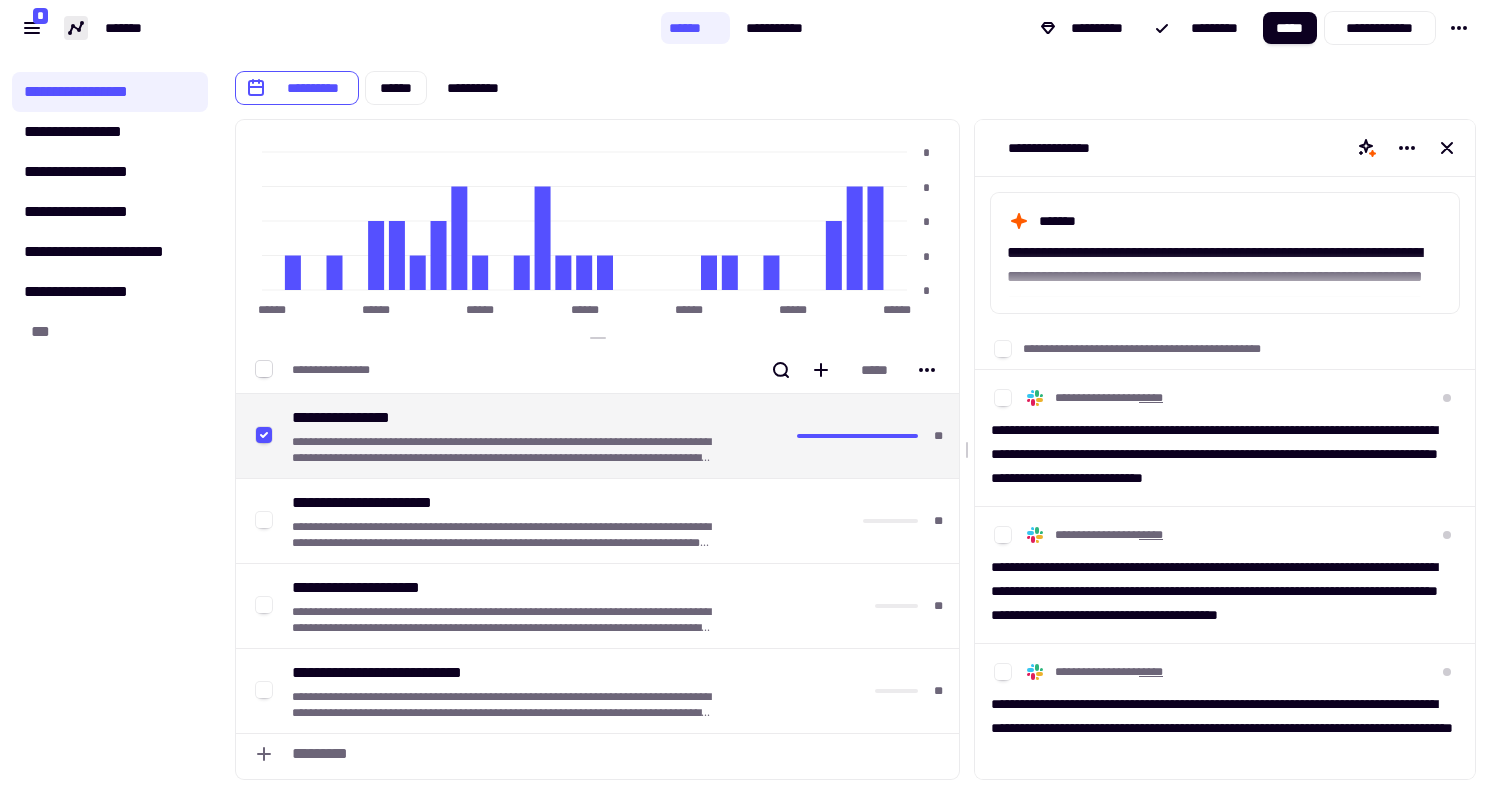 click 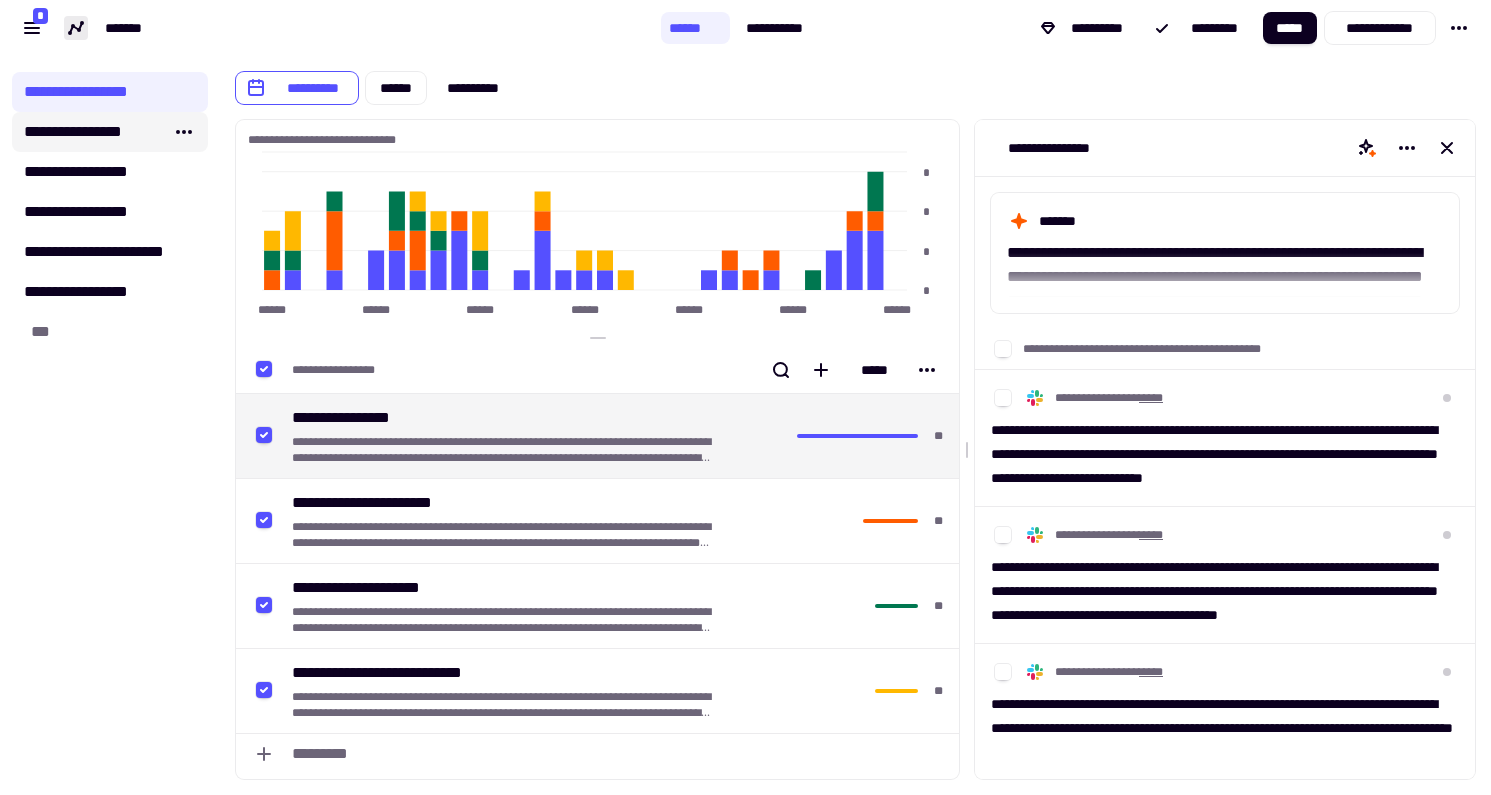 click on "**********" 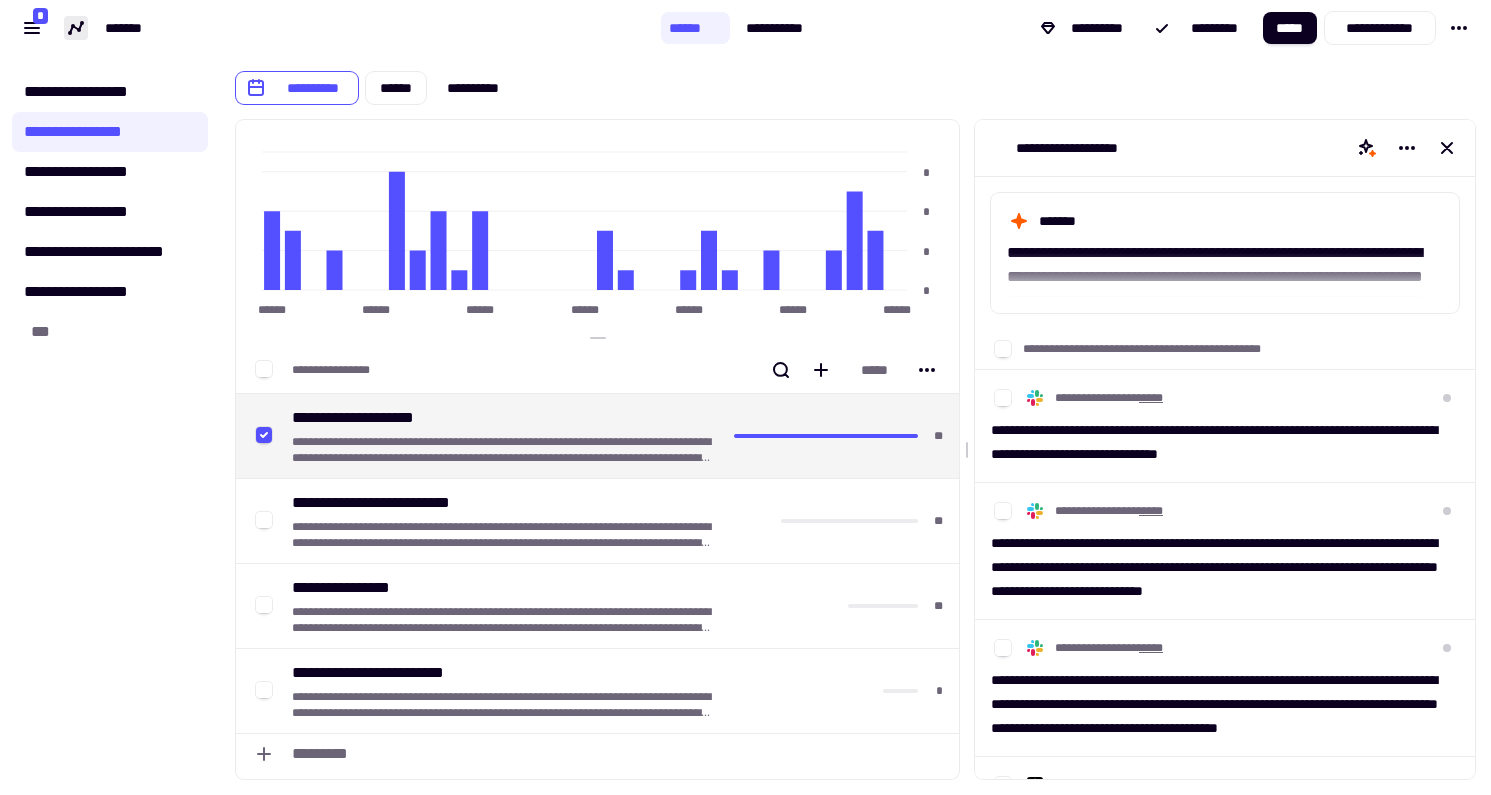 click at bounding box center (266, 370) 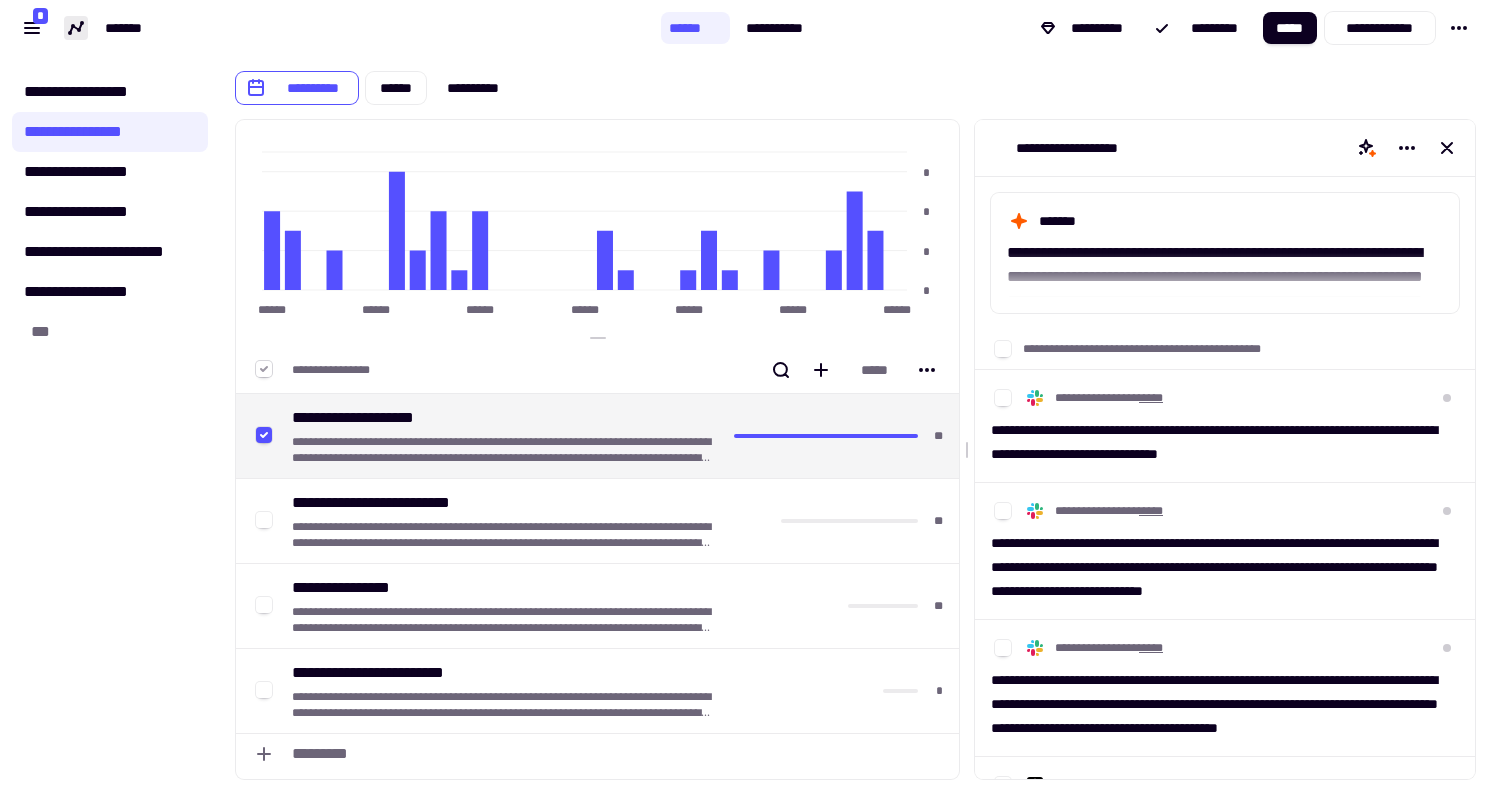 click 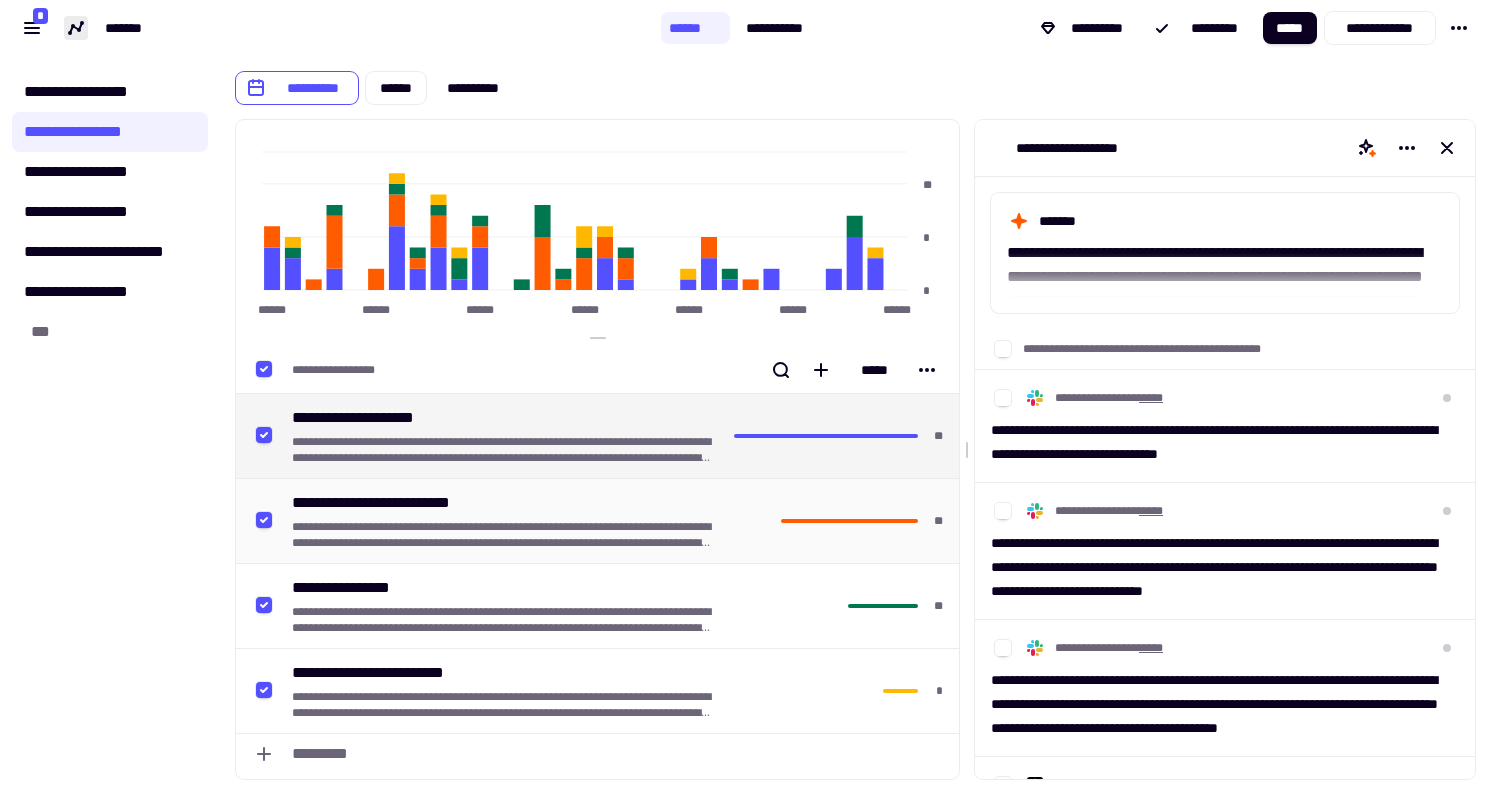 click at bounding box center [826, 521] 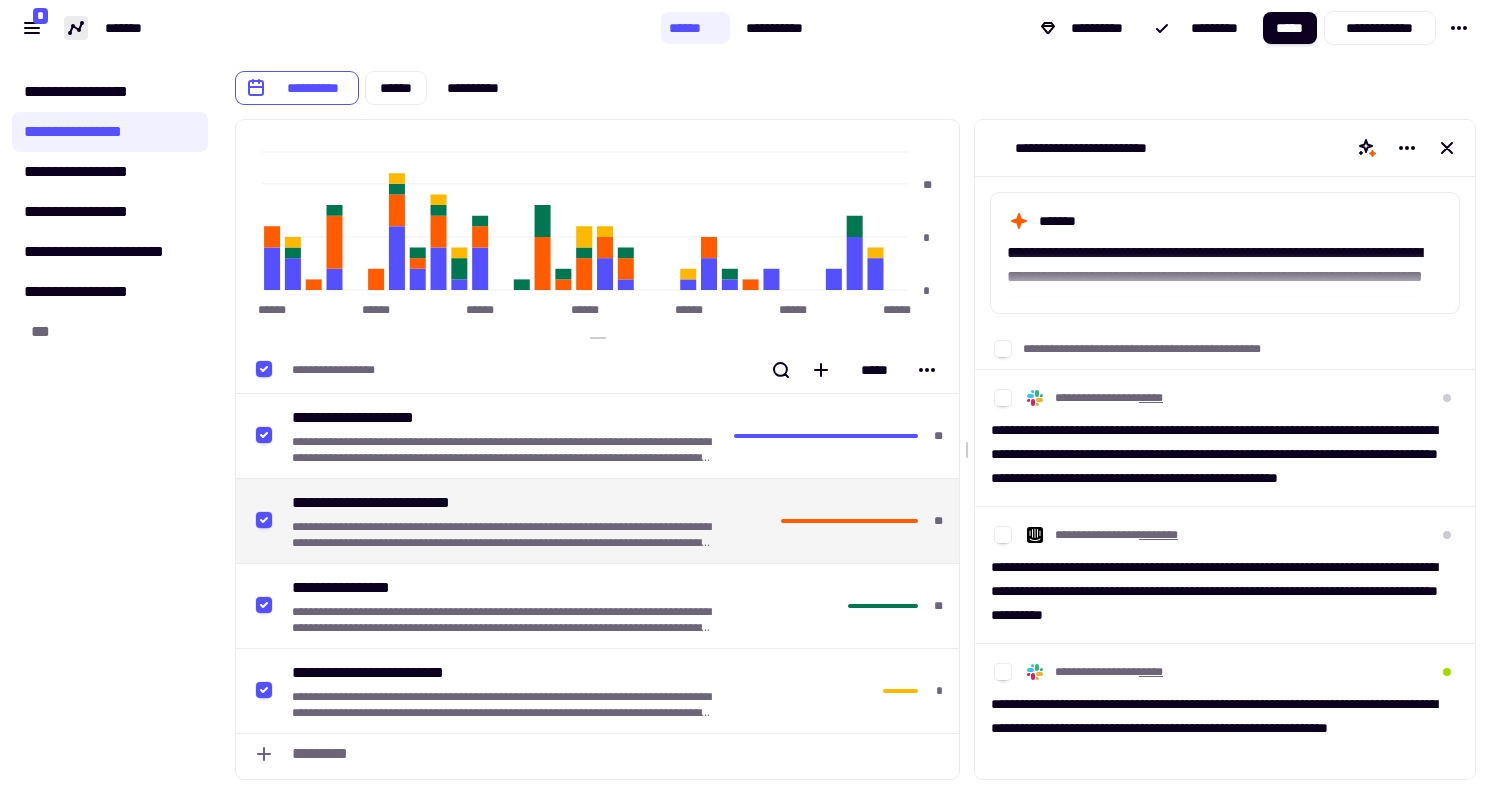 scroll, scrollTop: 9, scrollLeft: 0, axis: vertical 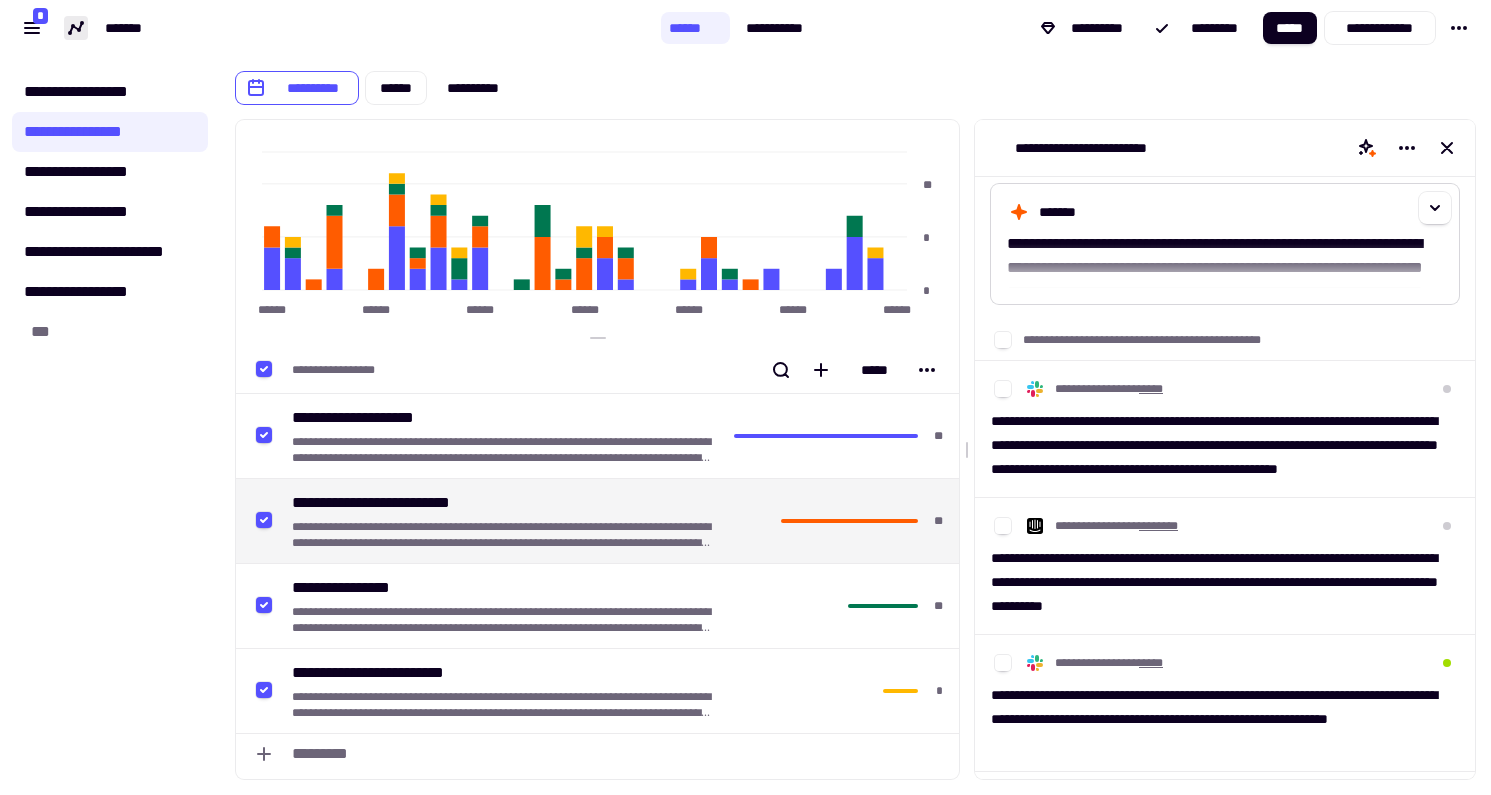 click on "**********" at bounding box center [1225, 292] 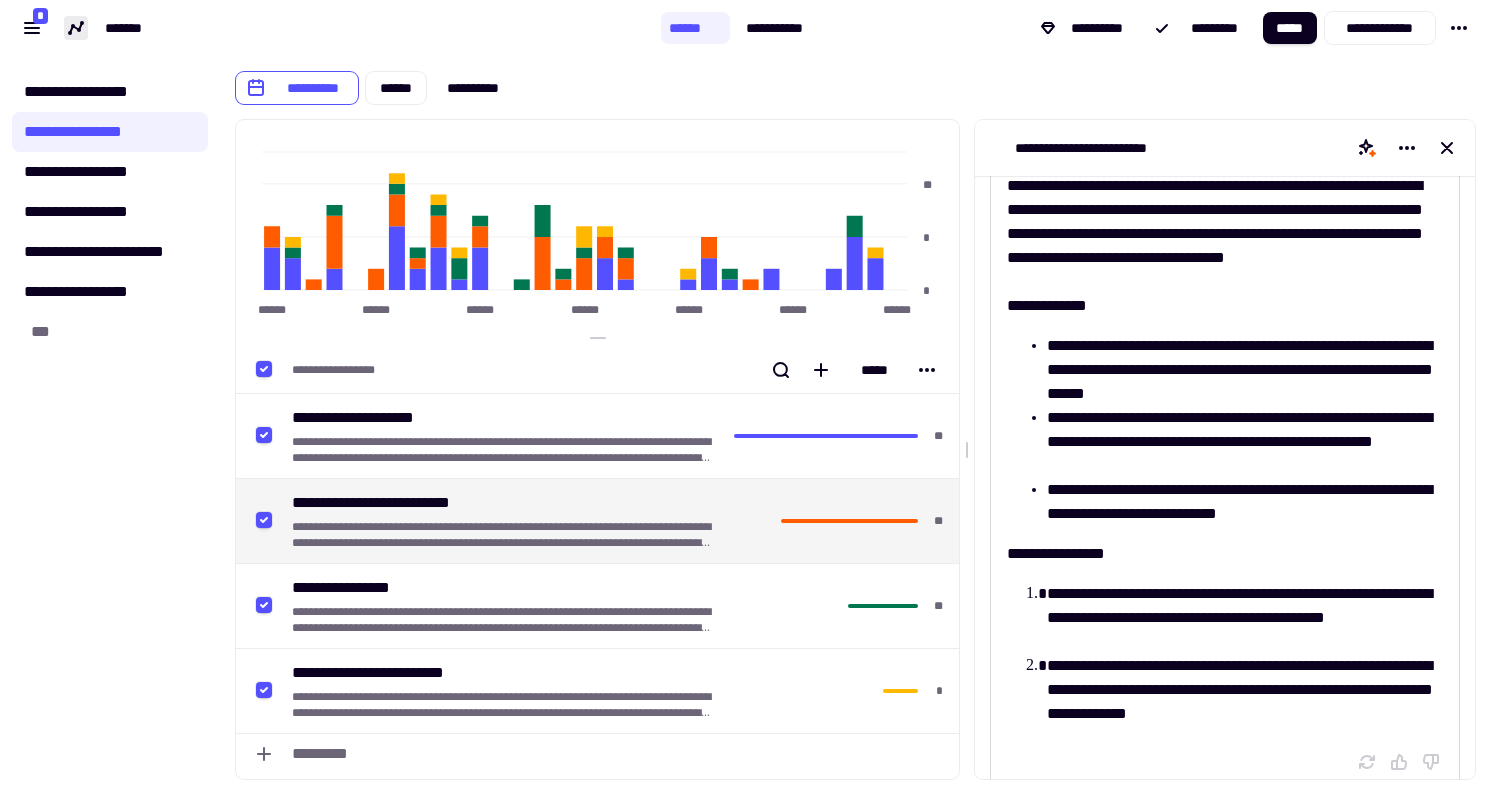 scroll, scrollTop: 41, scrollLeft: 0, axis: vertical 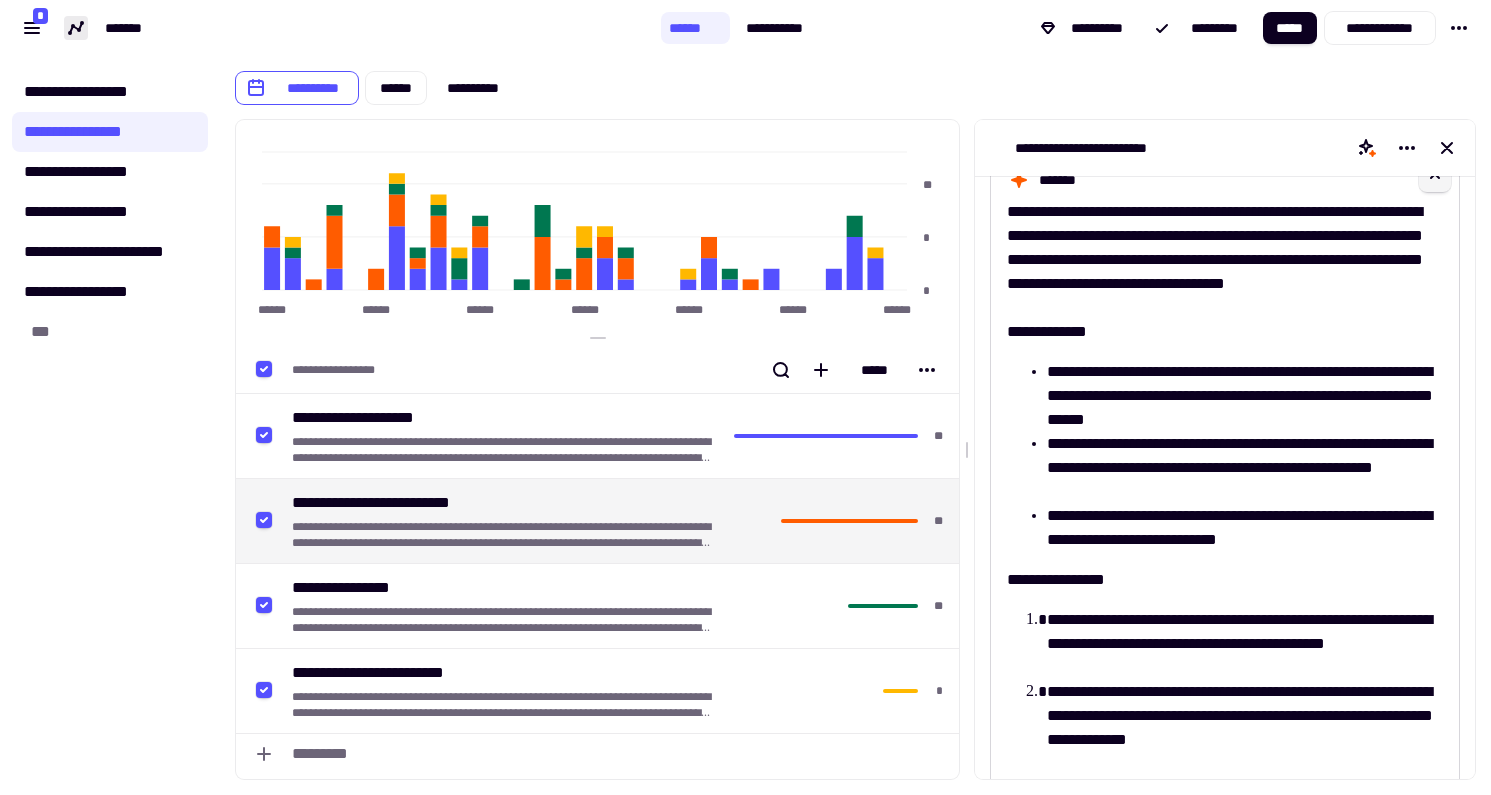 click 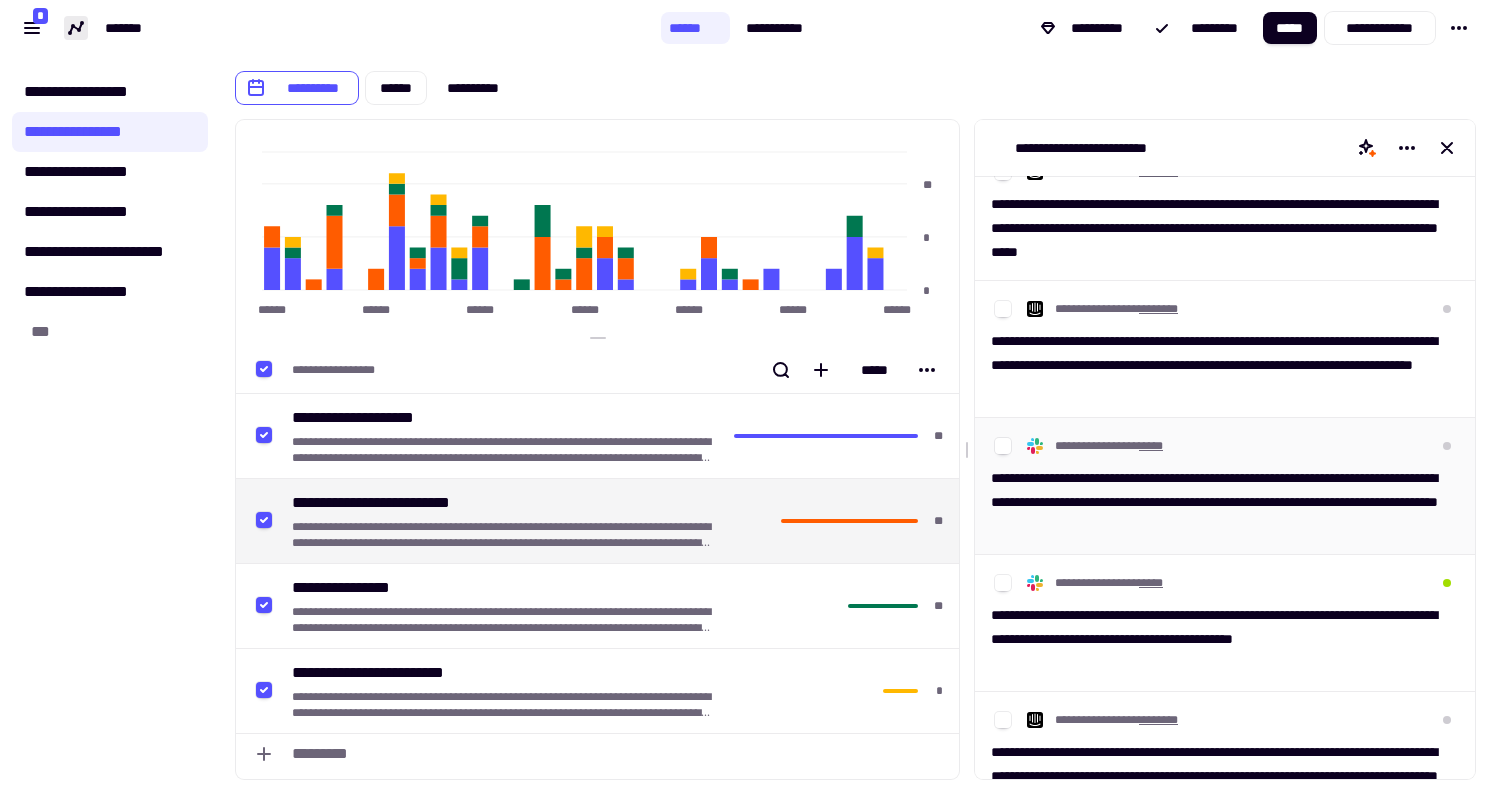 scroll, scrollTop: 657, scrollLeft: 0, axis: vertical 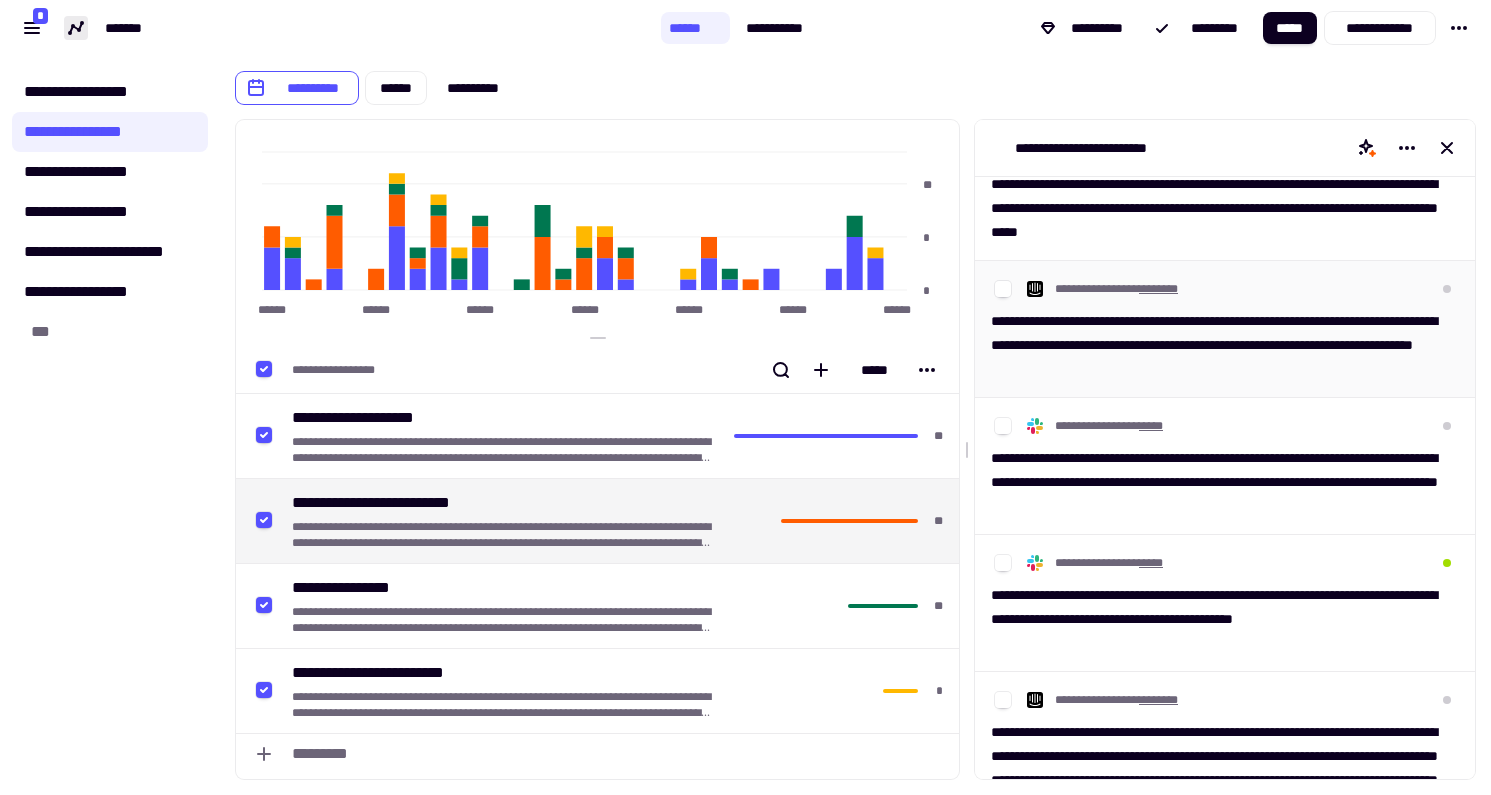 click on "**********" at bounding box center [1225, 345] 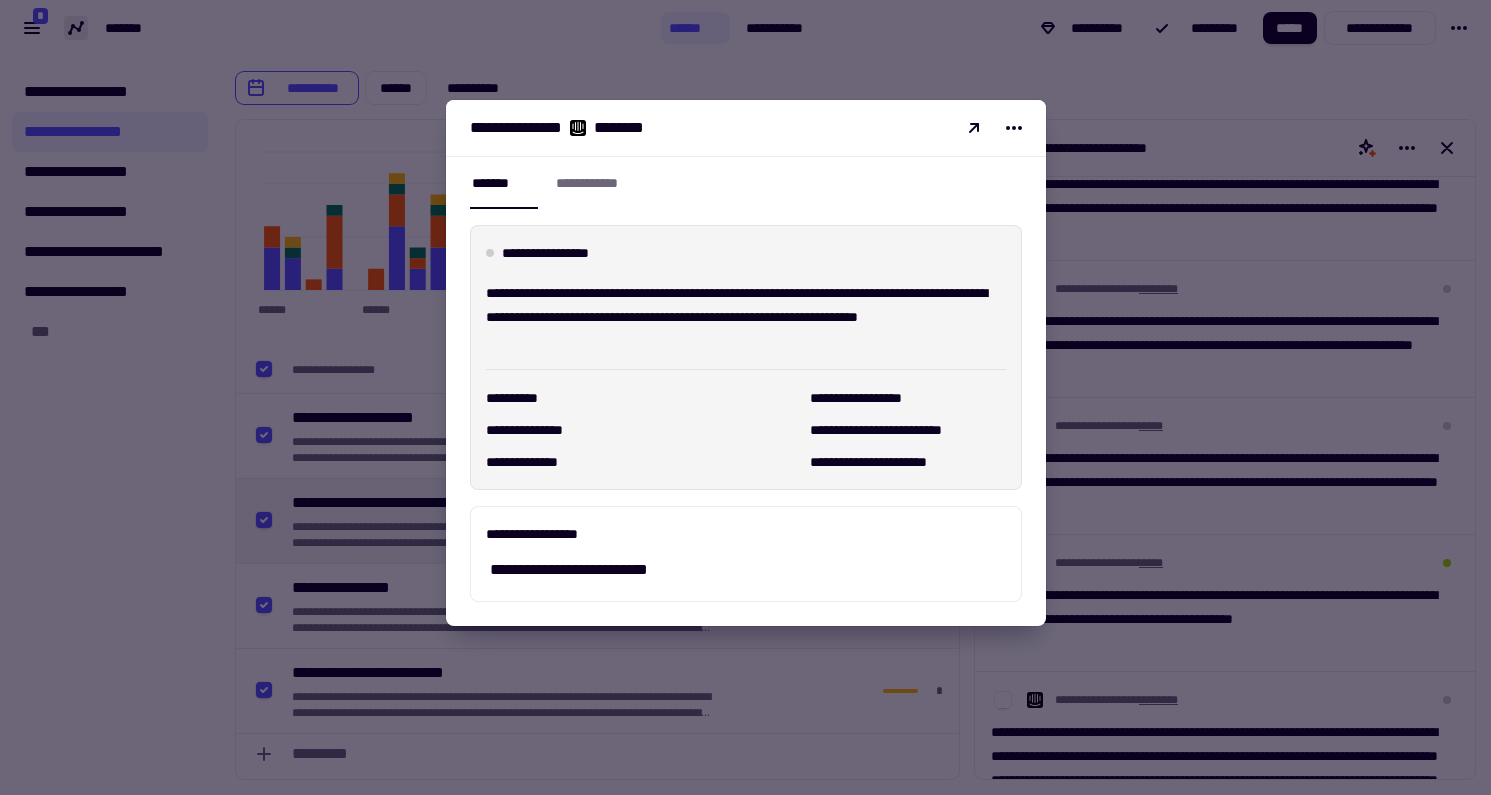 click at bounding box center (745, 397) 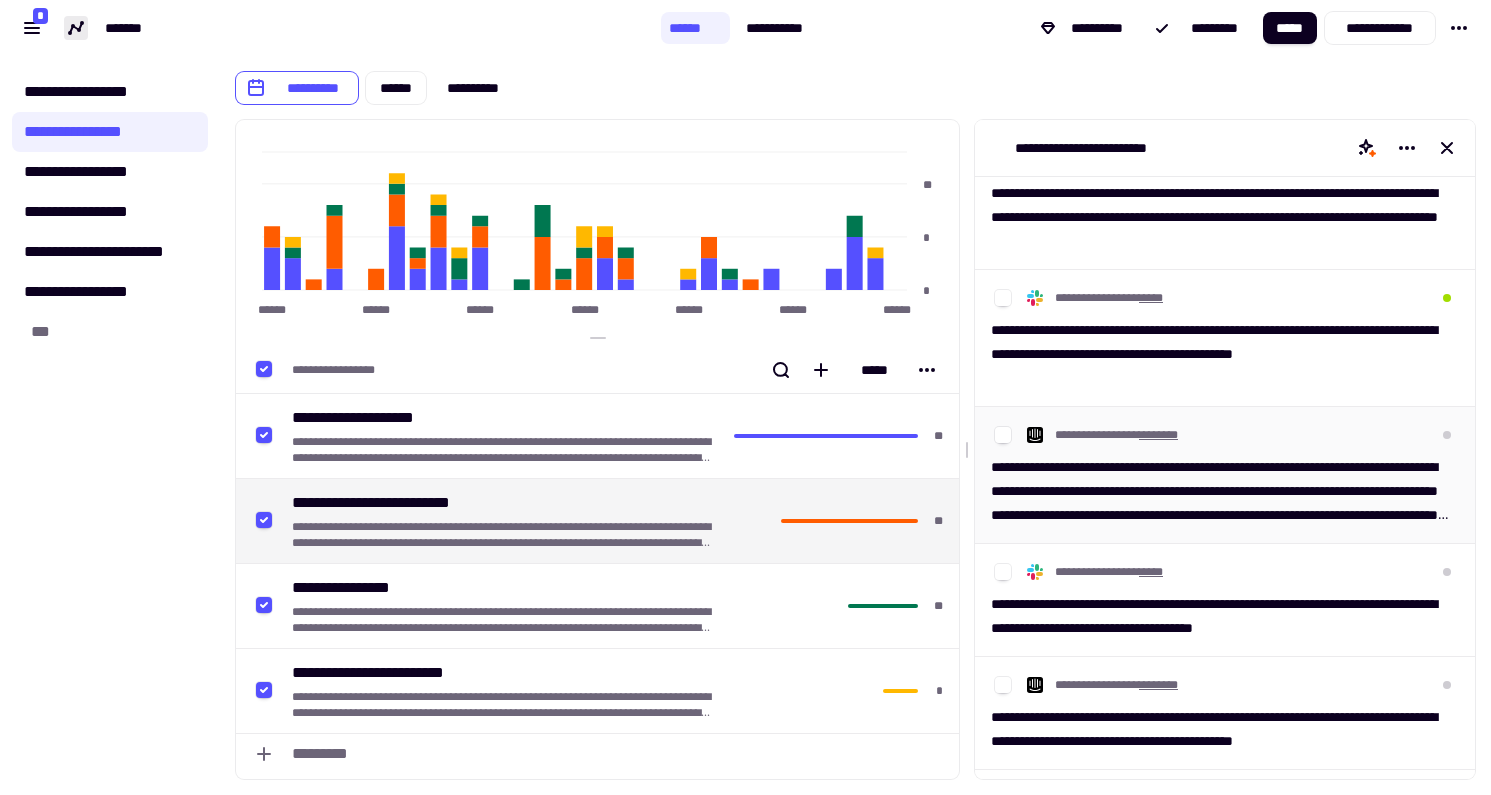 scroll, scrollTop: 925, scrollLeft: 0, axis: vertical 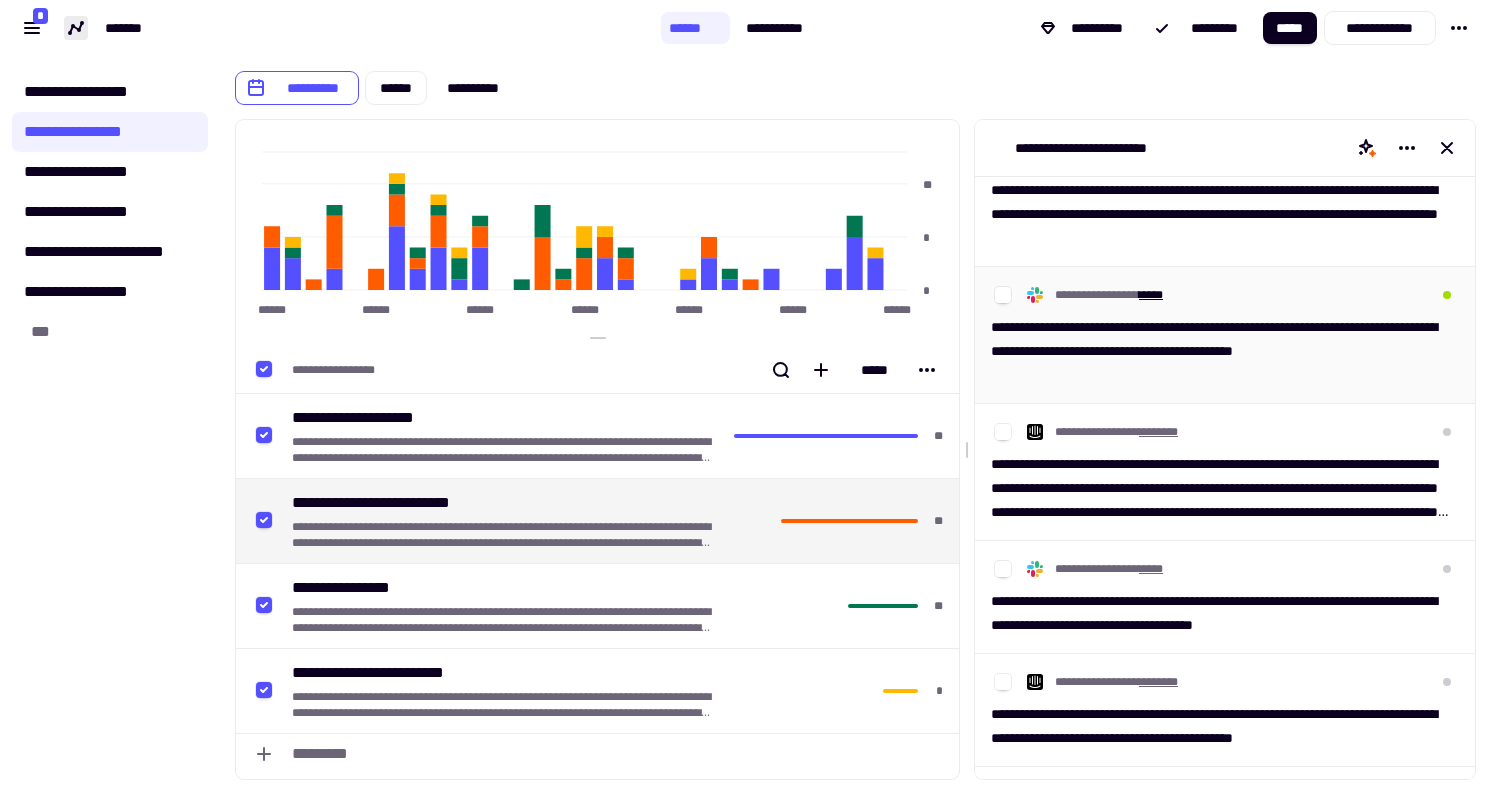 click on "*****" at bounding box center (1151, 295) 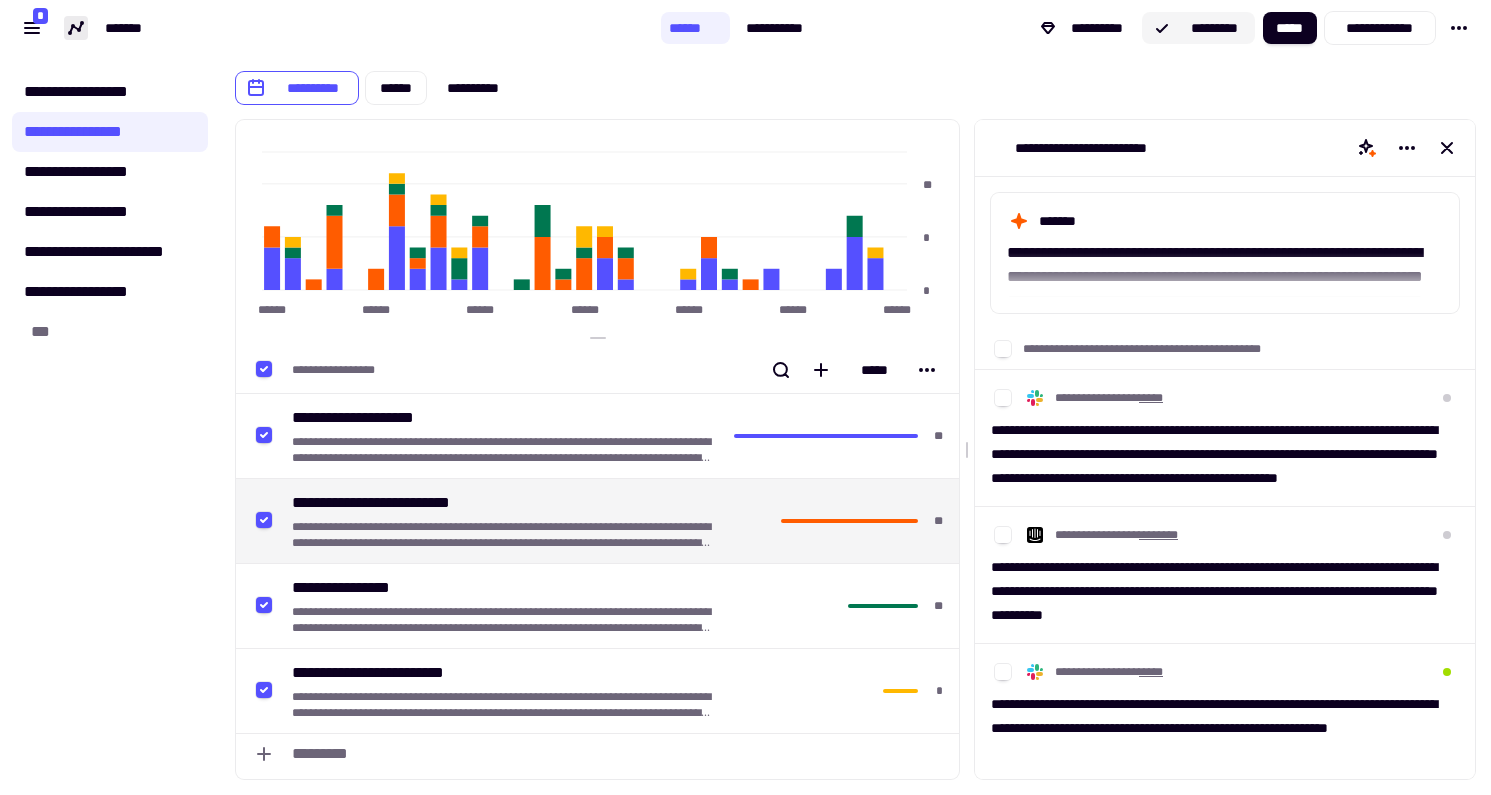 scroll, scrollTop: 0, scrollLeft: 0, axis: both 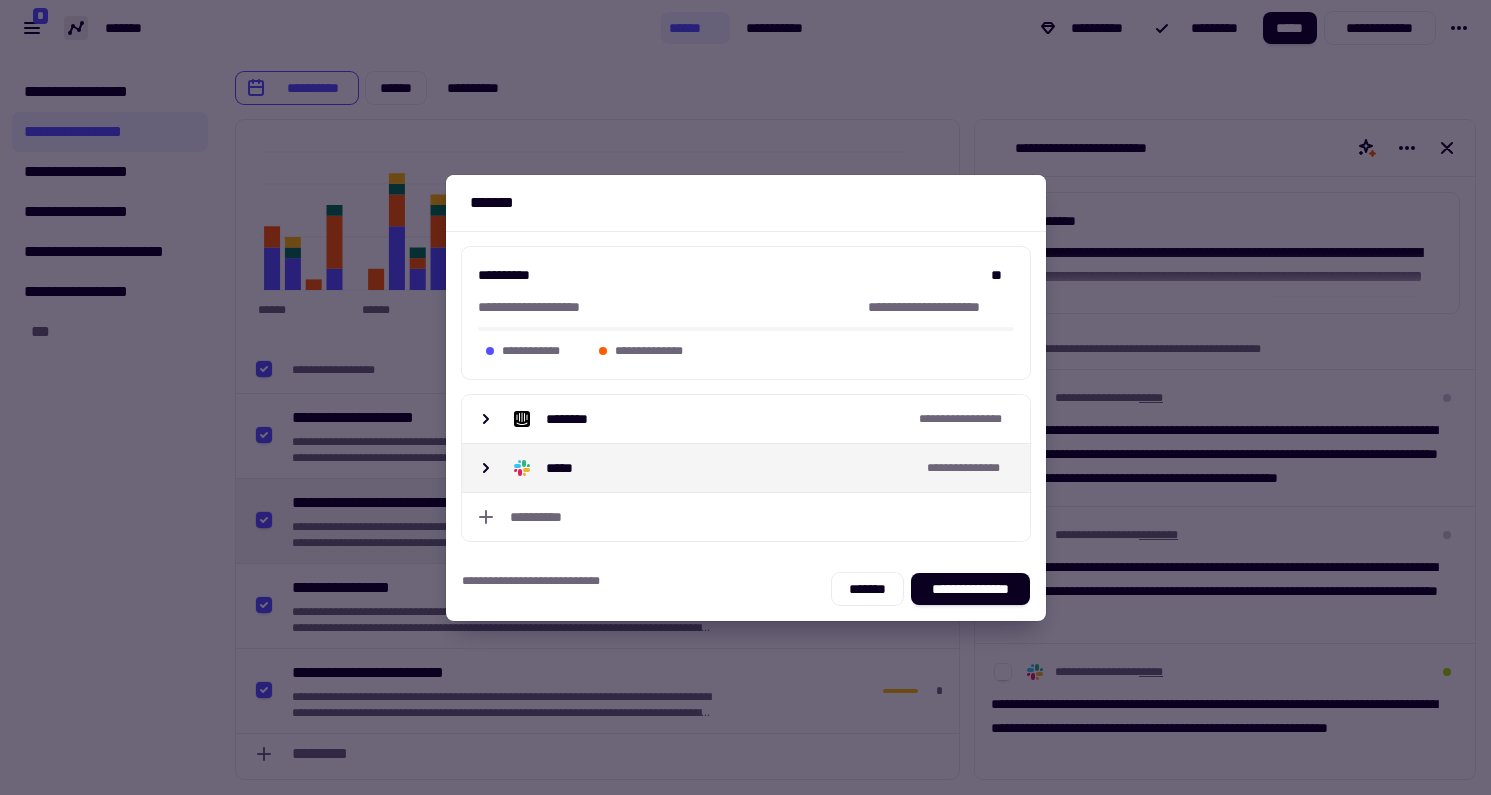 click on "*****" at bounding box center [713, 468] 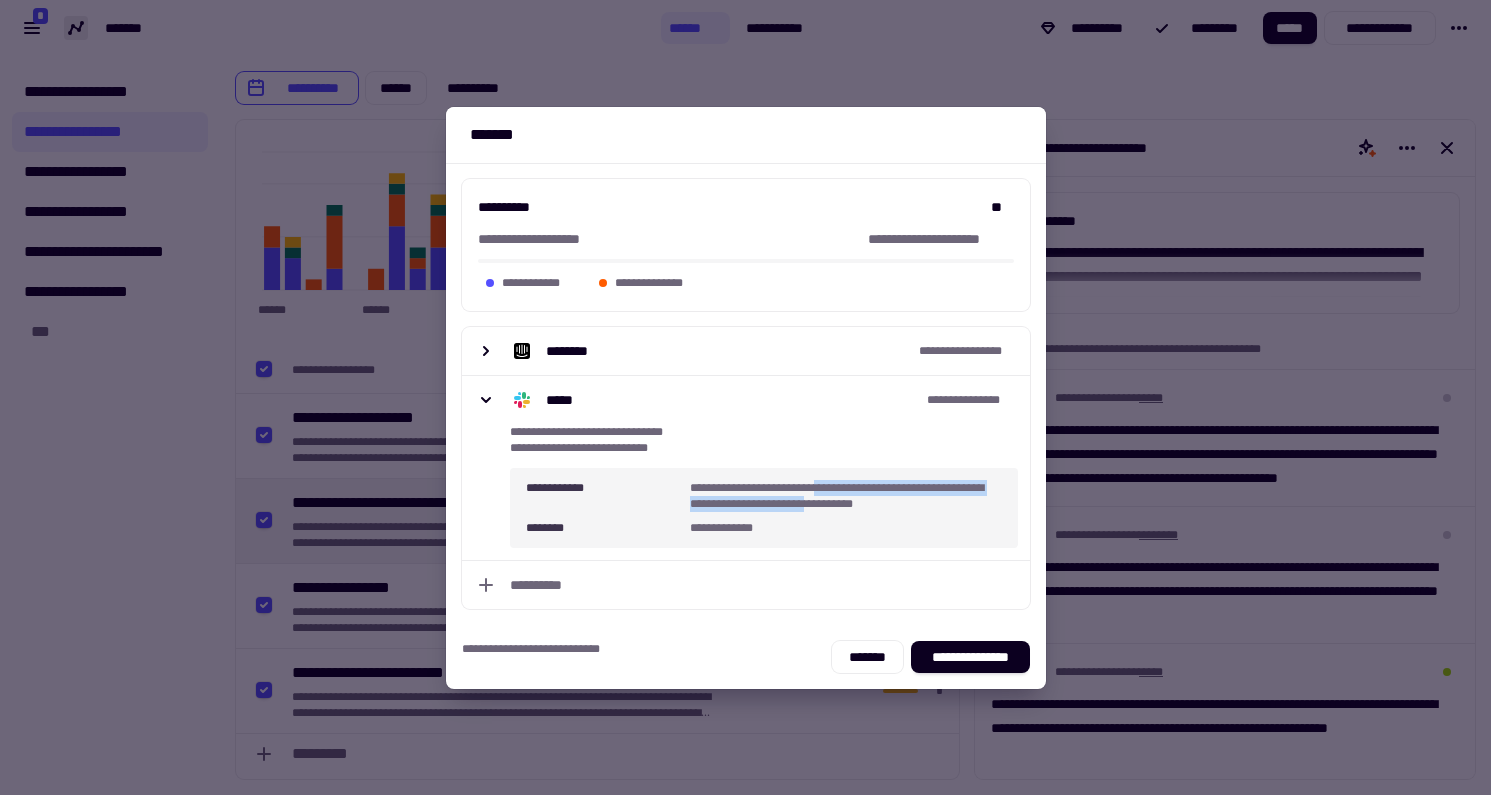 drag, startPoint x: 829, startPoint y: 494, endPoint x: 908, endPoint y: 498, distance: 79.101204 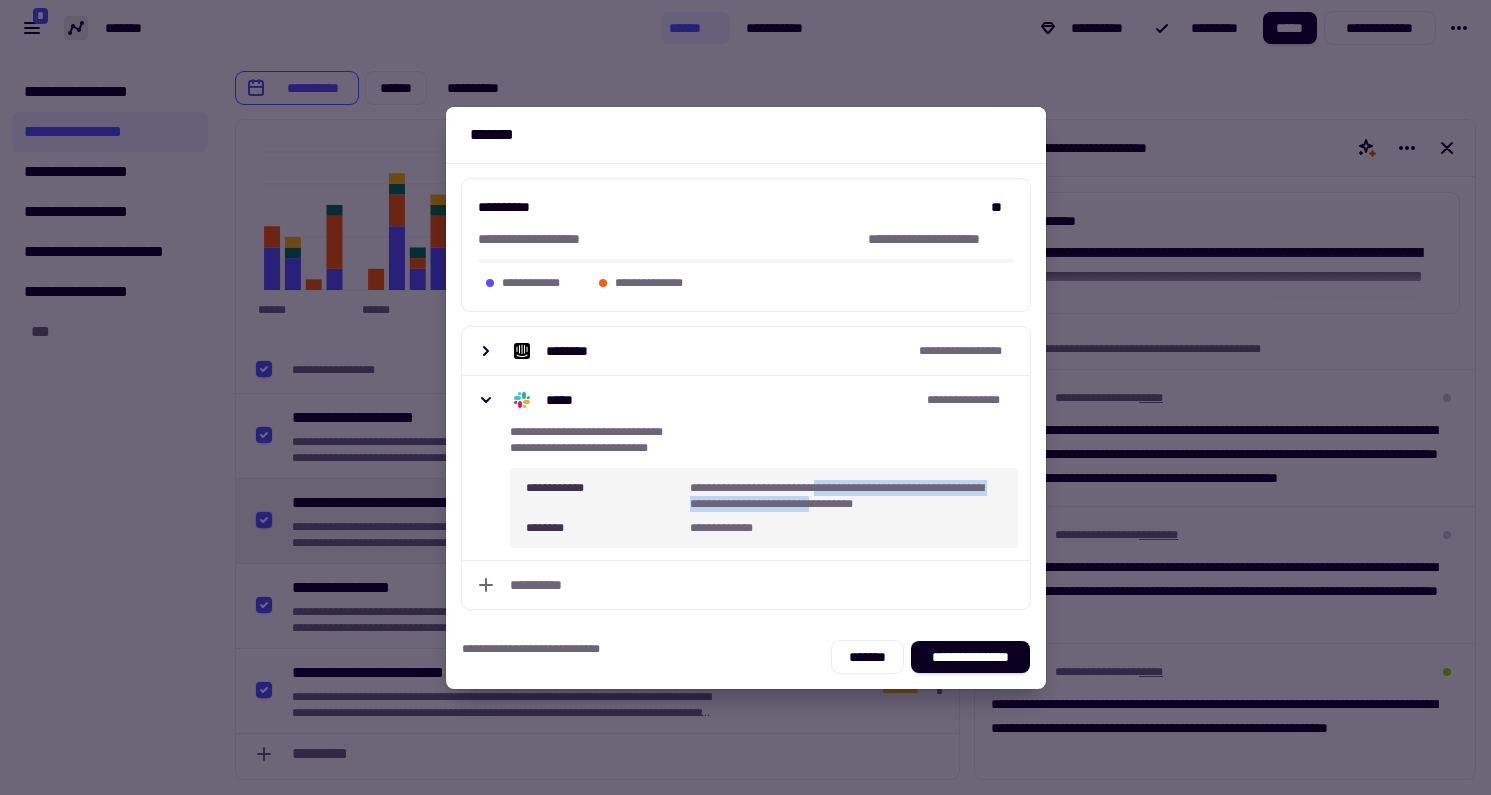 click on "**********" at bounding box center (846, 496) 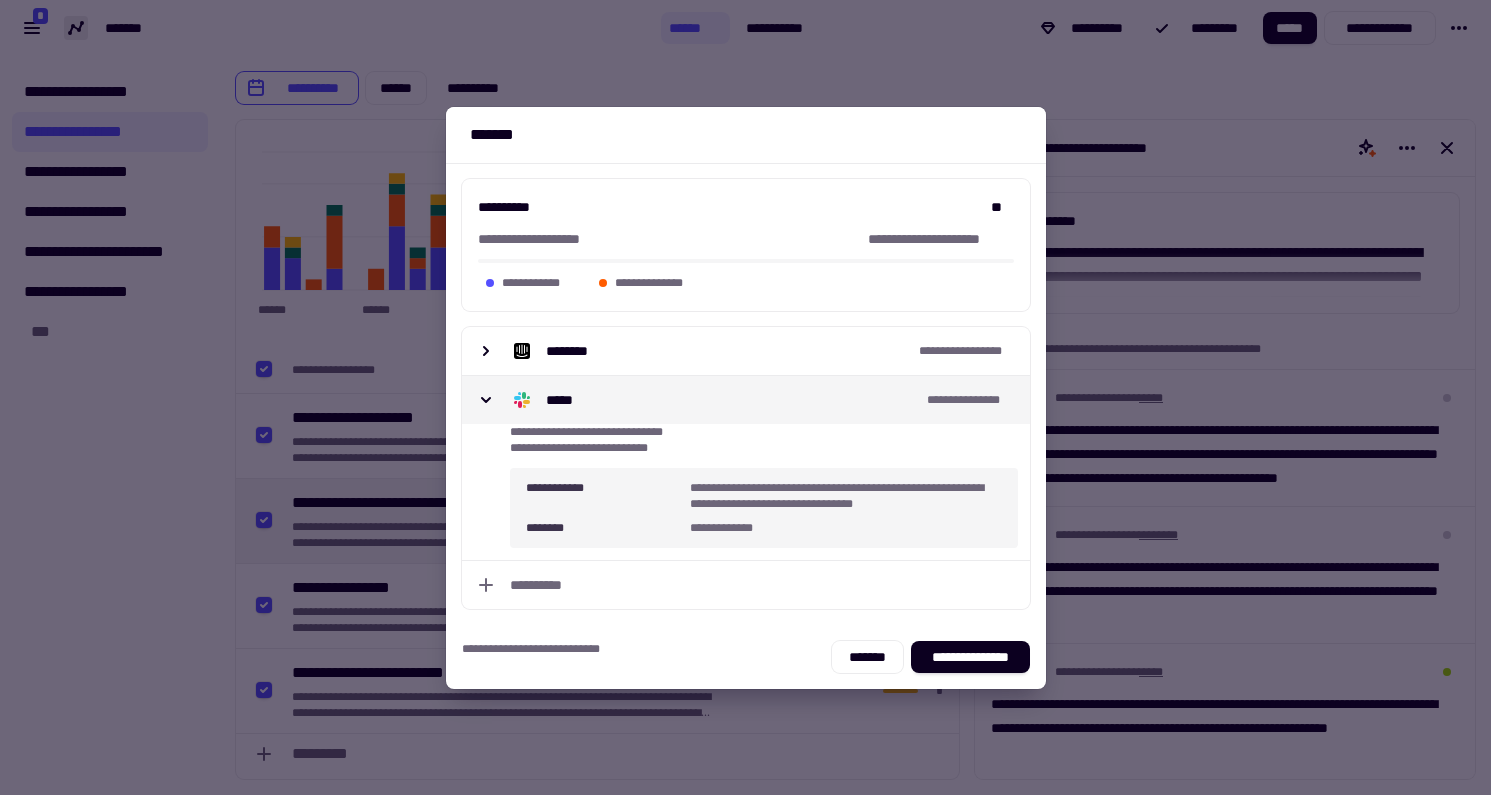 click on "**********" at bounding box center (746, 400) 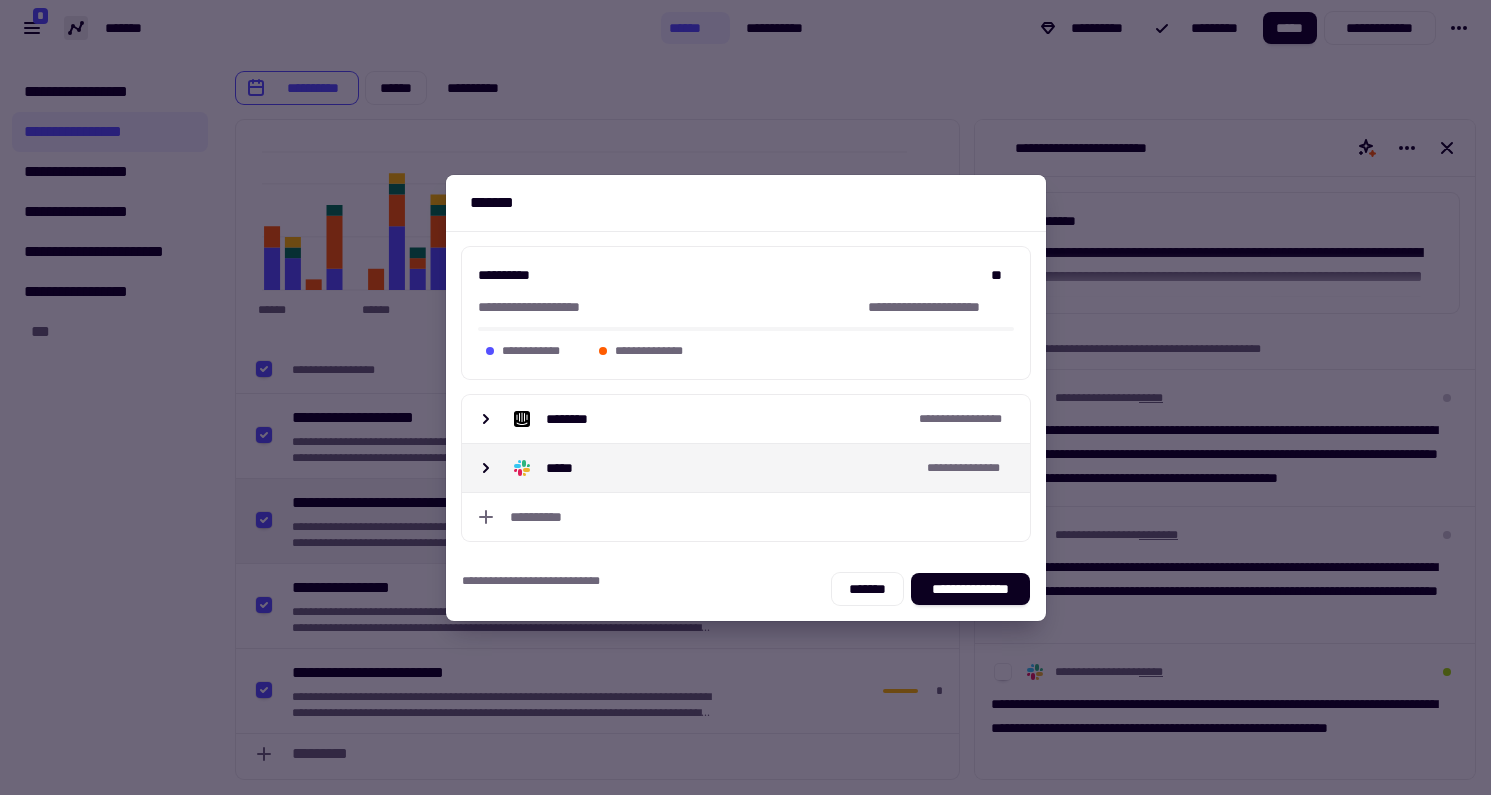 click 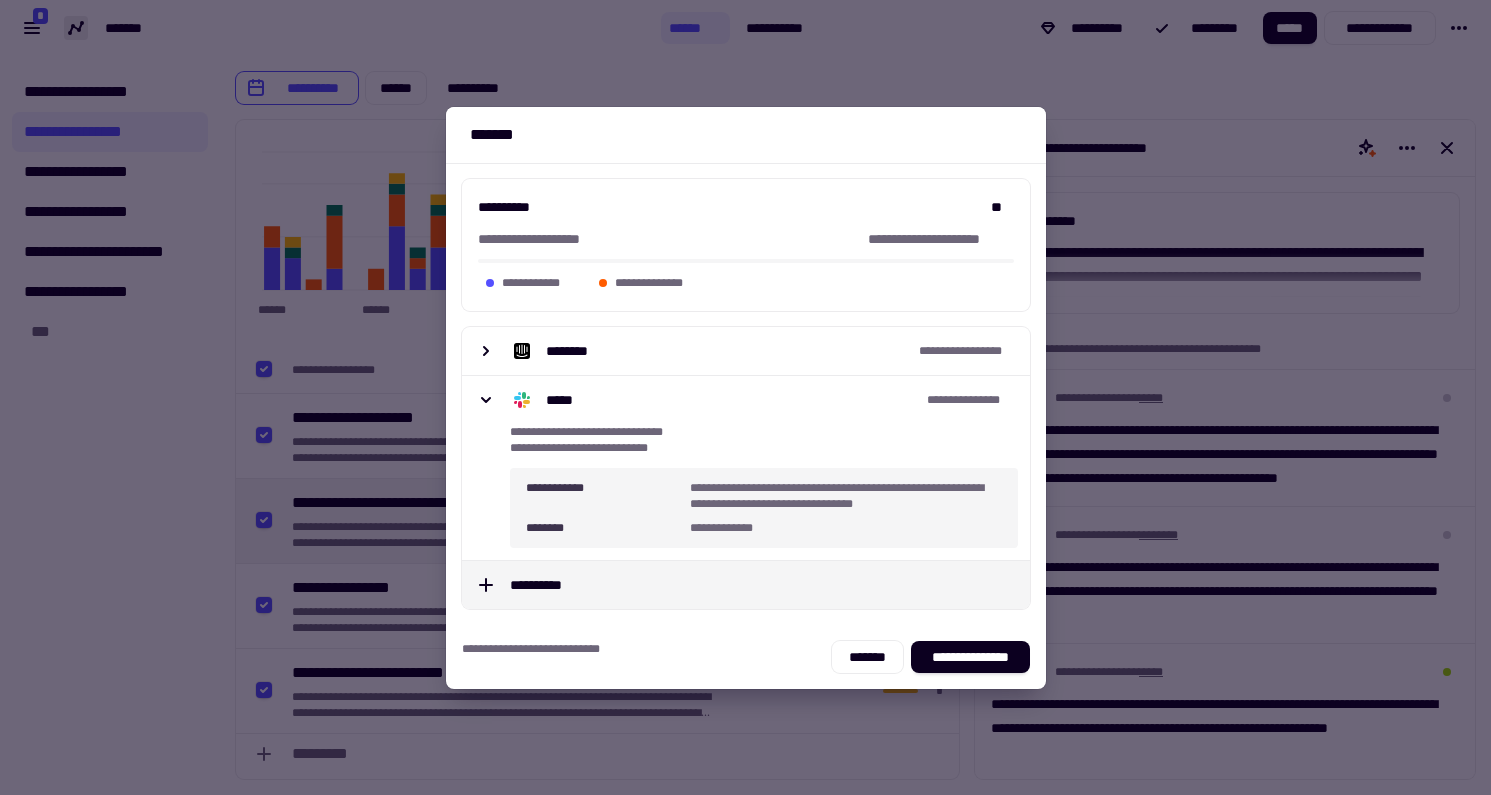 click on "**********" at bounding box center [746, 585] 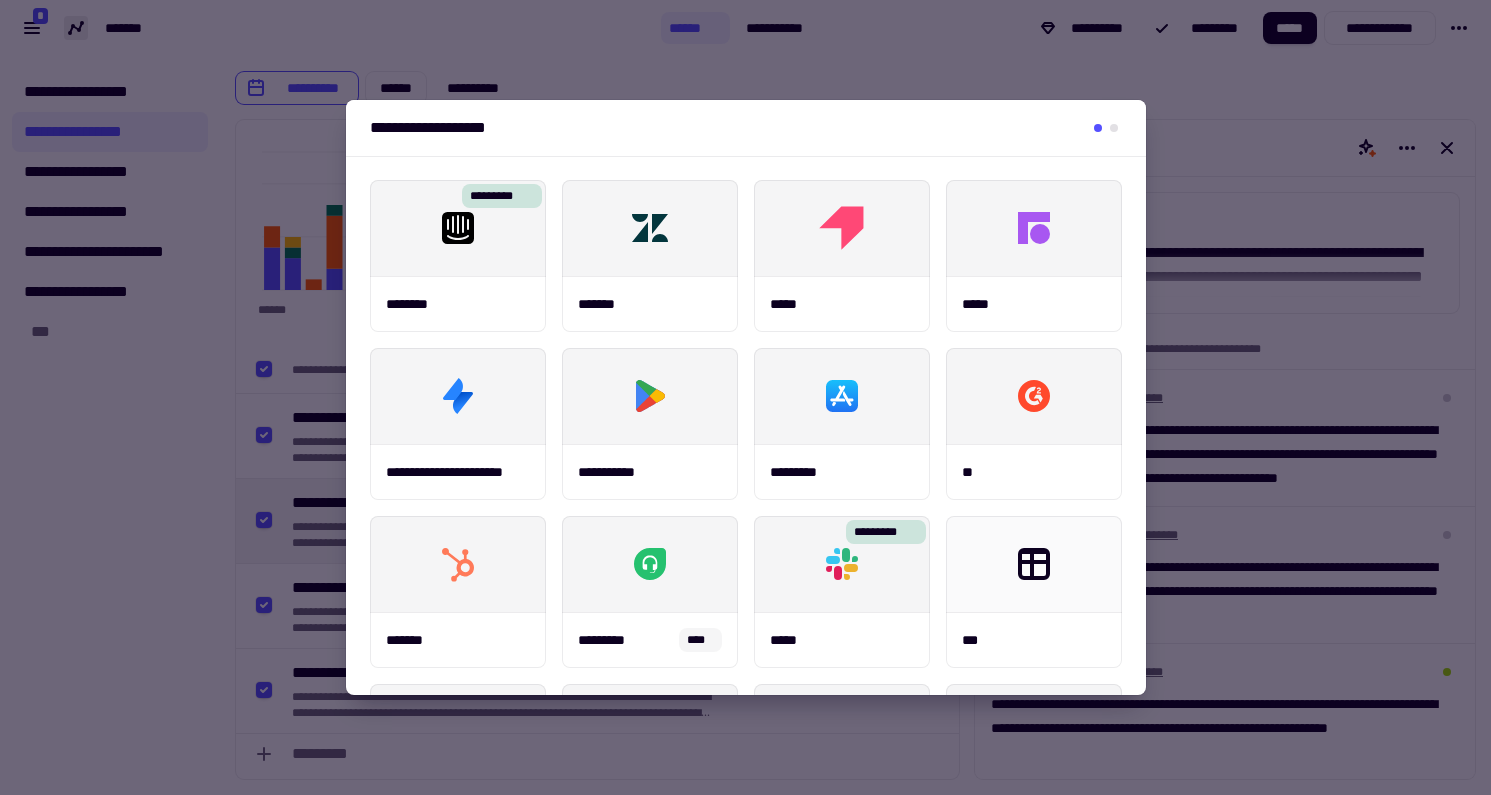 click at bounding box center (745, 397) 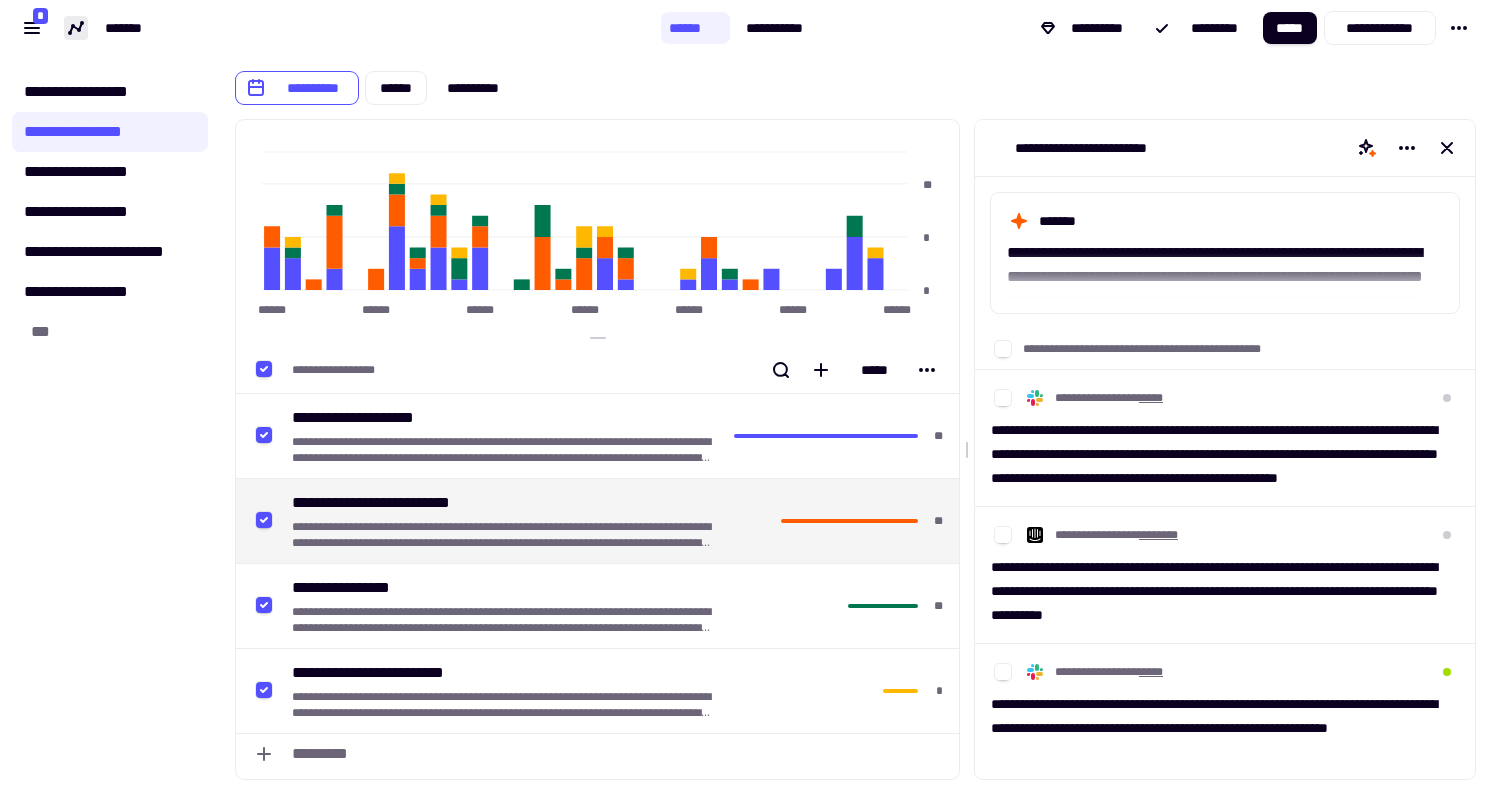 click on "[FIRST] [LAST] [NUMBER] [STREET] [CITY] [STATE] [ZIP] [COUNTRY] [PHONE] [EMAIL] [SSN] [CREDIT_CARD] [DOB]" at bounding box center (745, 28) 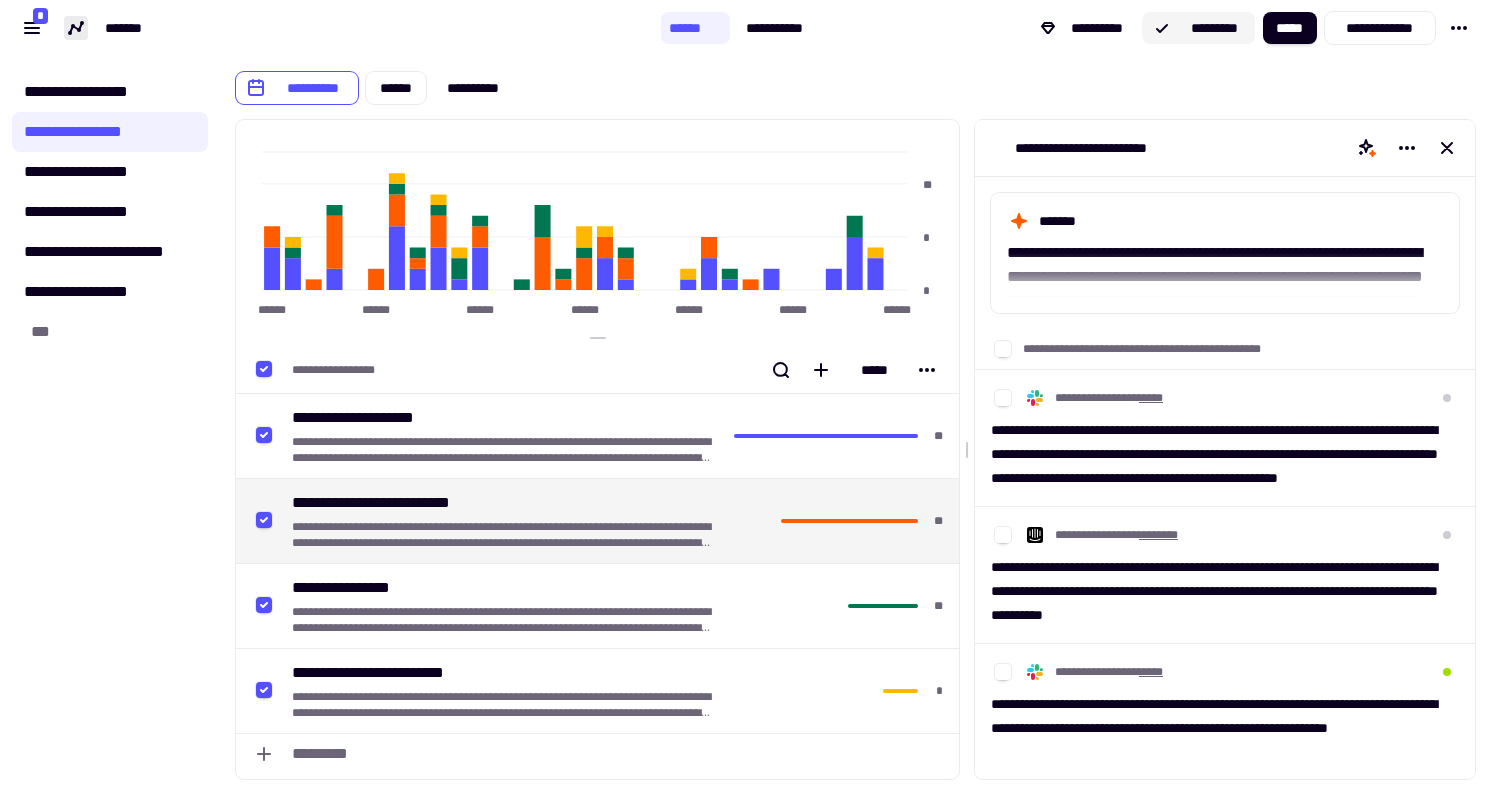 click on "*********" 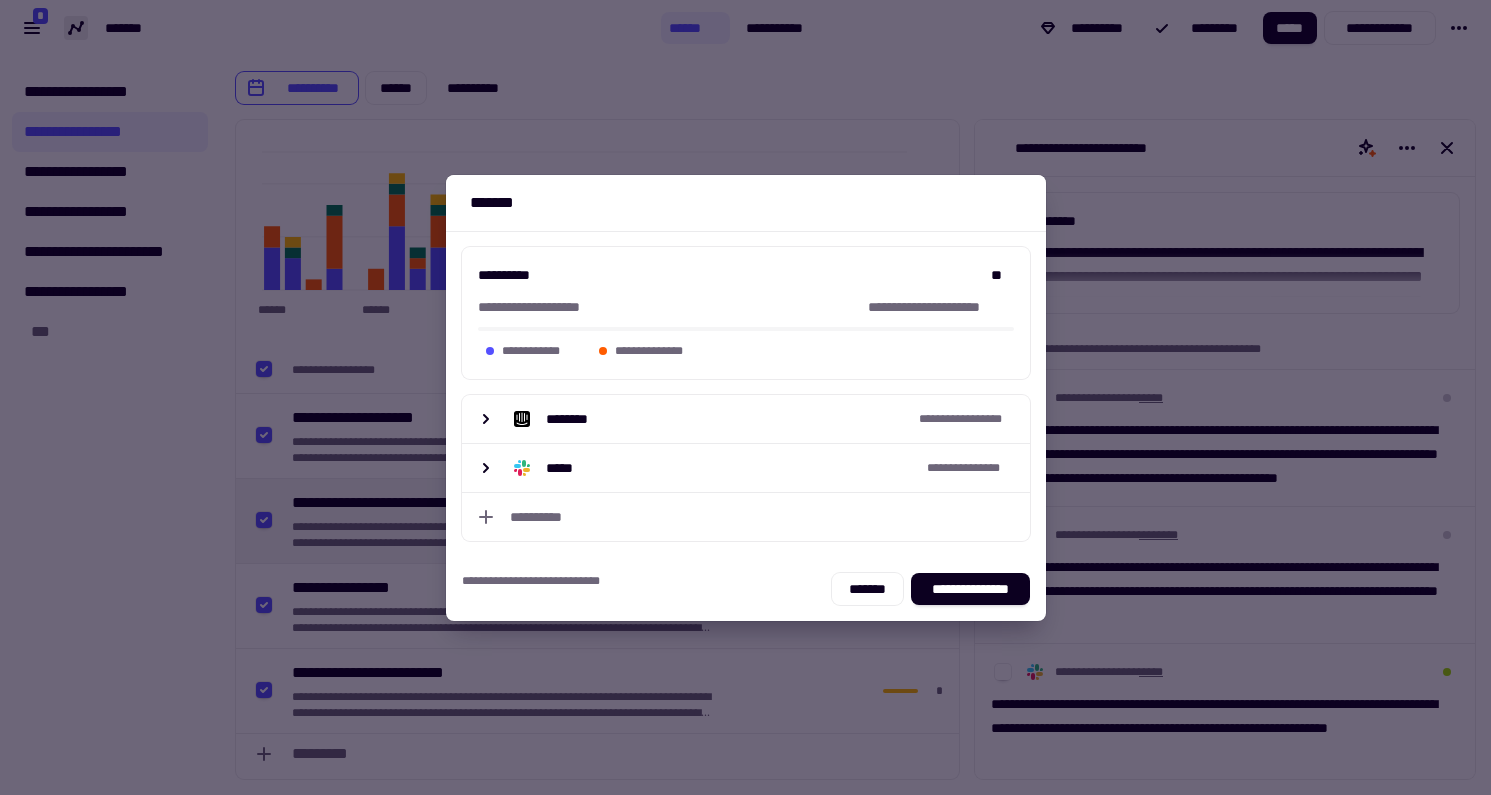 click at bounding box center [745, 397] 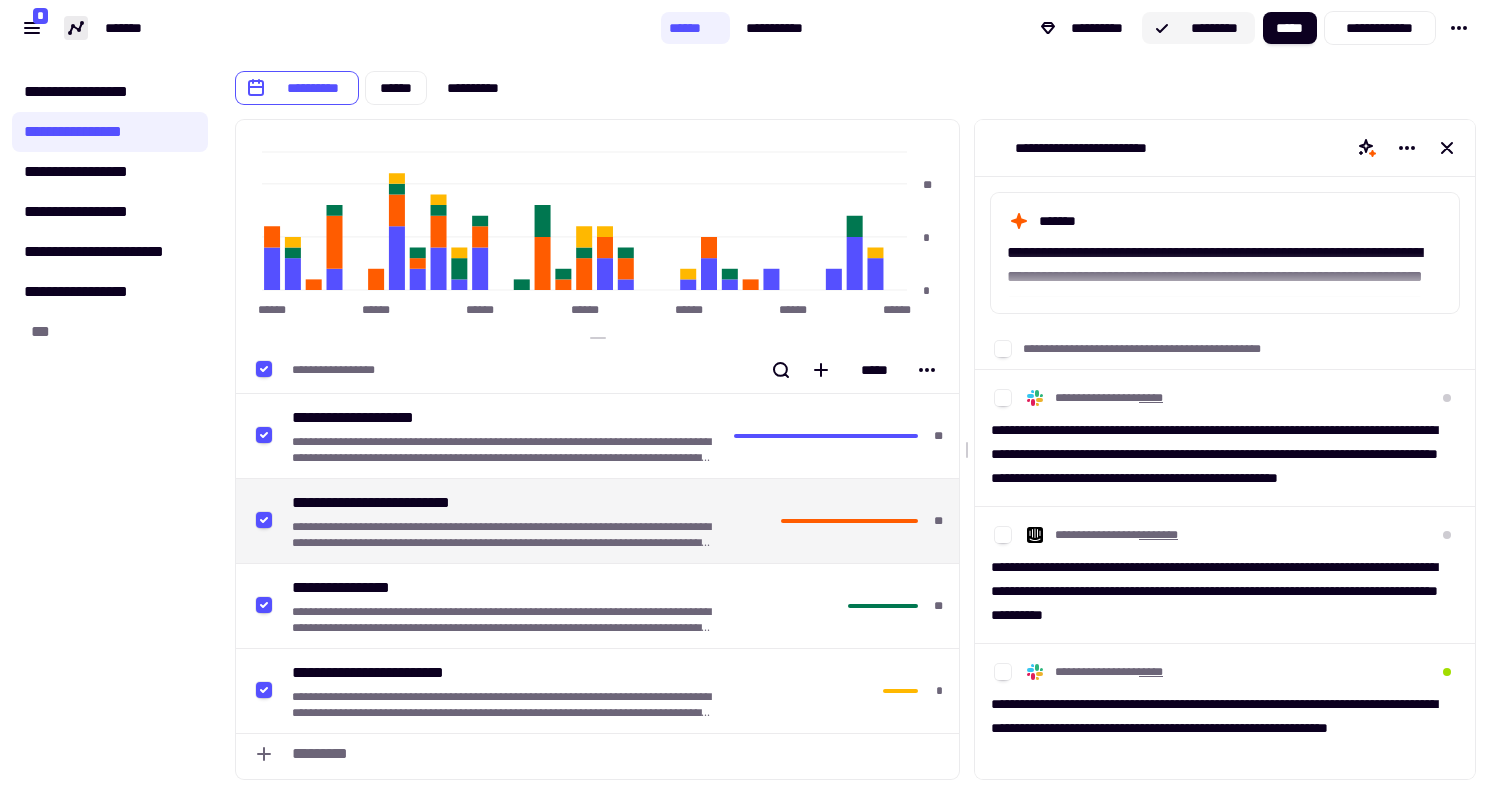 click on "*********" 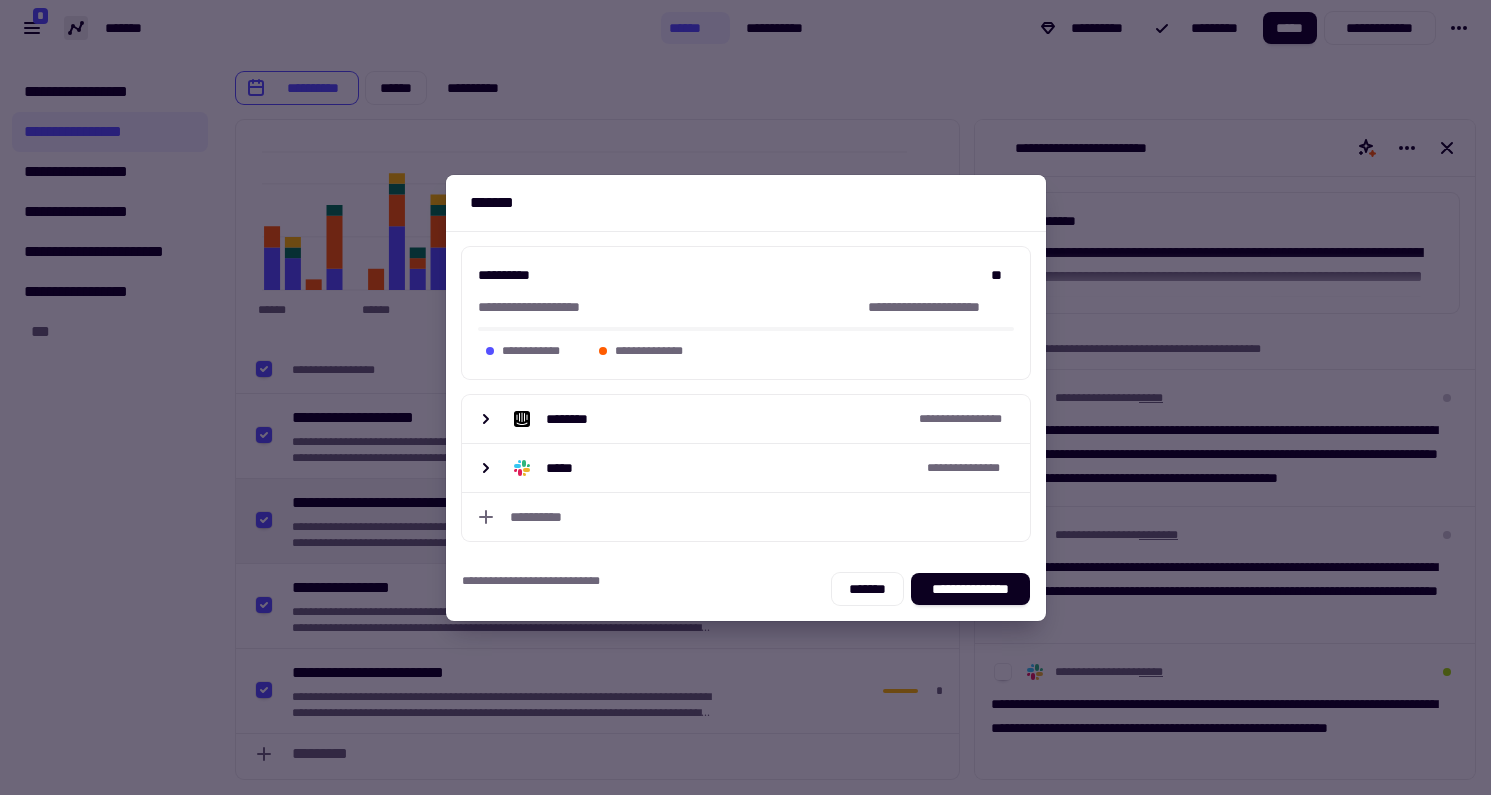 click on "**********" at bounding box center (746, 275) 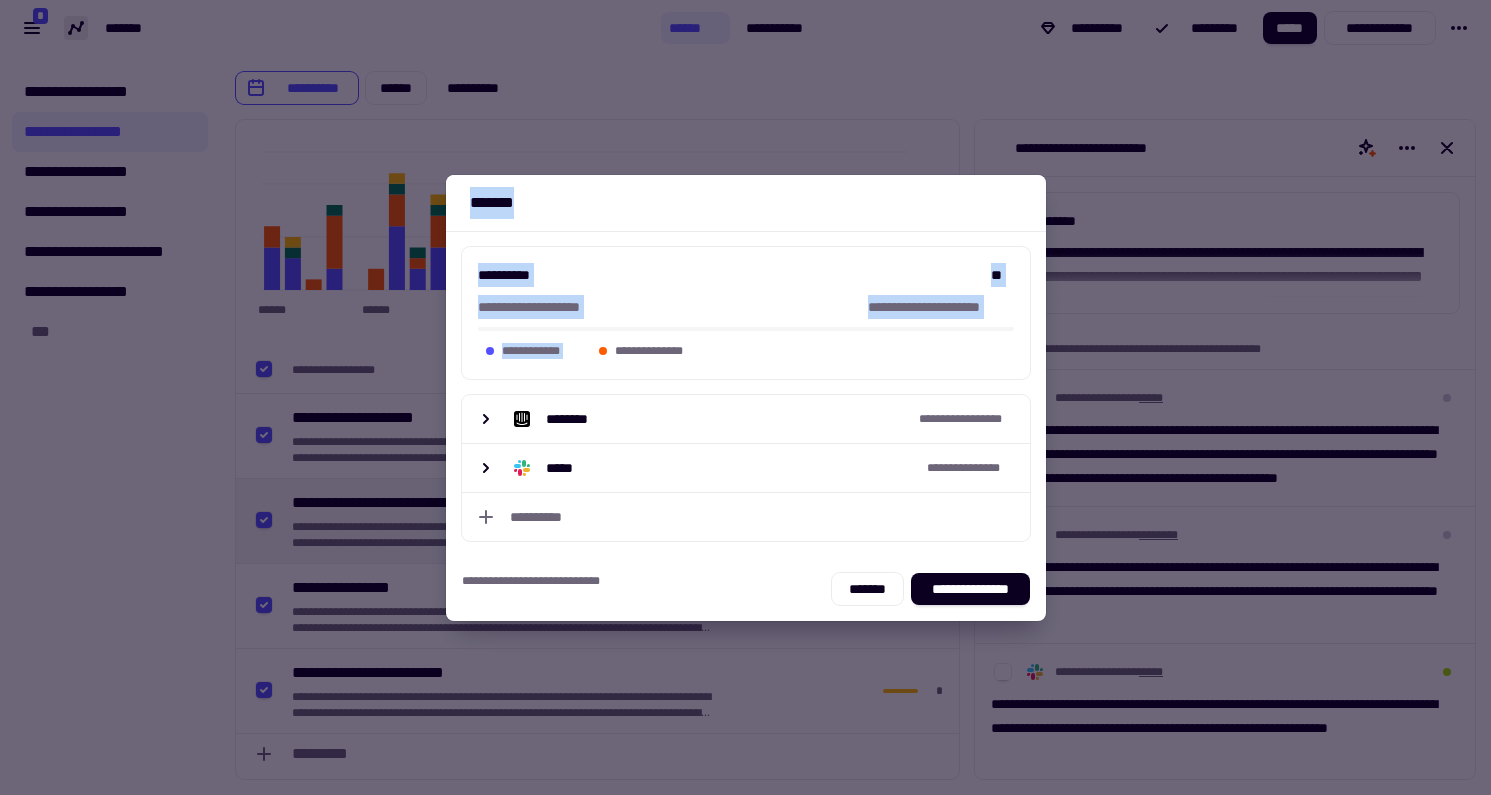 drag, startPoint x: 722, startPoint y: 342, endPoint x: 405, endPoint y: 259, distance: 327.68582 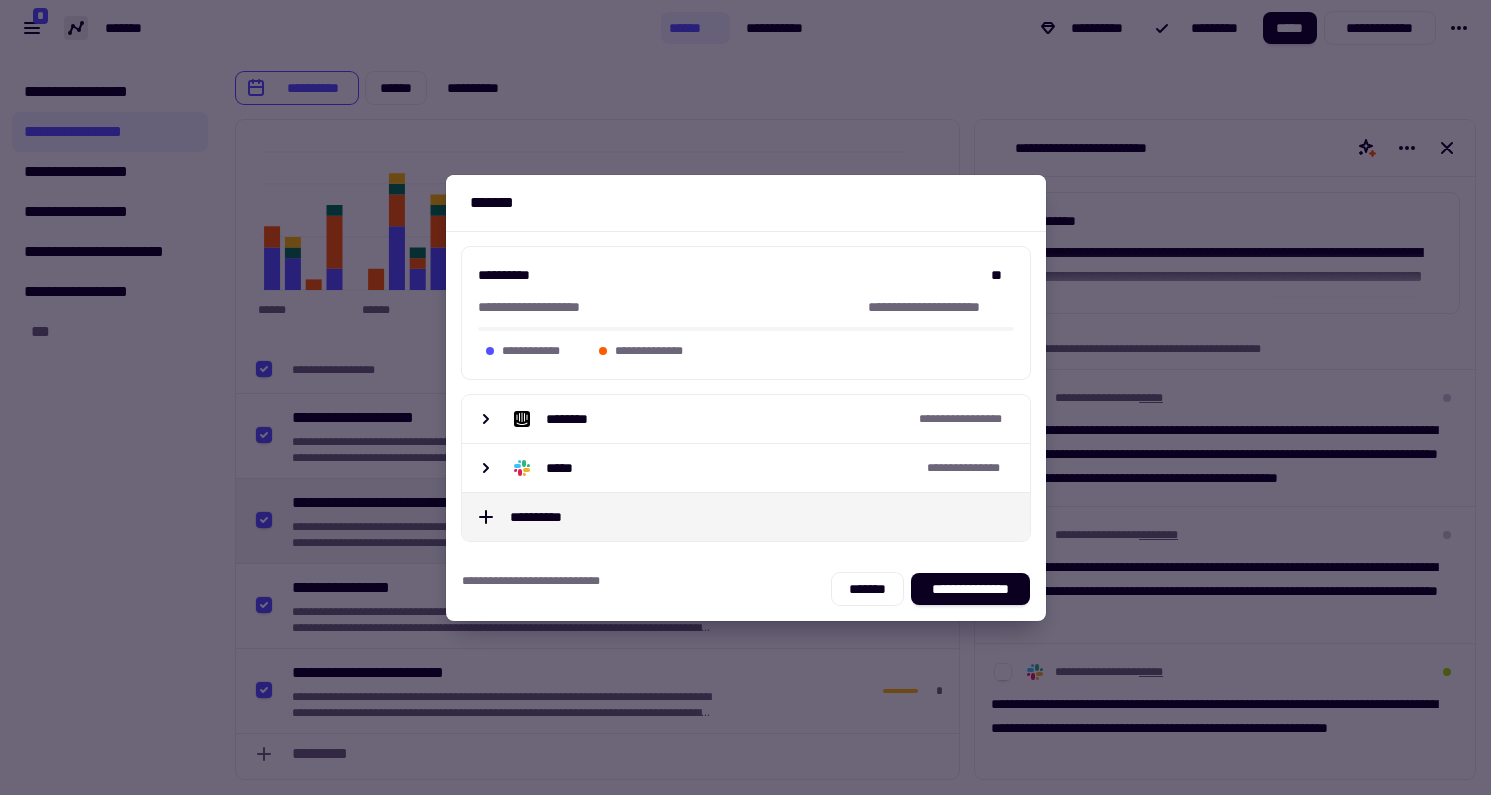 click on "**********" at bounding box center (746, 517) 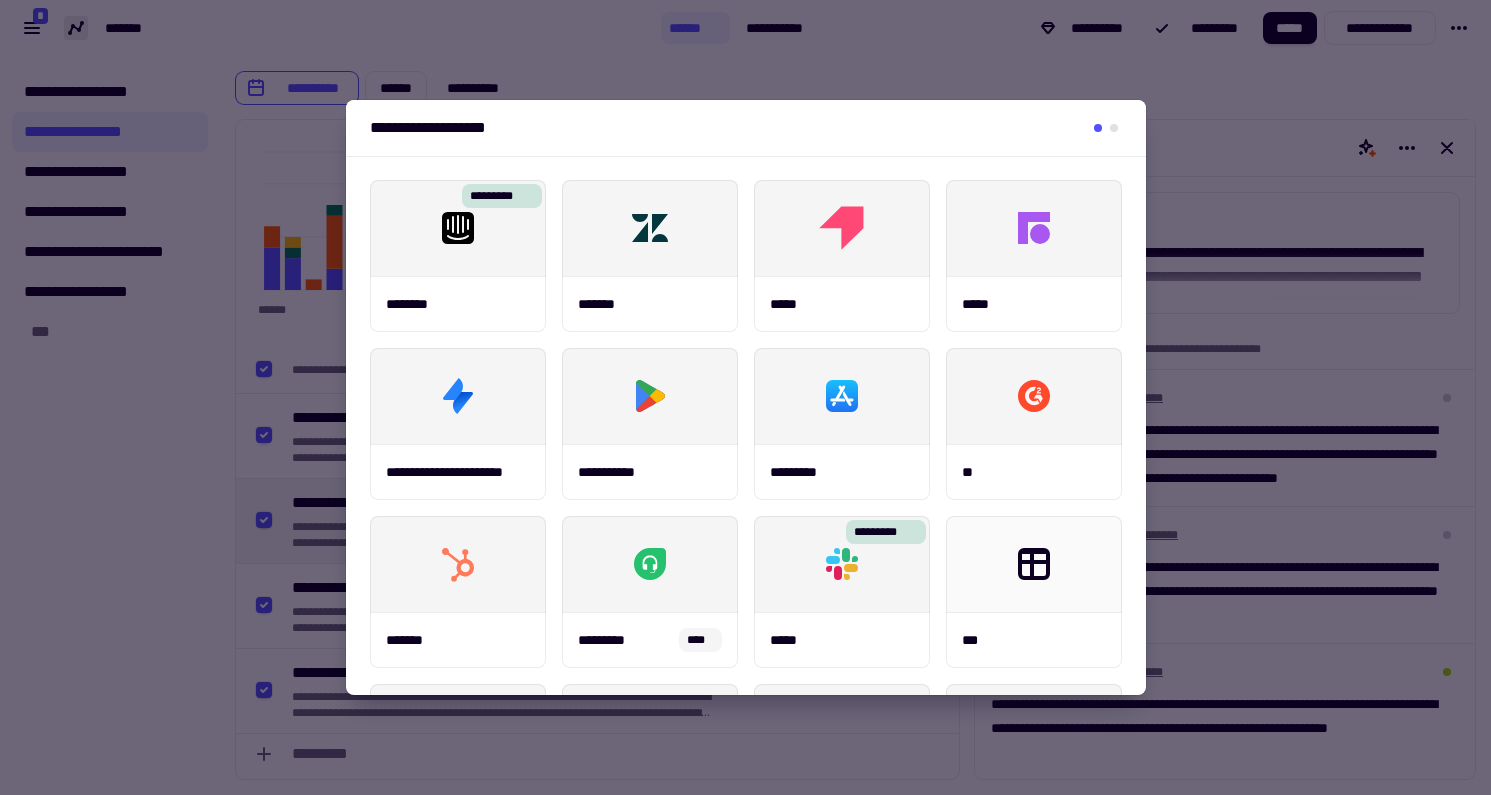 click at bounding box center [745, 397] 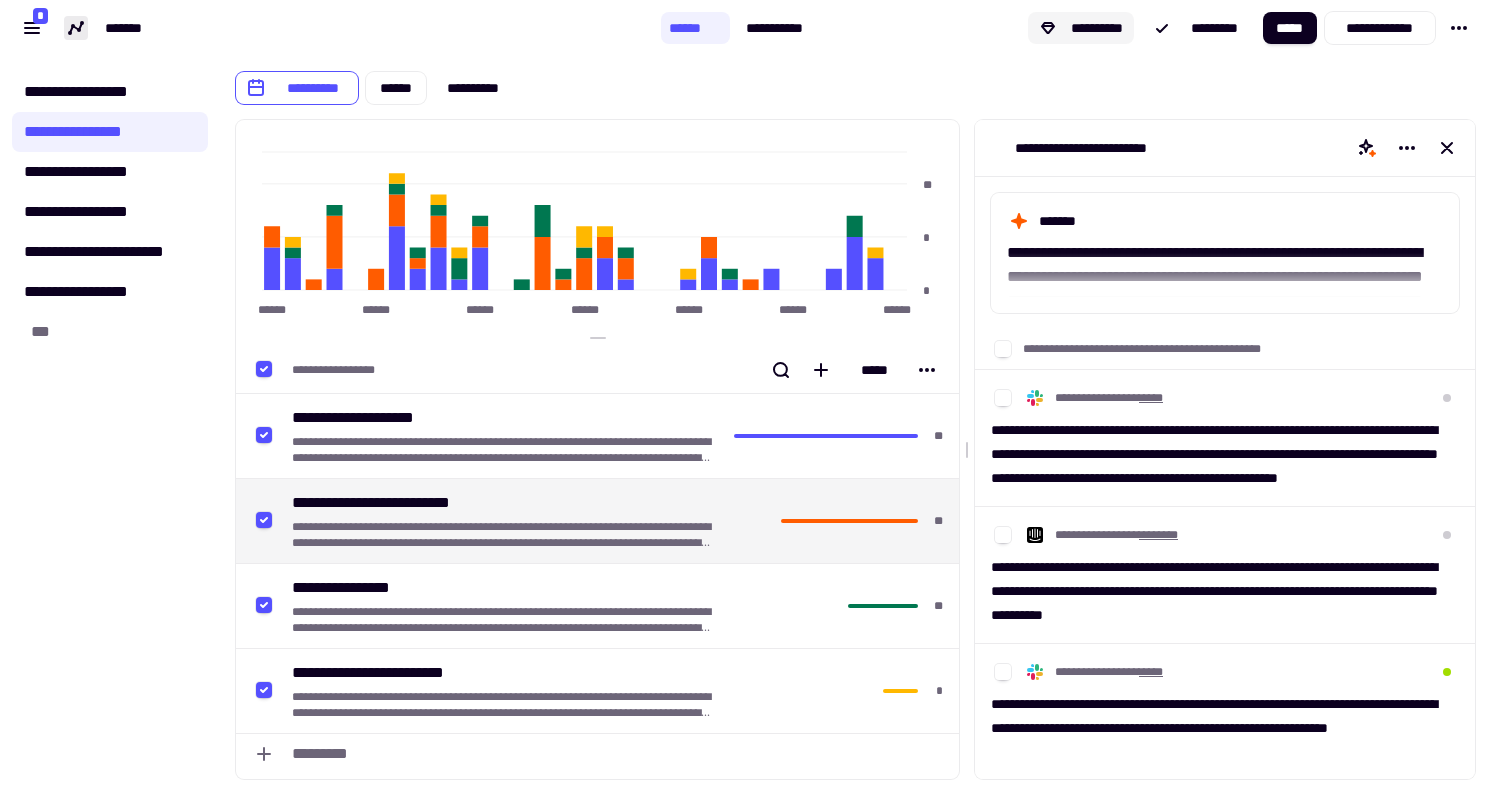 click on "**********" 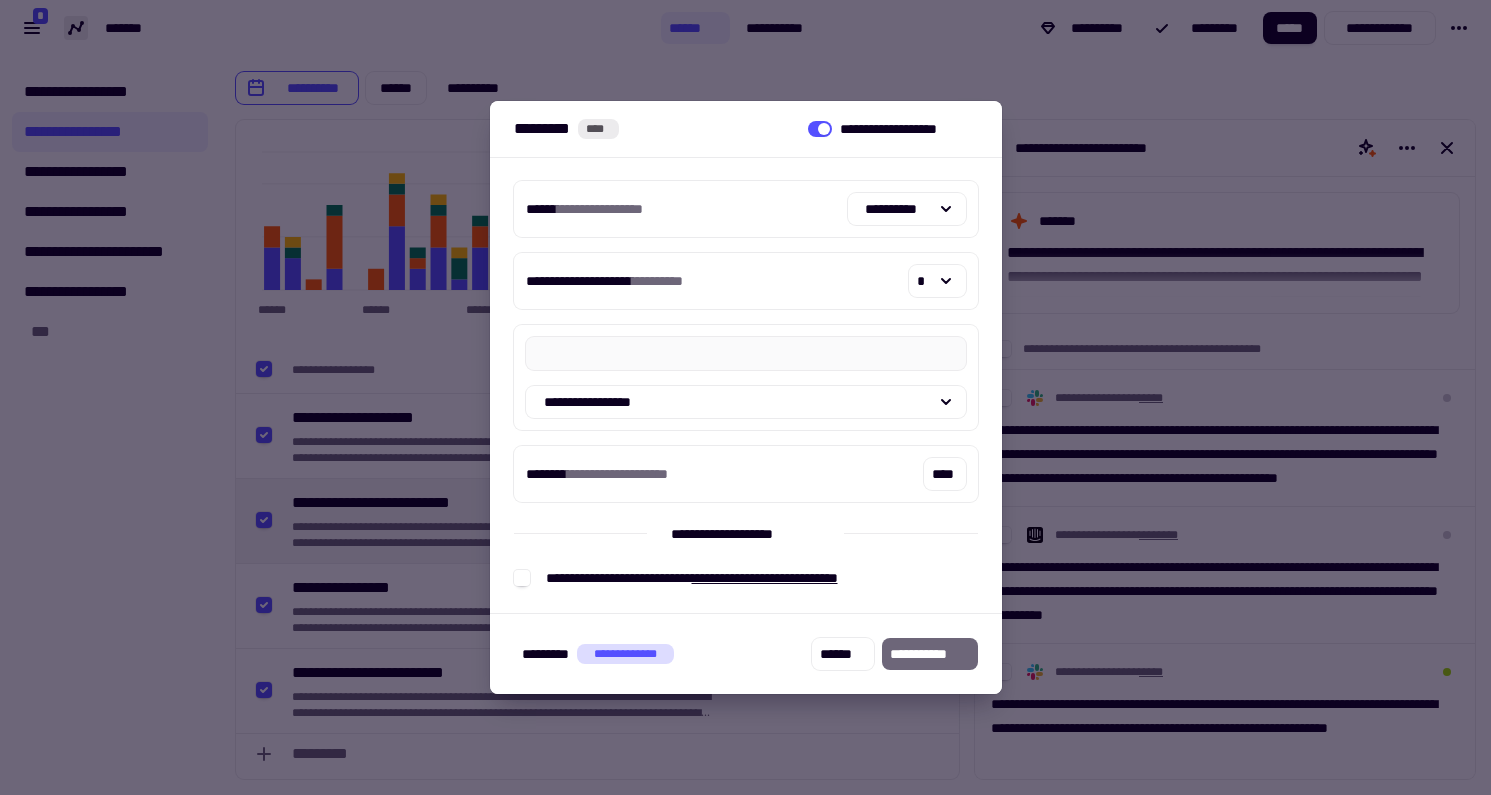 click at bounding box center (745, 397) 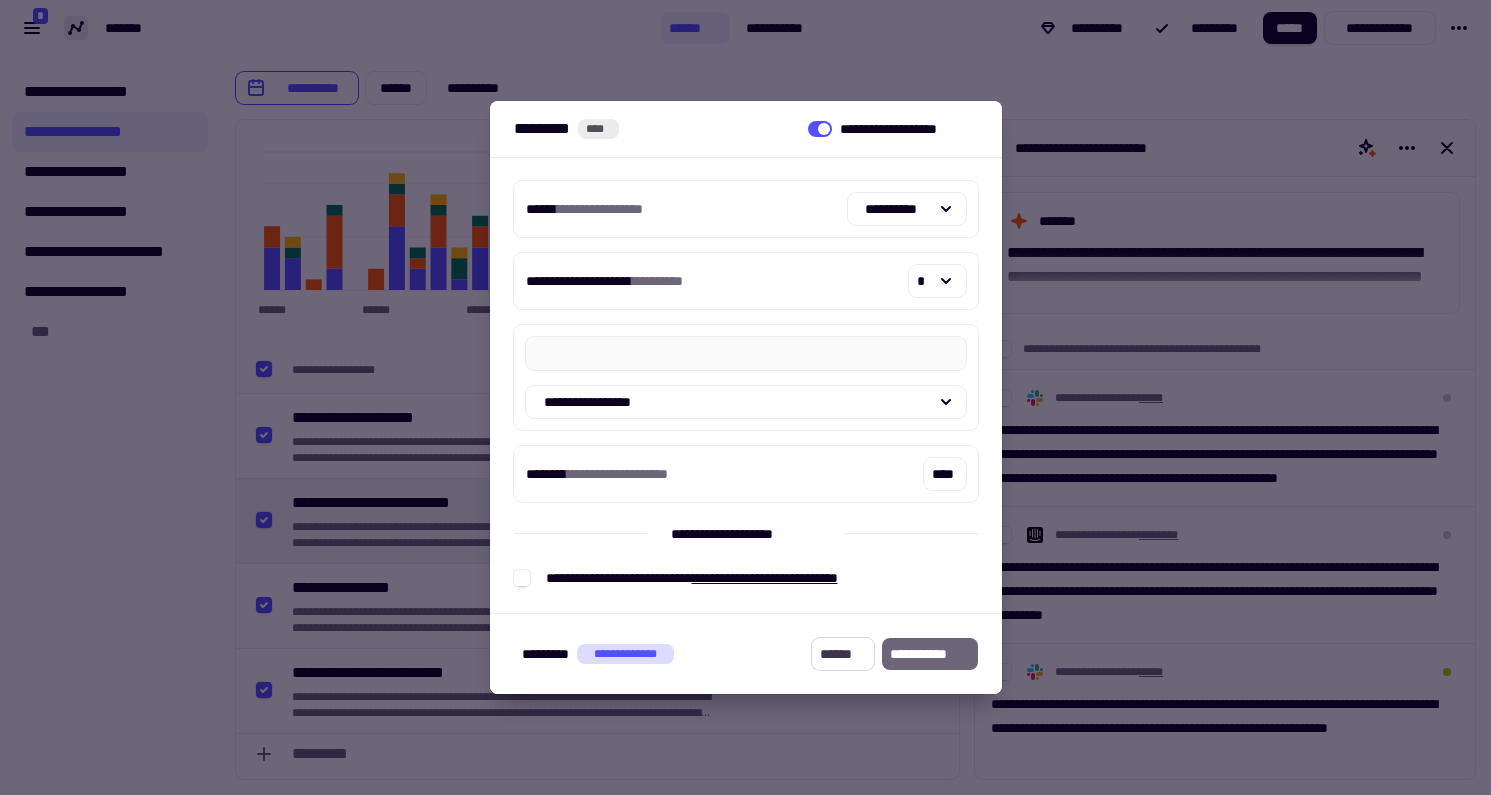 click on "******" at bounding box center (842, 654) 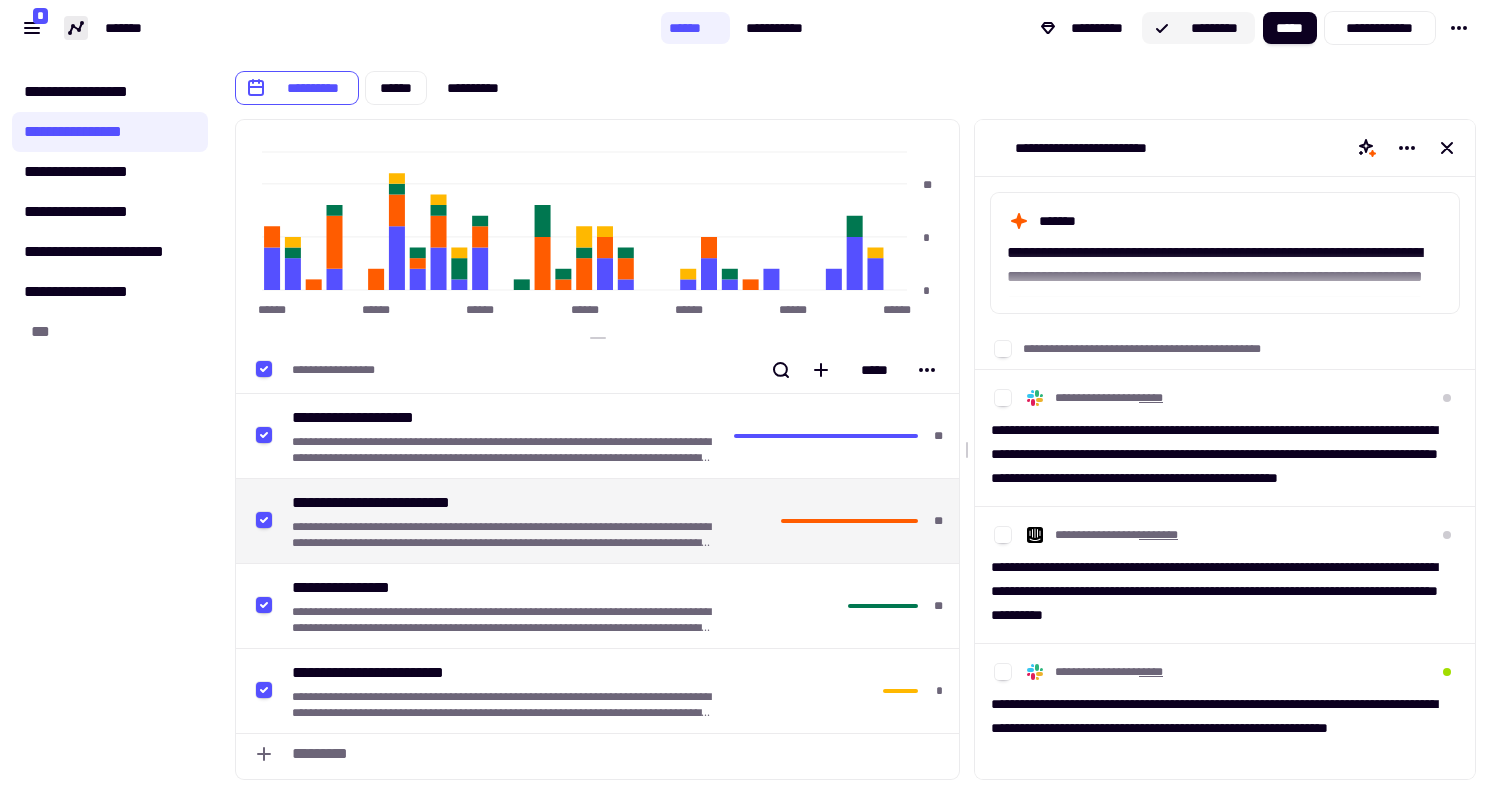click on "*********" 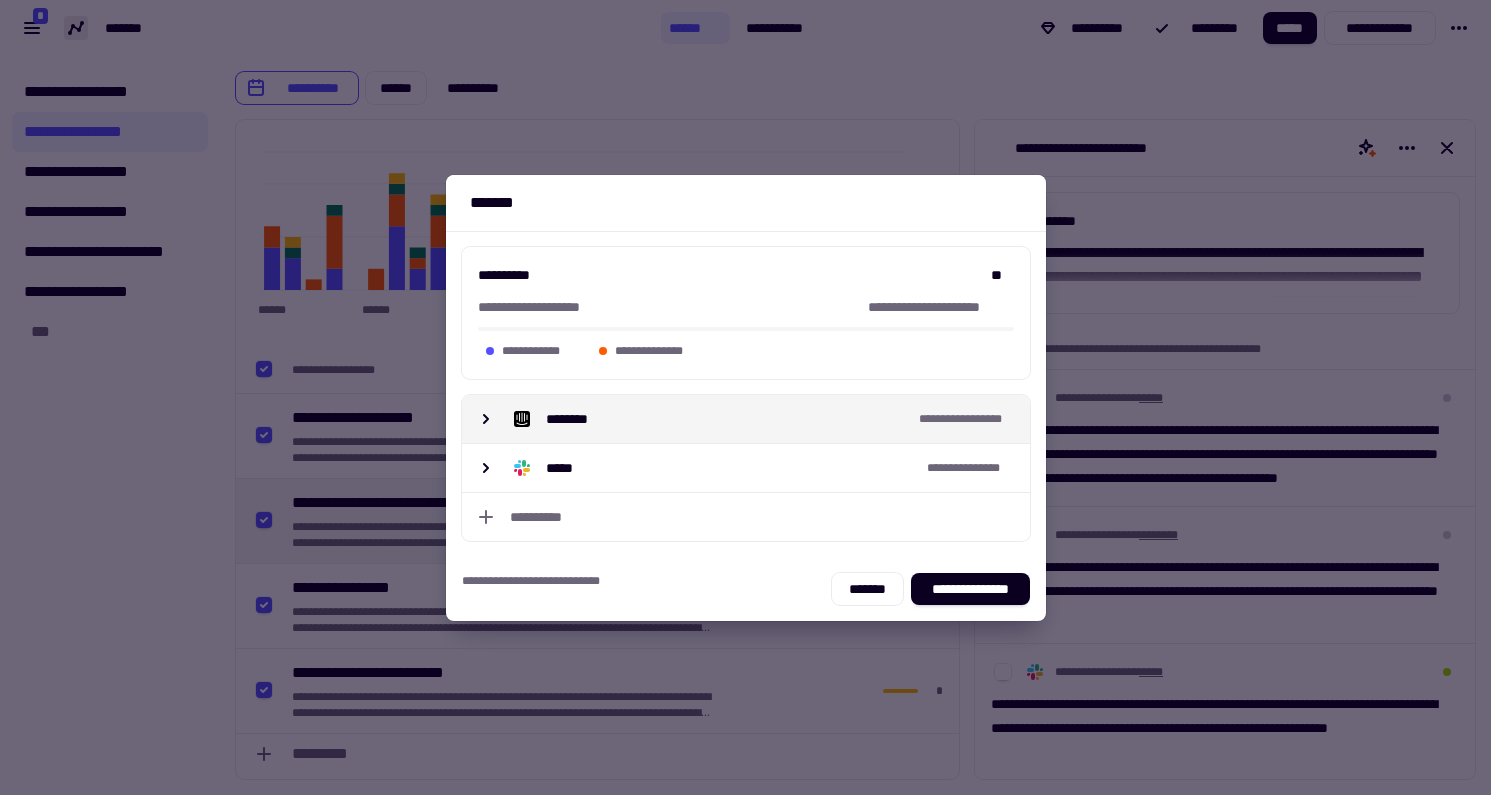 click on "********" at bounding box center (709, 419) 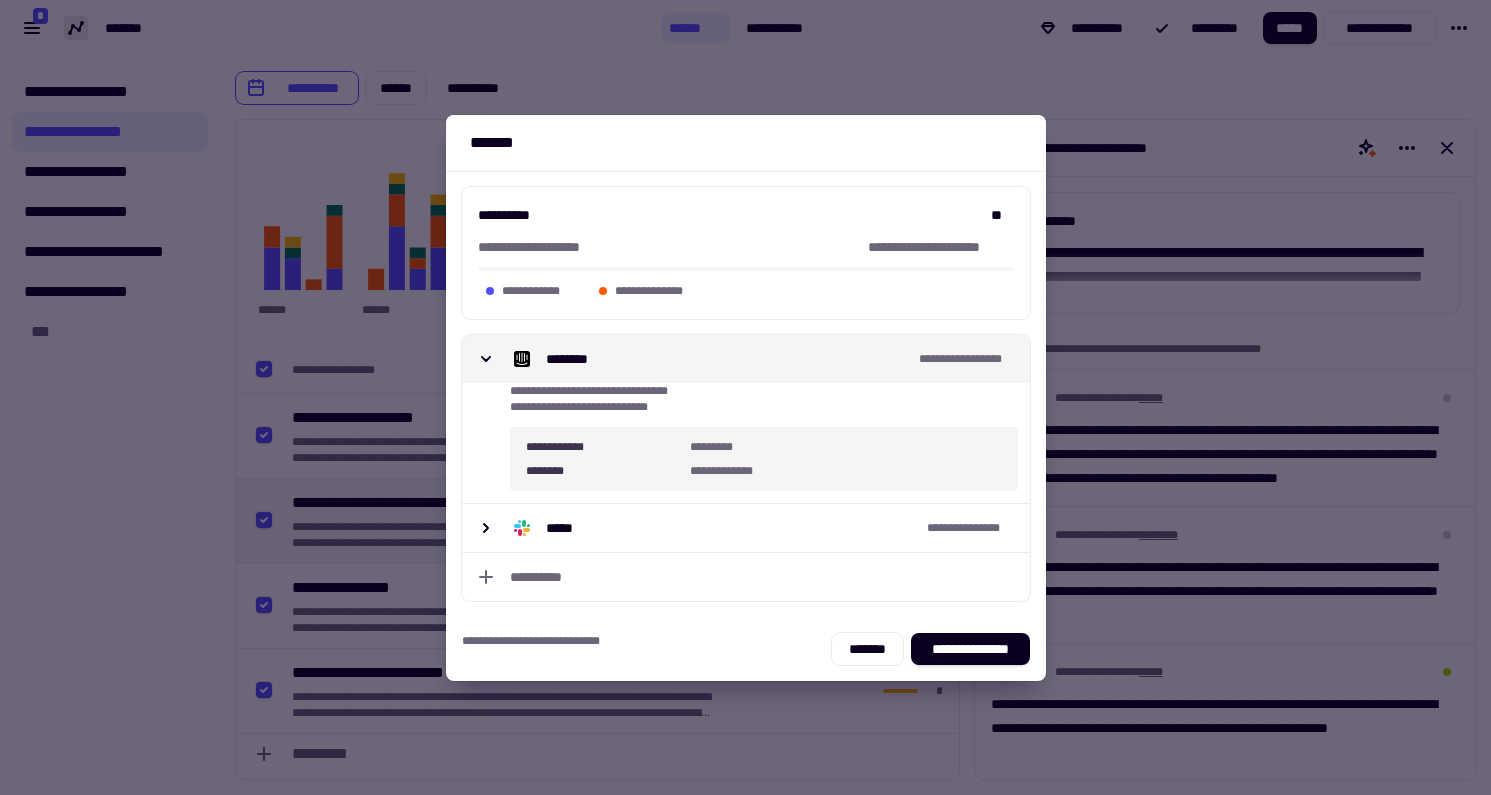 click on "[FIRST] [LAST]" at bounding box center [746, 359] 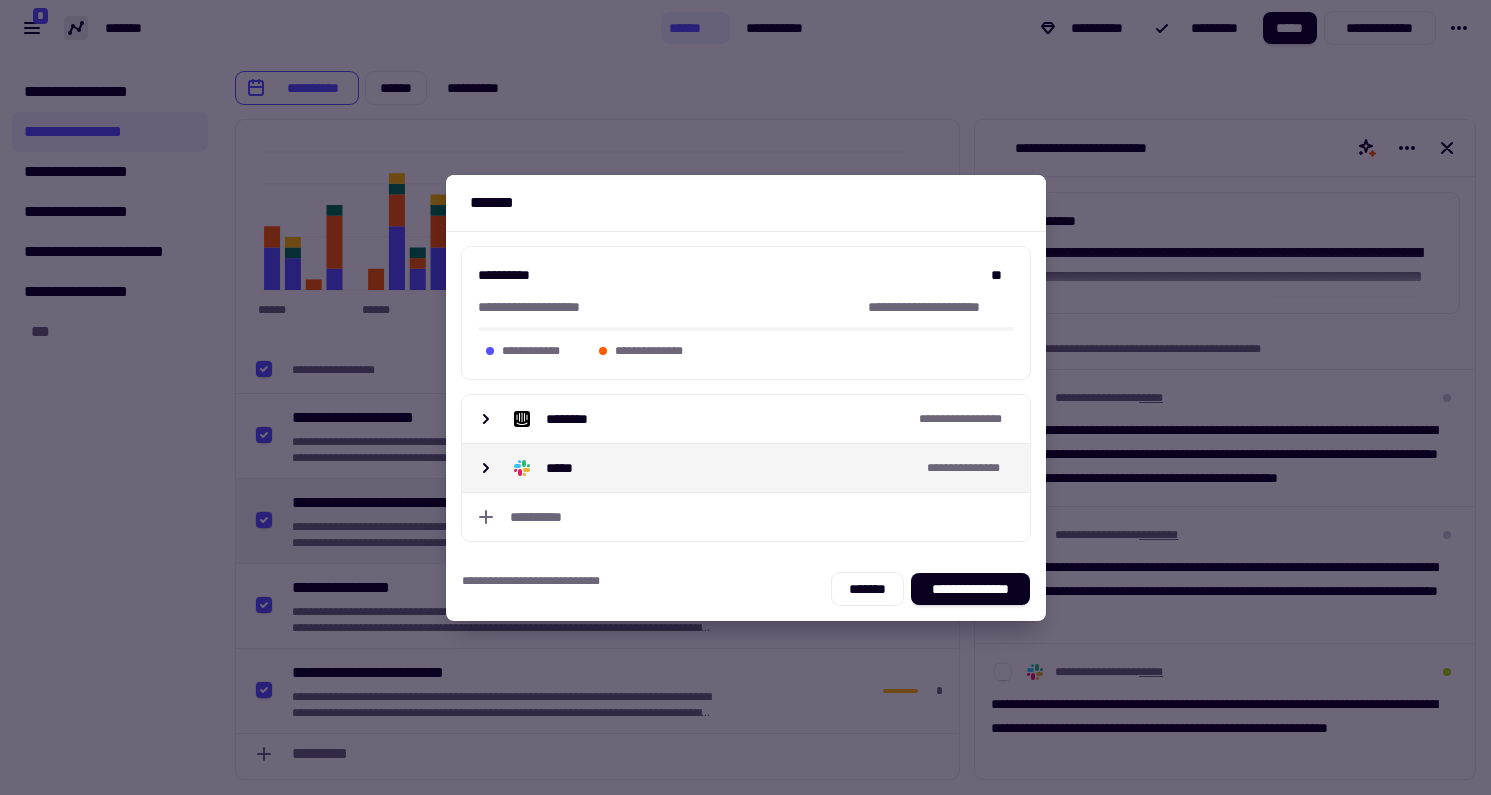 click on "*****" at bounding box center (564, 468) 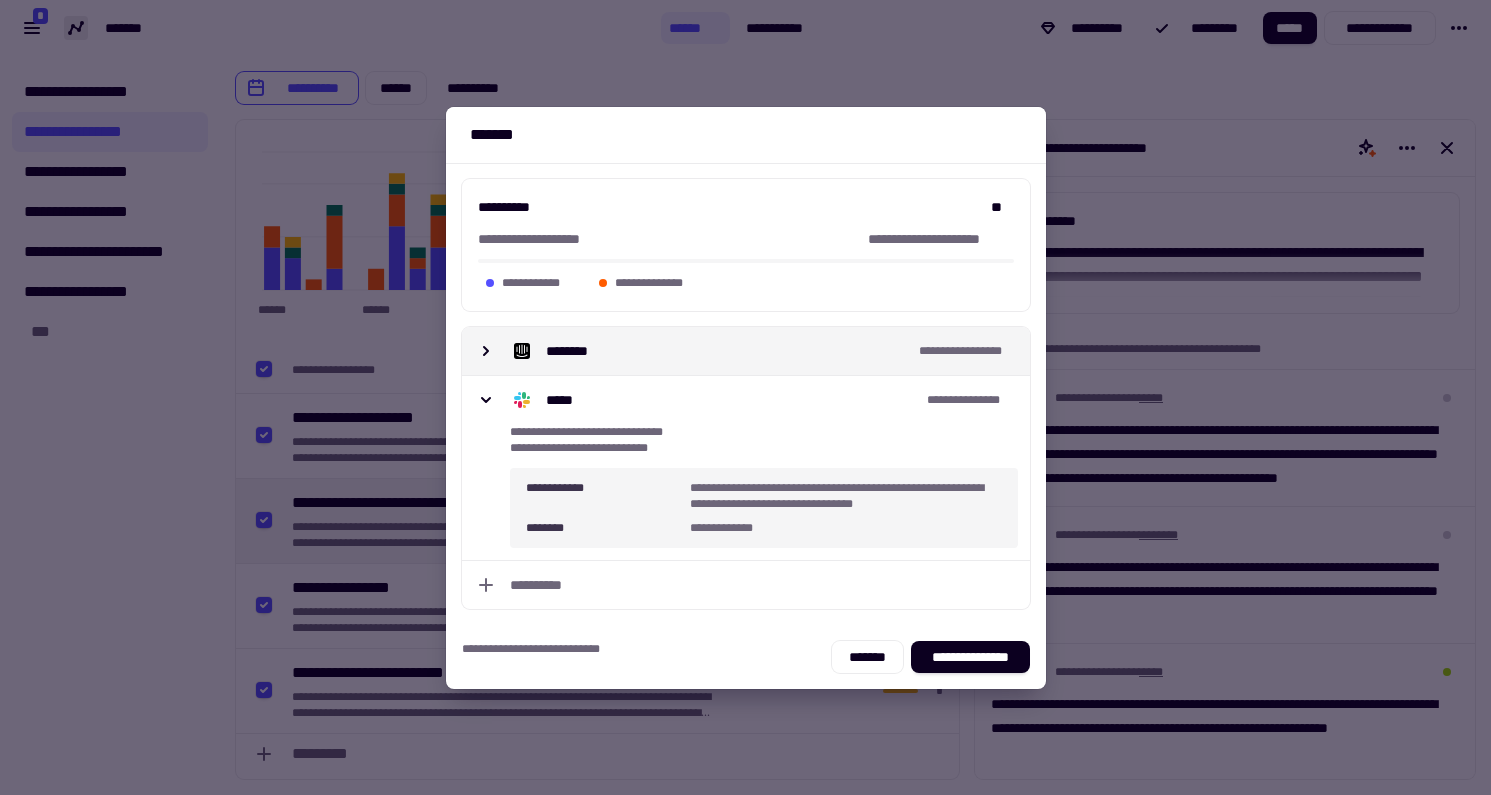 click on "********" at bounding box center (709, 351) 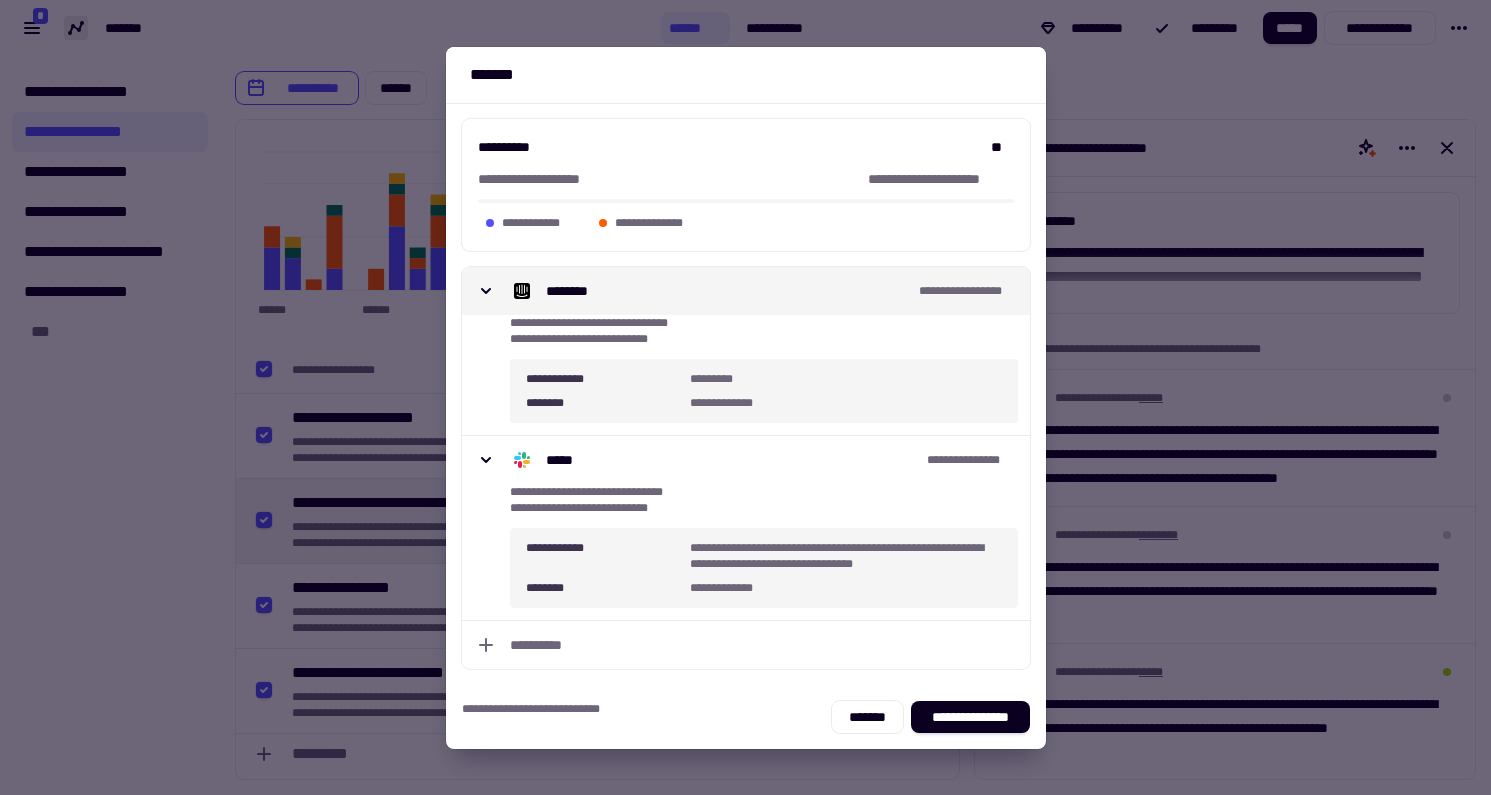 click on "********" at bounding box center (709, 291) 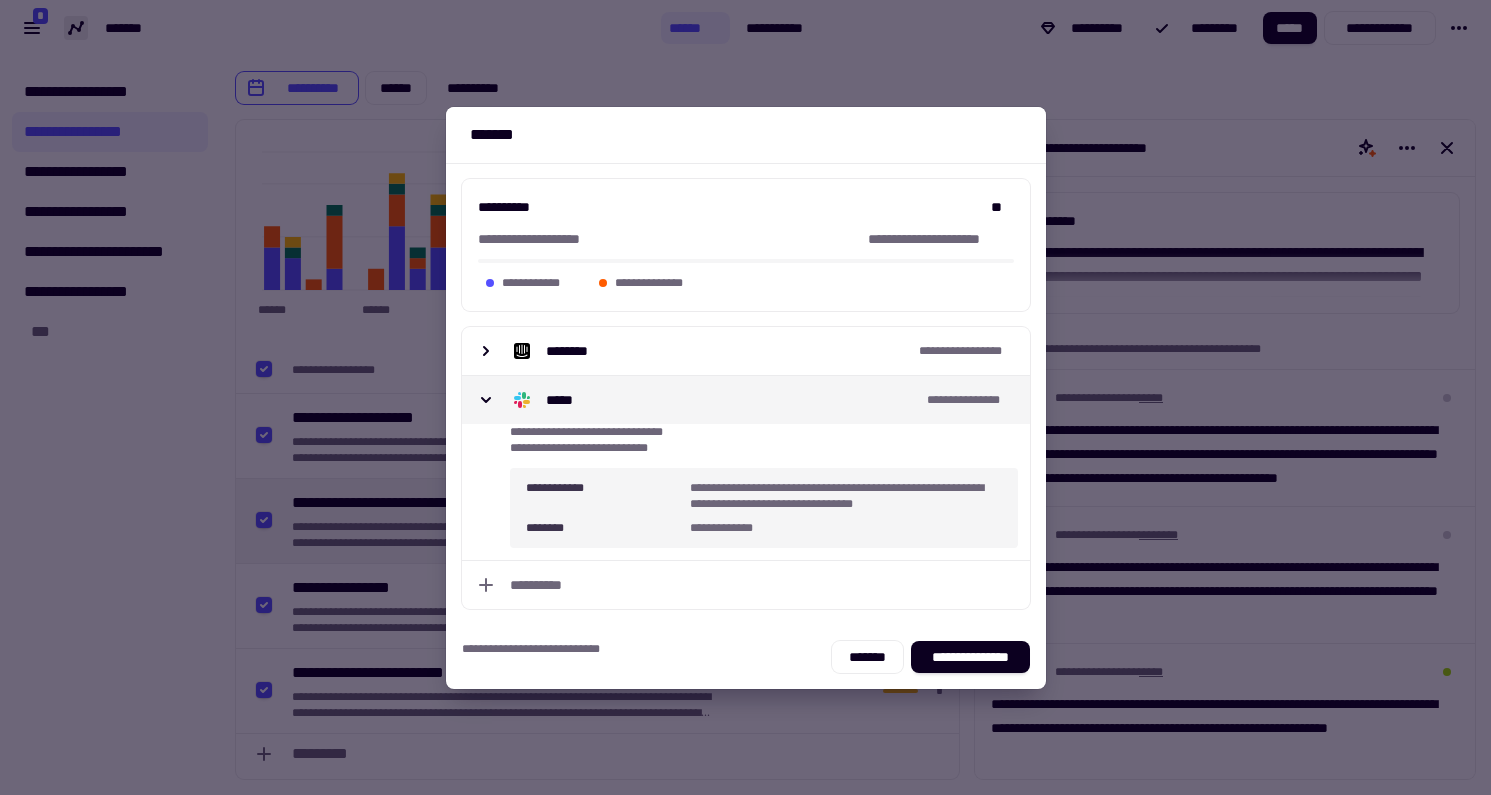 click on "*****" at bounding box center (713, 400) 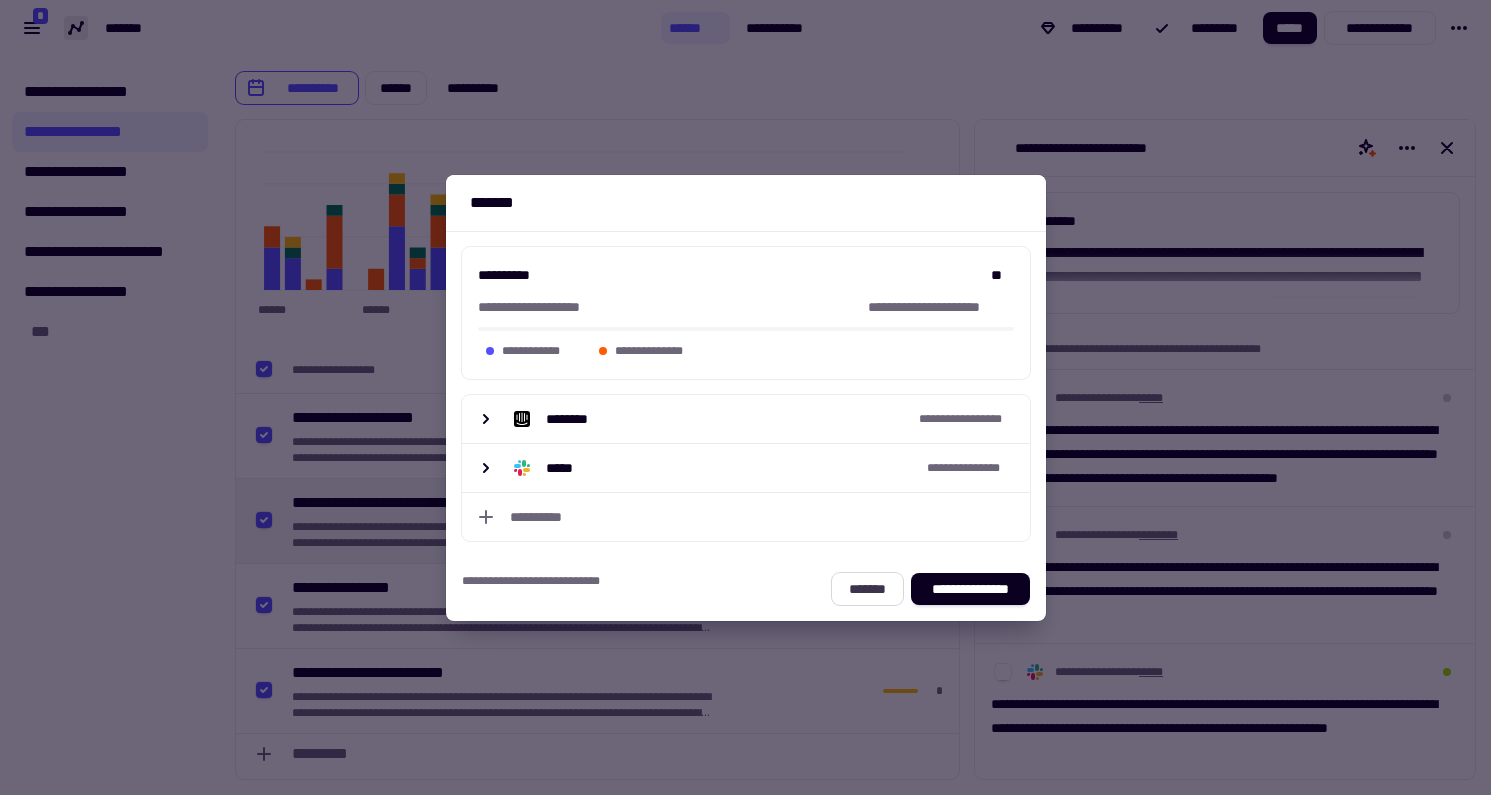 click on "*******" 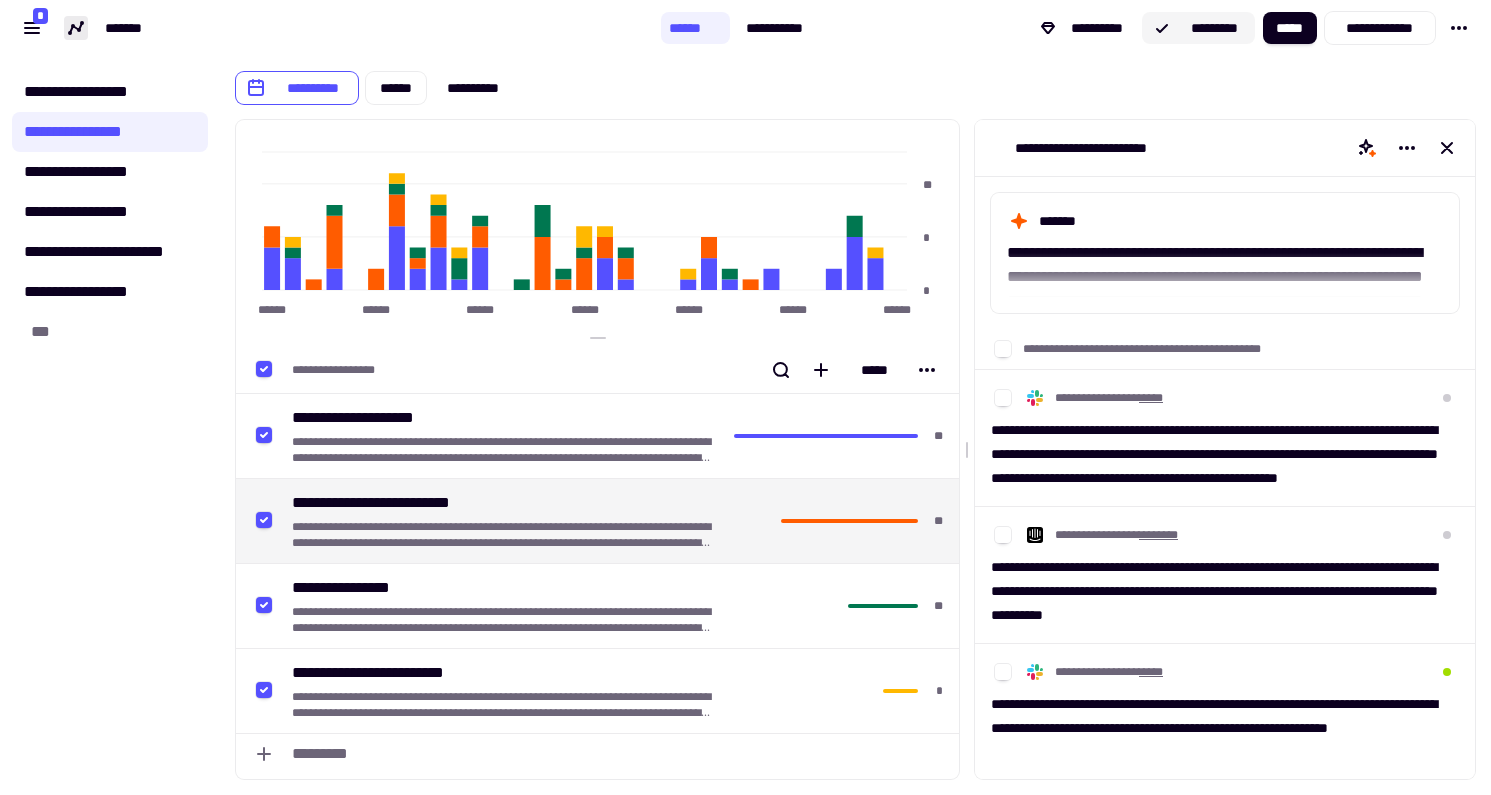 click on "*********" 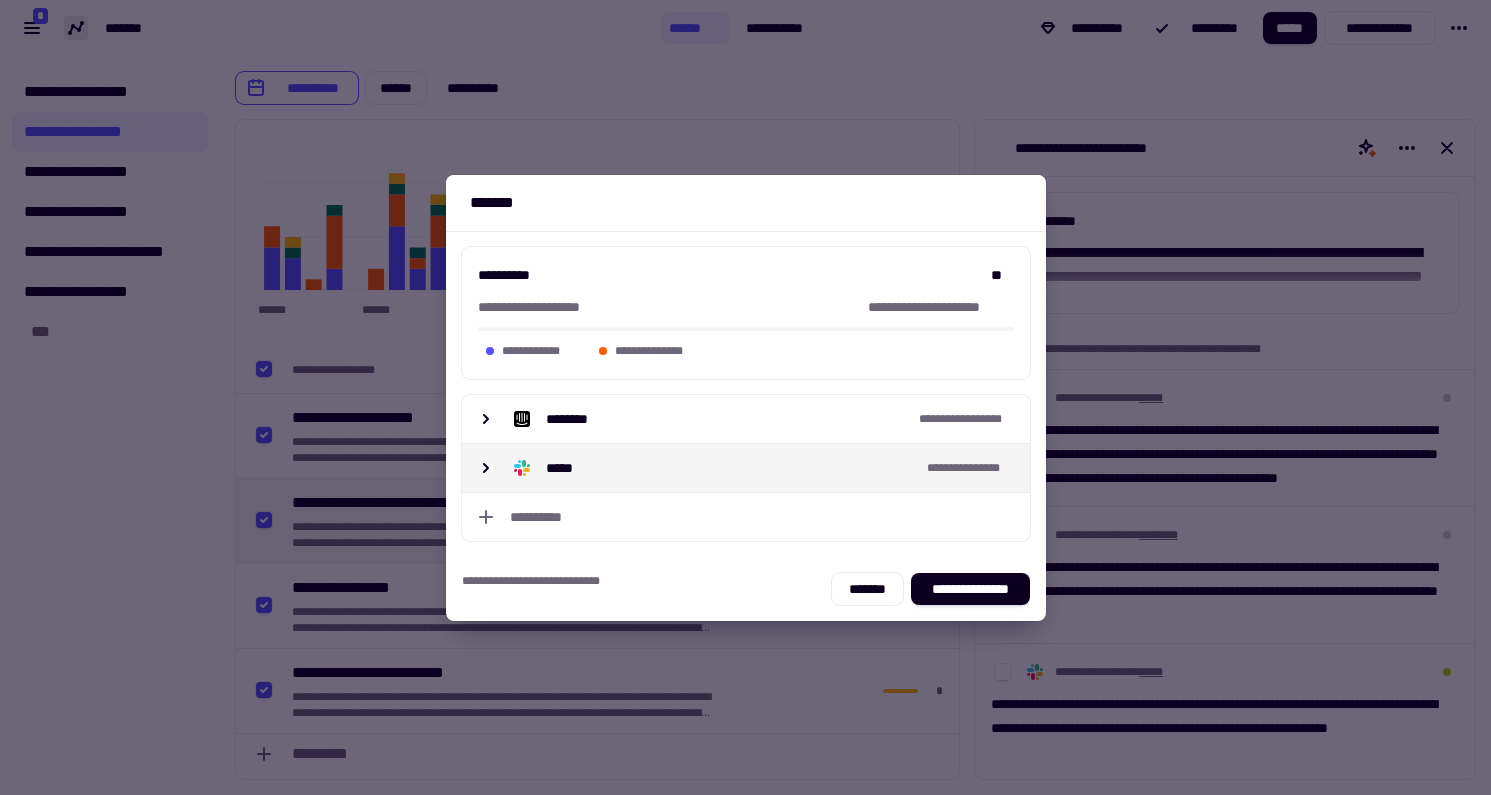 click on "**********" at bounding box center [746, 468] 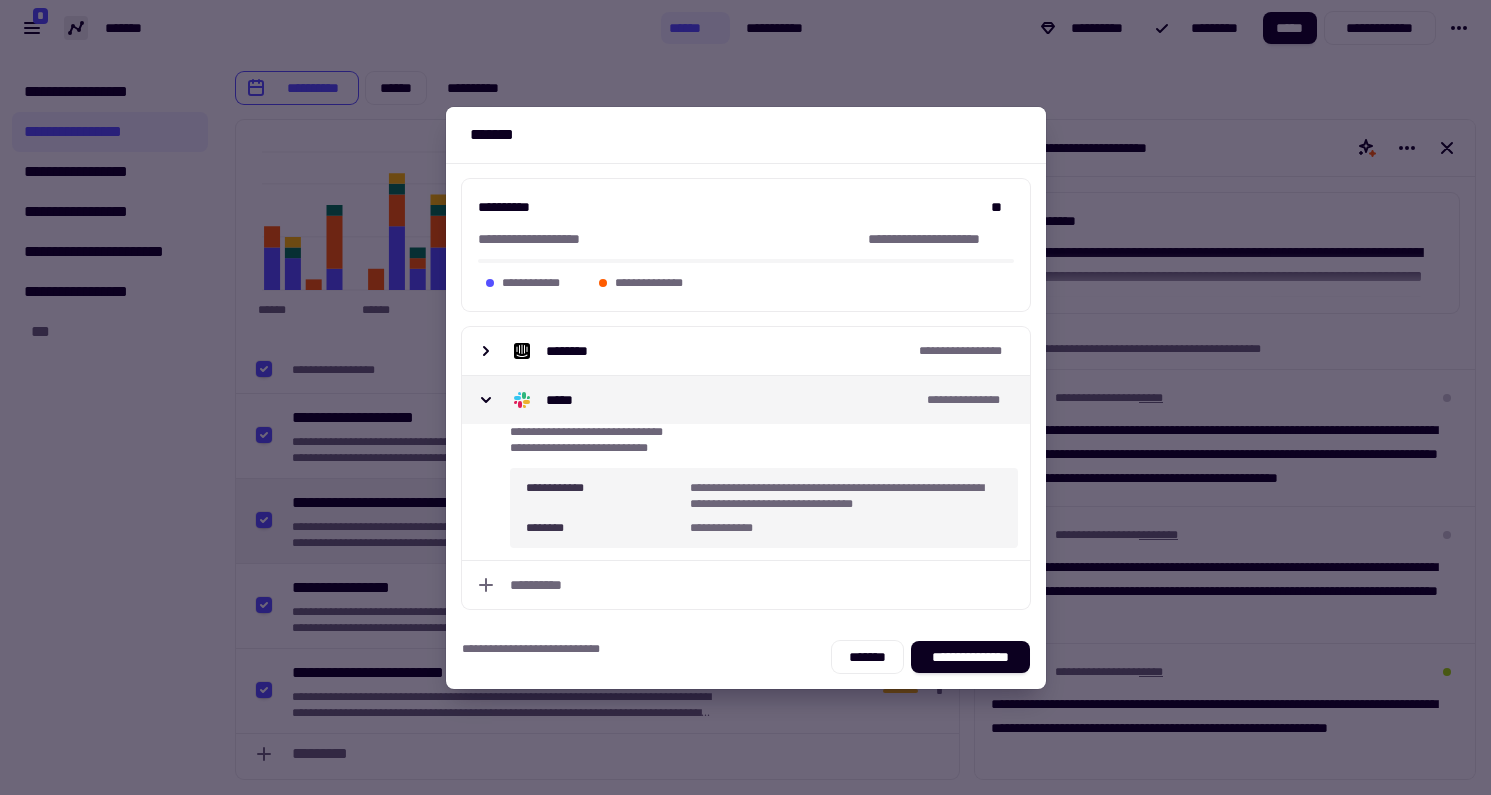 click on "*****" at bounding box center (564, 400) 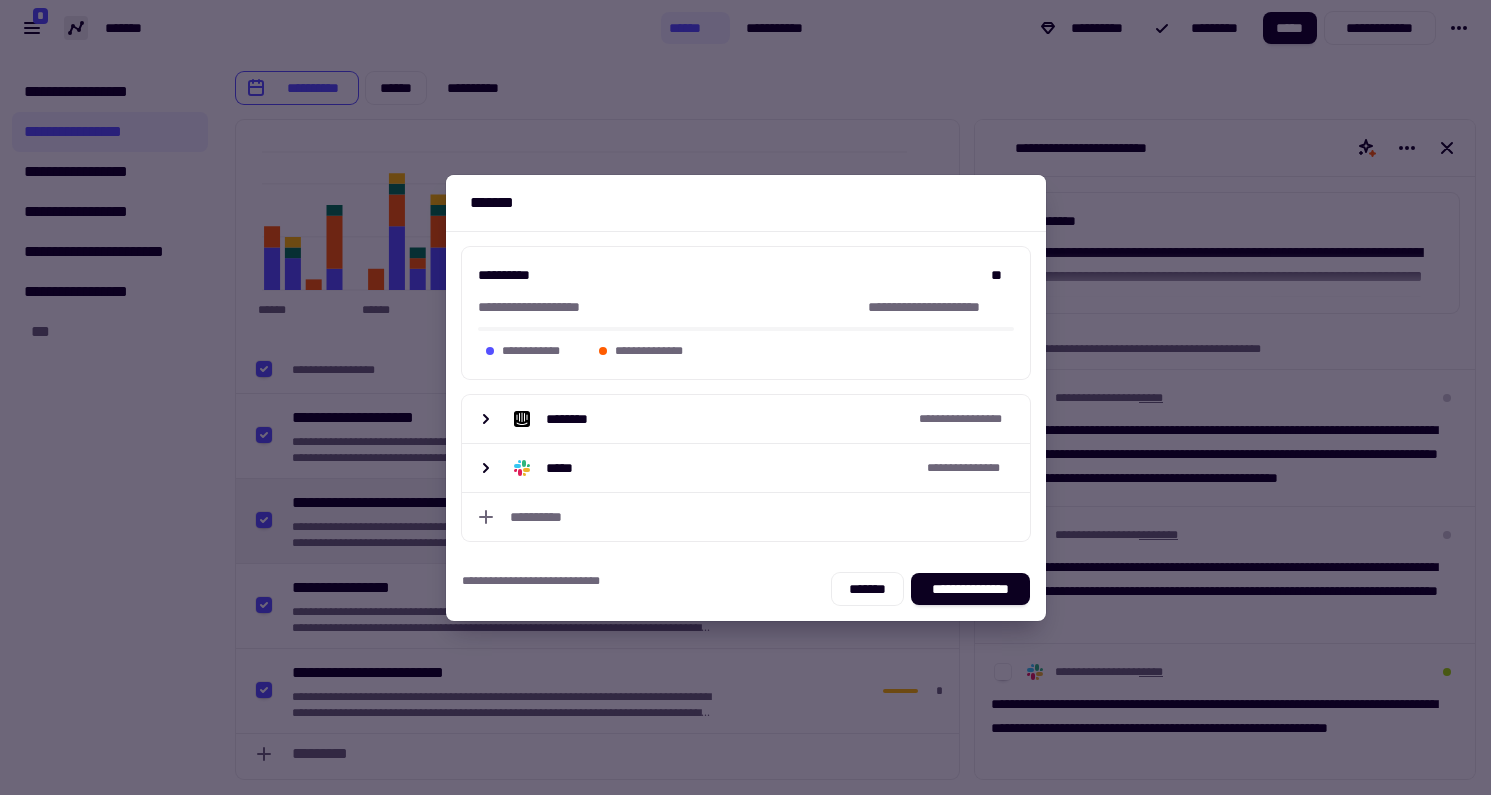 click at bounding box center (745, 397) 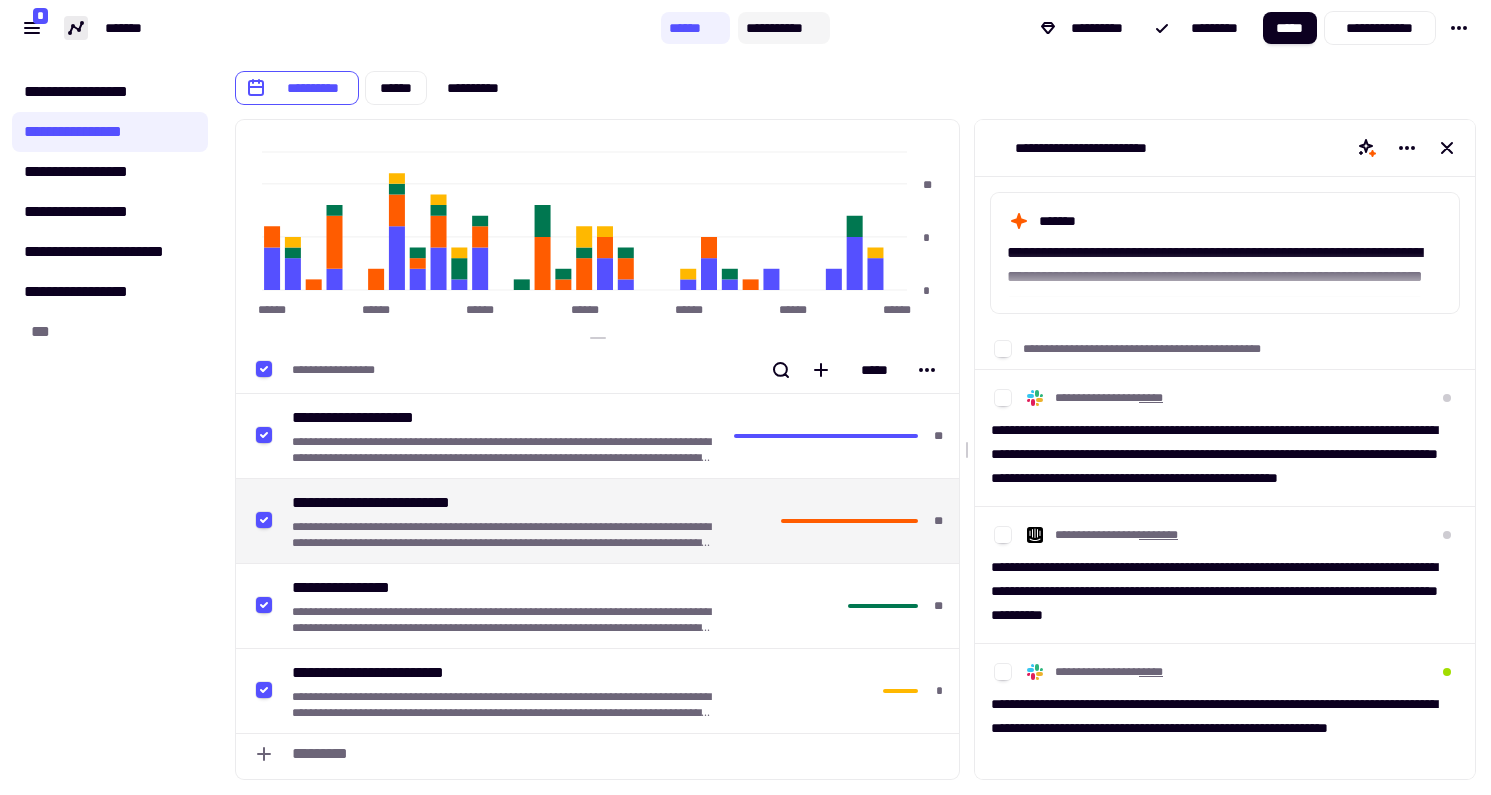 click on "**********" 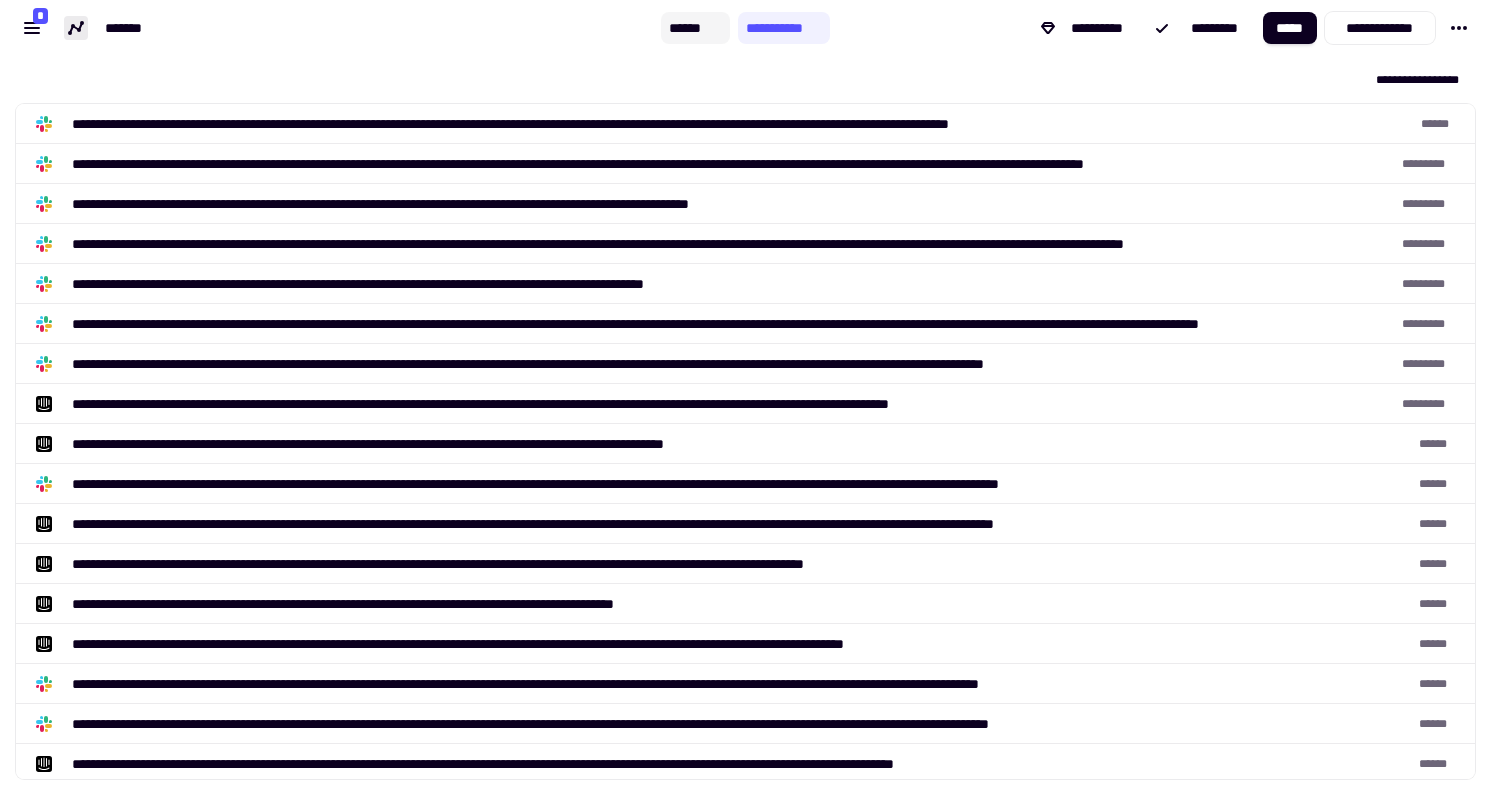 scroll, scrollTop: 1, scrollLeft: 1, axis: both 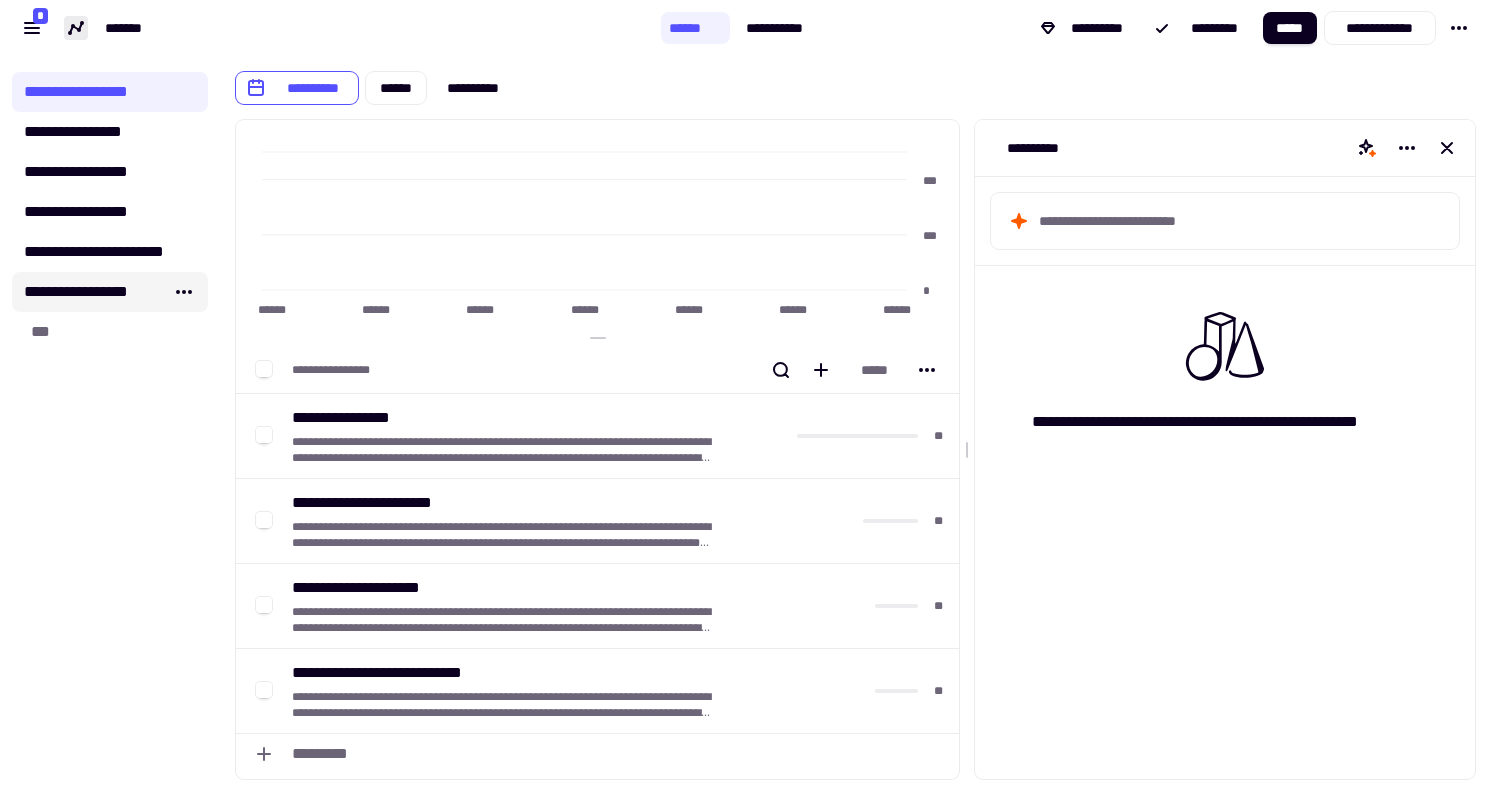 click on "**********" 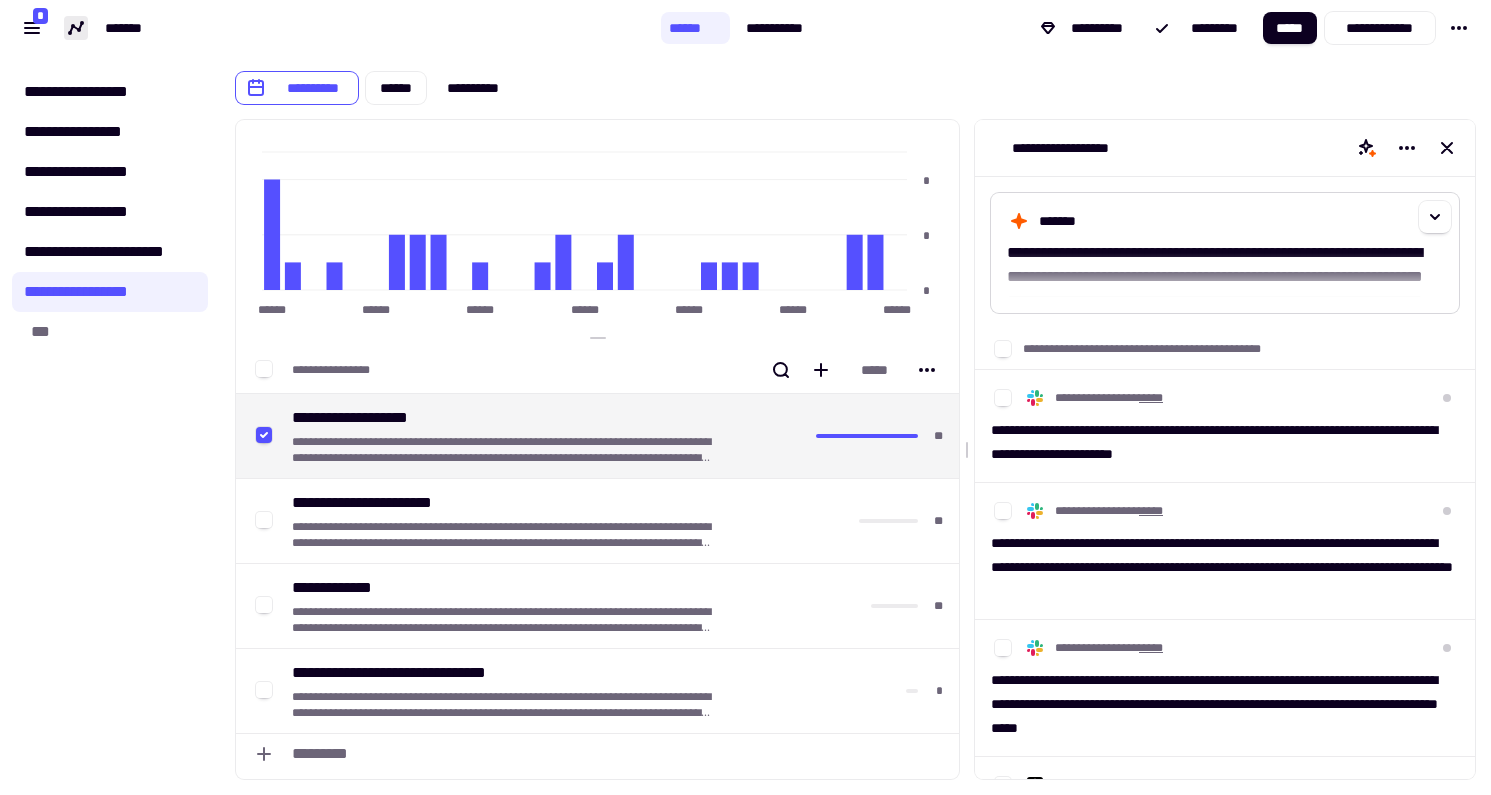 click on "**********" at bounding box center (1225, 301) 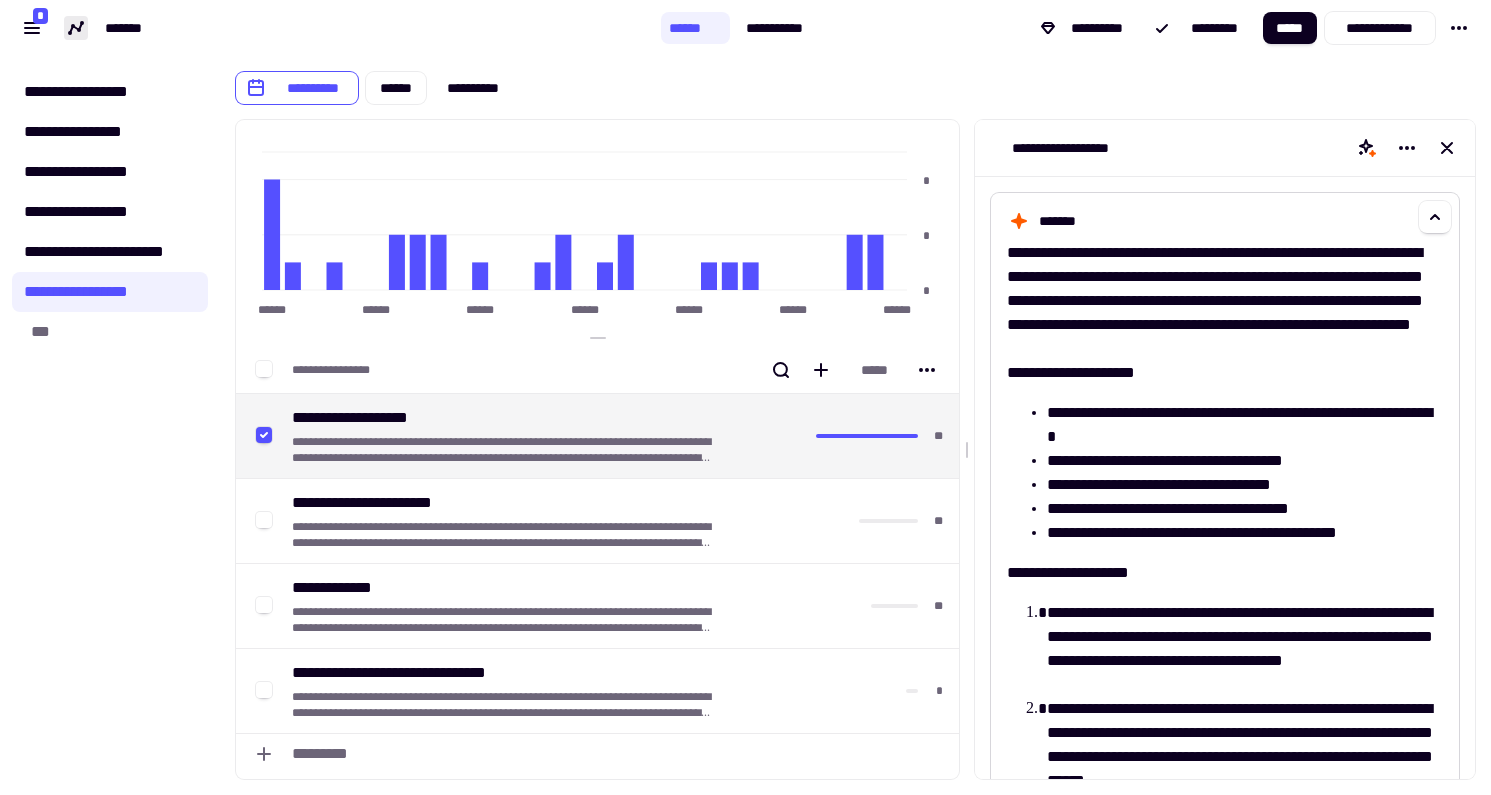 scroll, scrollTop: 0, scrollLeft: 0, axis: both 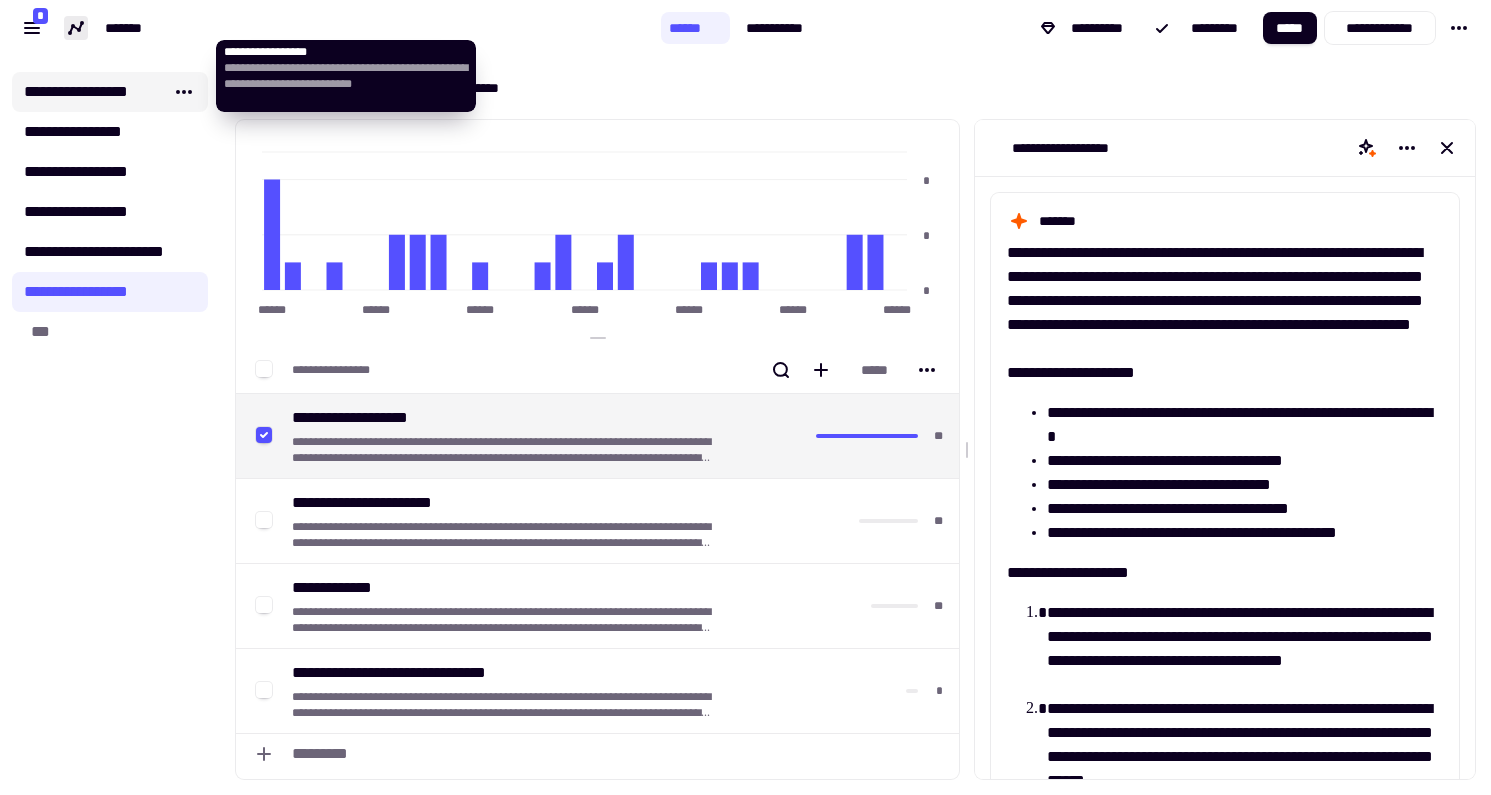 drag, startPoint x: 121, startPoint y: 287, endPoint x: 116, endPoint y: 87, distance: 200.06248 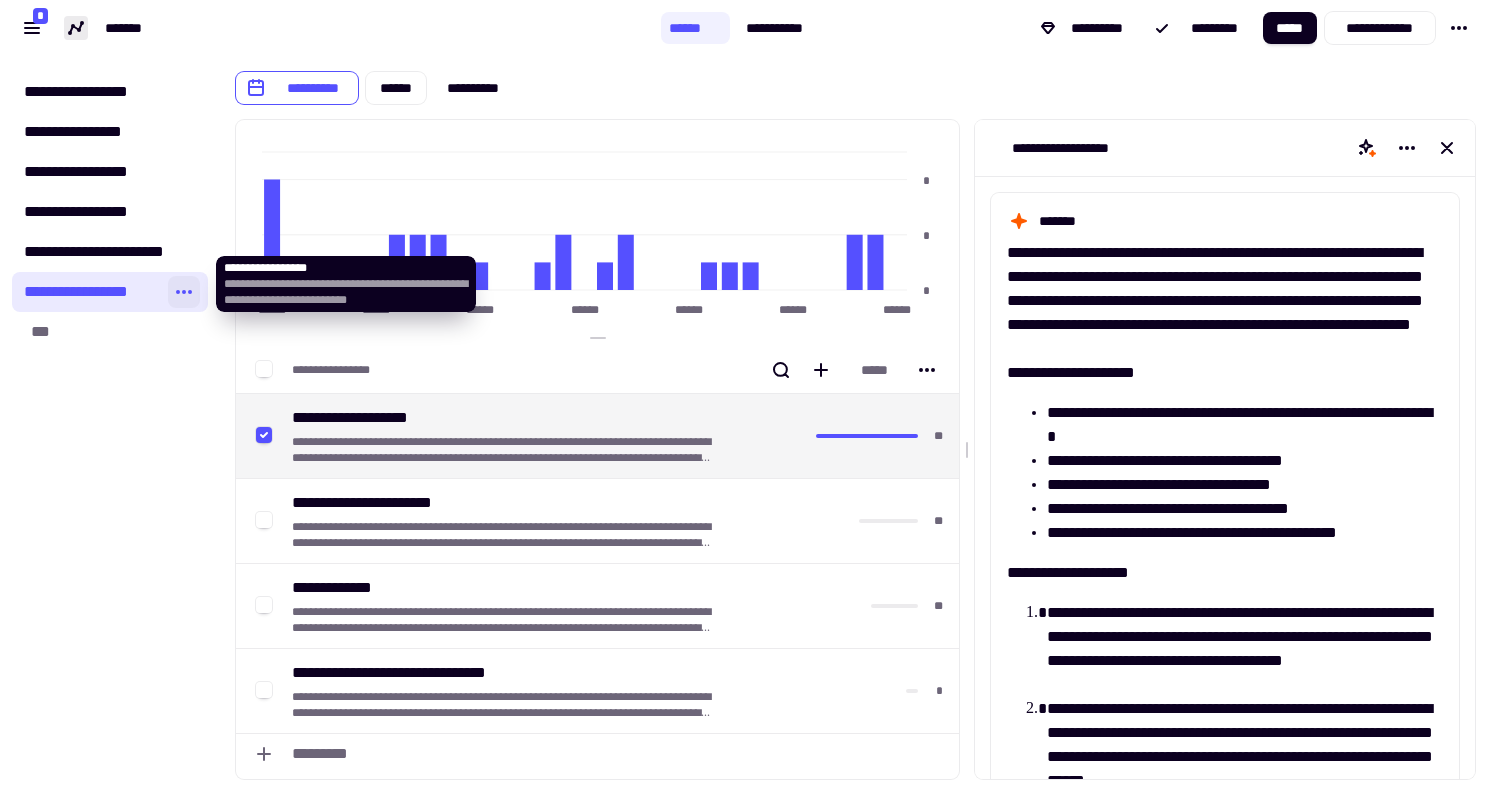 click 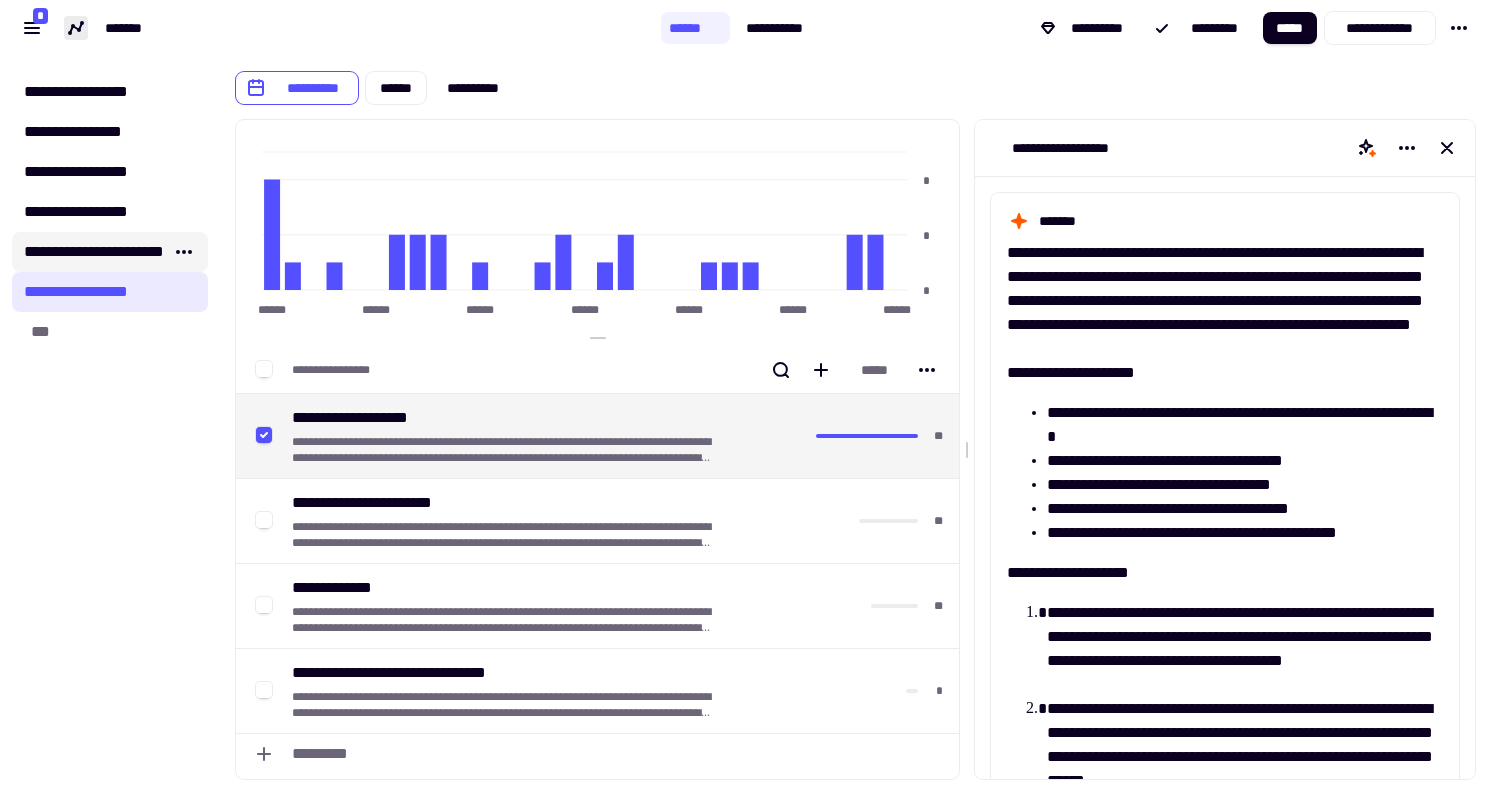 click on "**********" 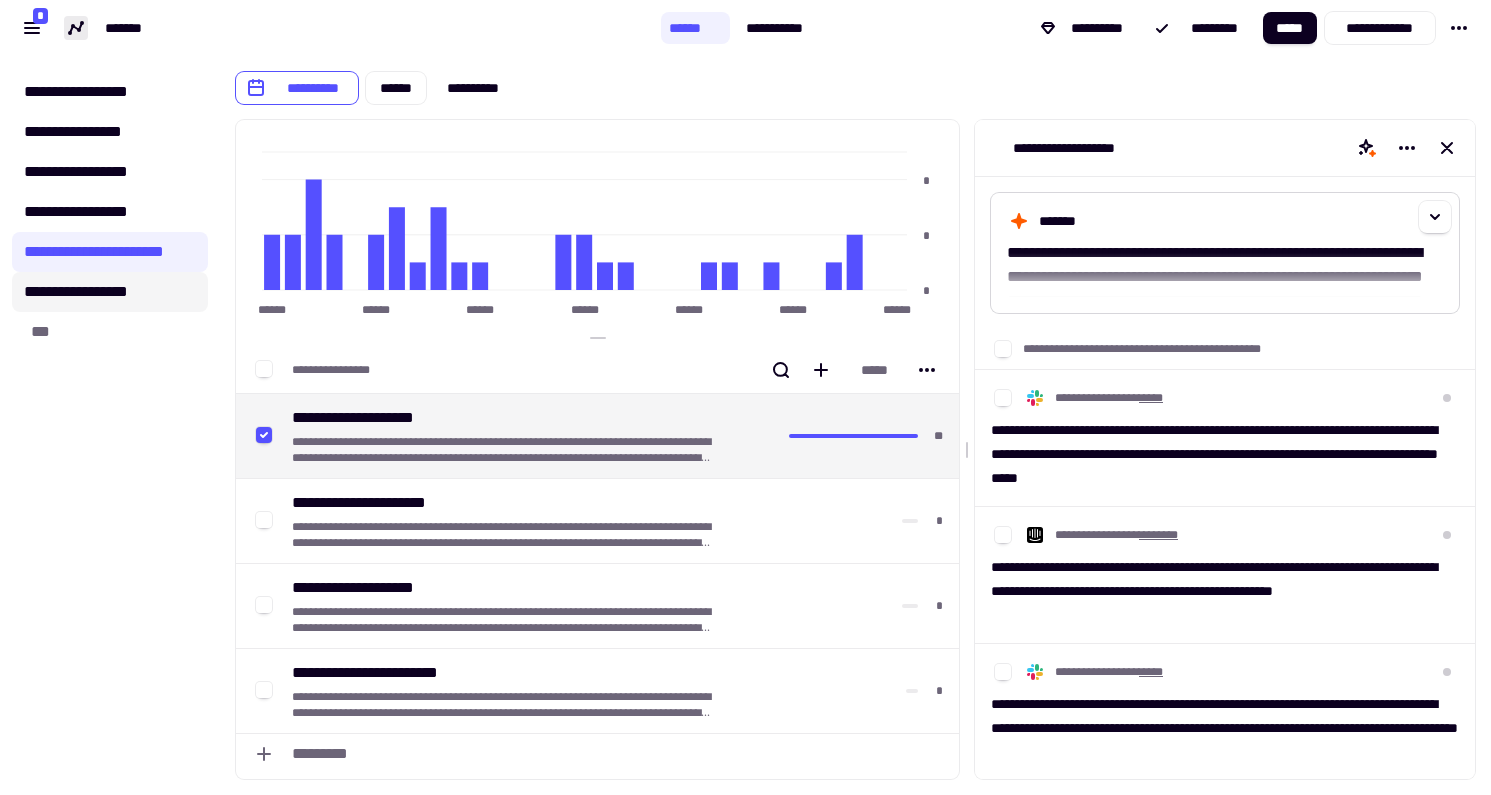 click on "**********" at bounding box center (1225, 301) 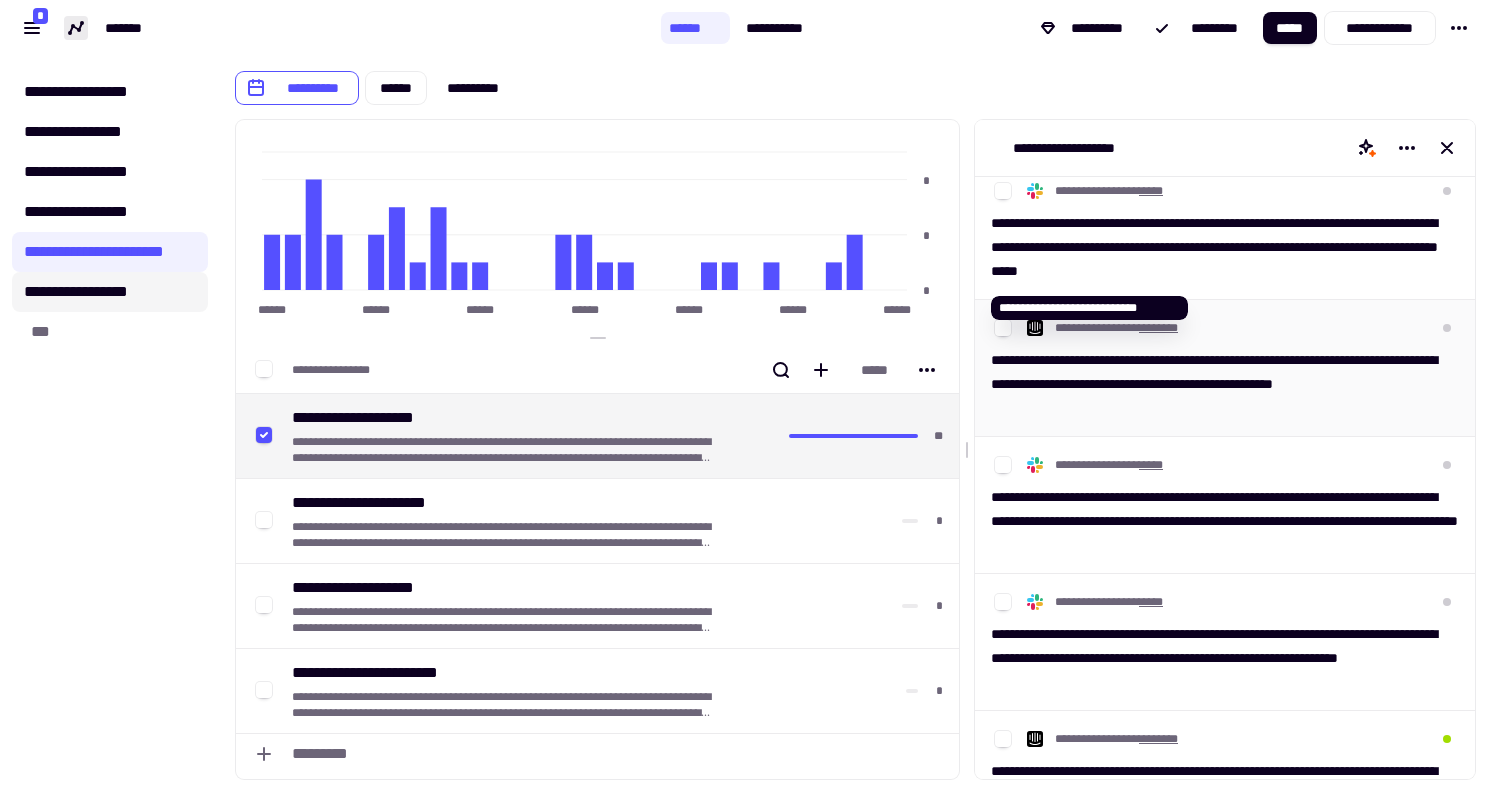 scroll, scrollTop: 778, scrollLeft: 0, axis: vertical 